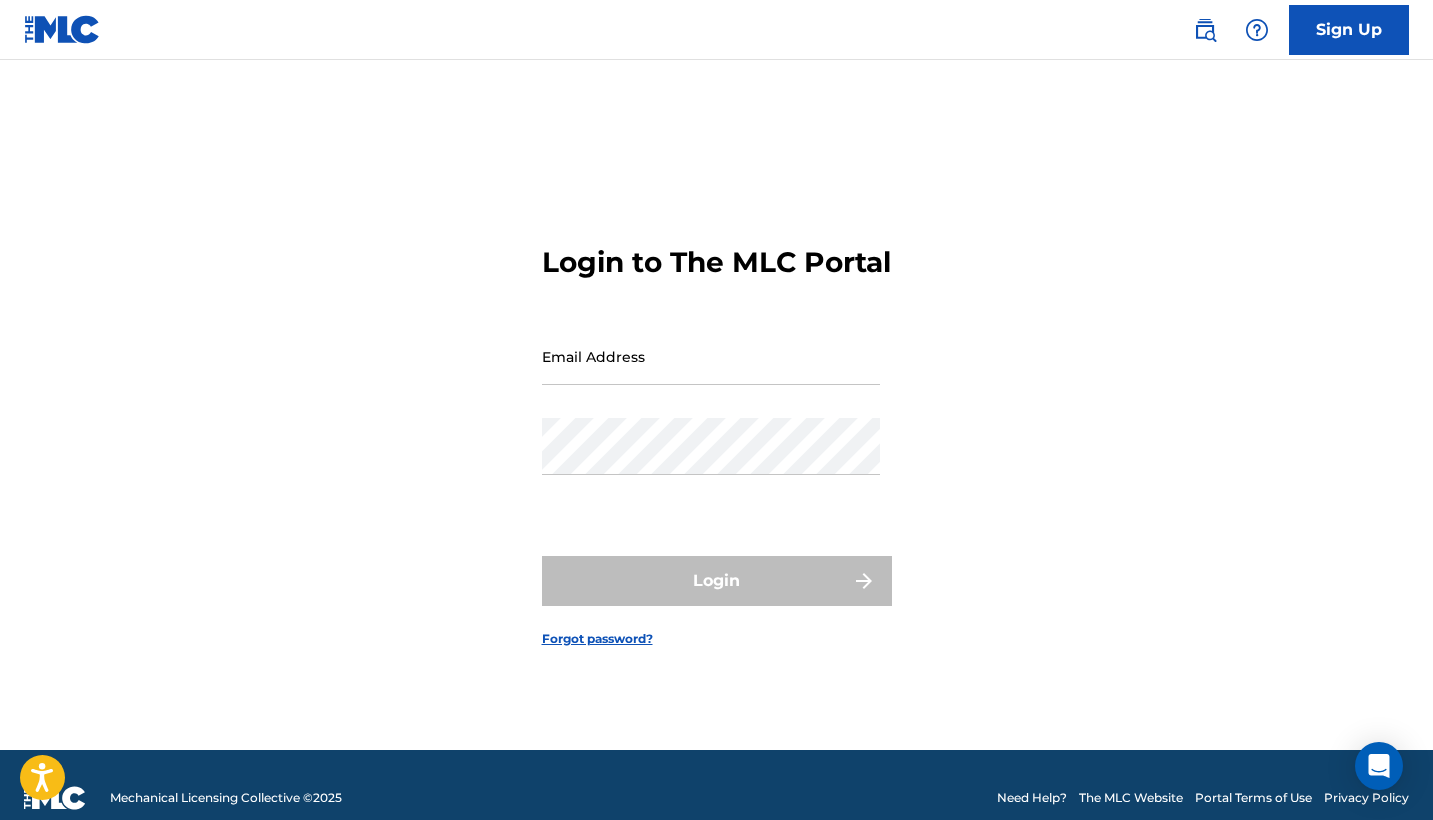 scroll, scrollTop: 0, scrollLeft: 0, axis: both 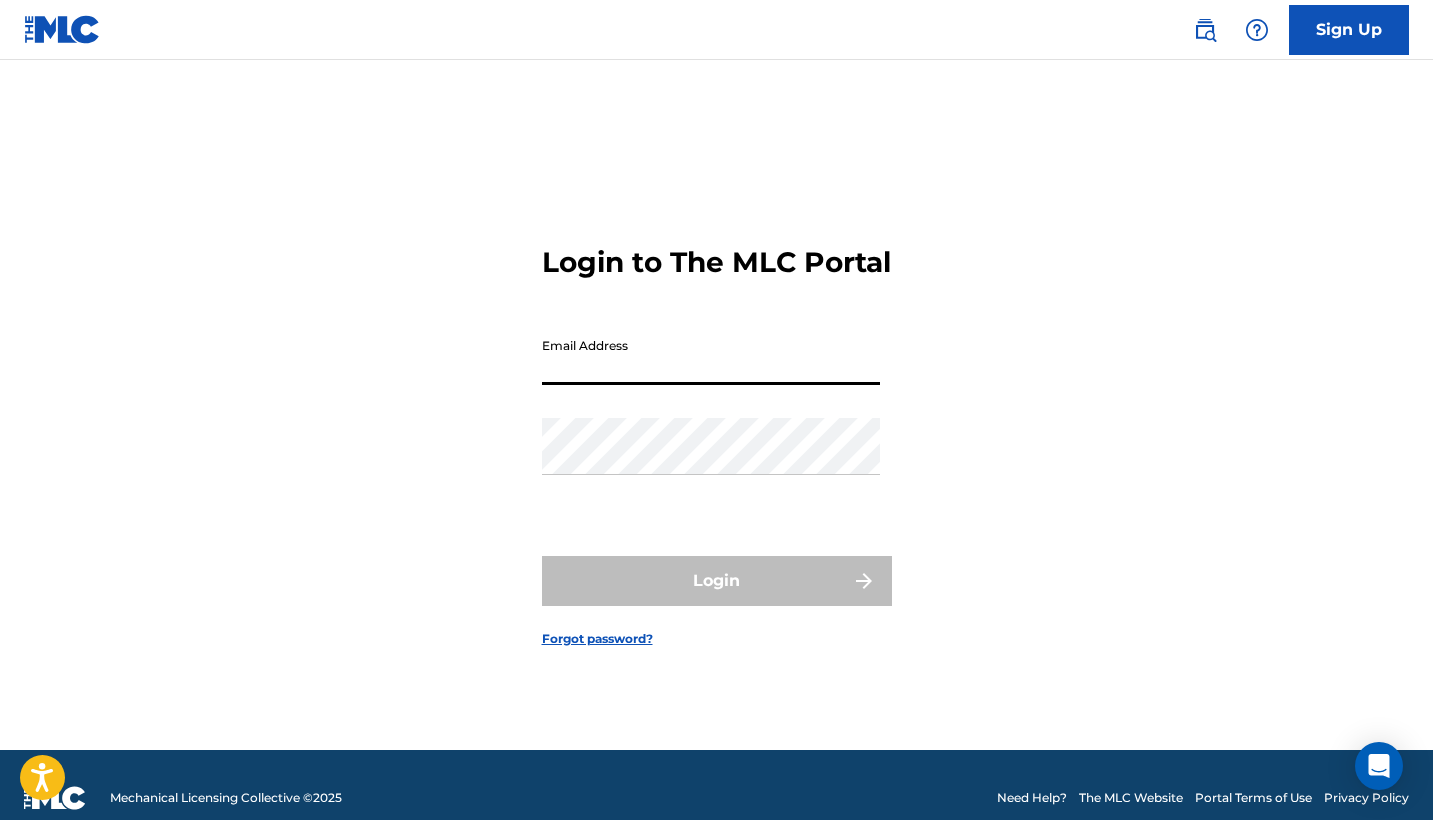 type on "[EMAIL_ADDRESS][DOMAIN_NAME]" 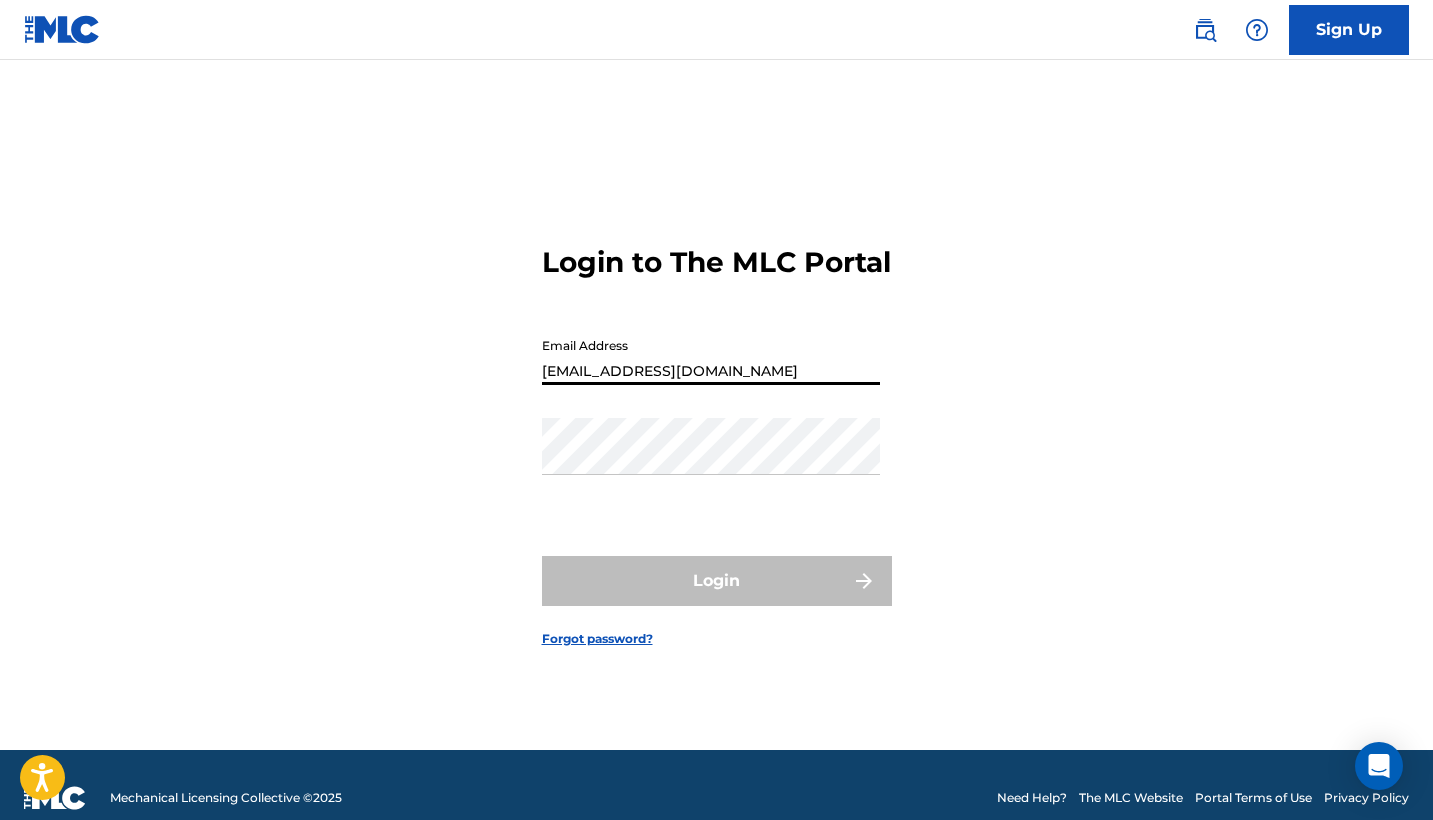 click on "Login" at bounding box center (717, 581) 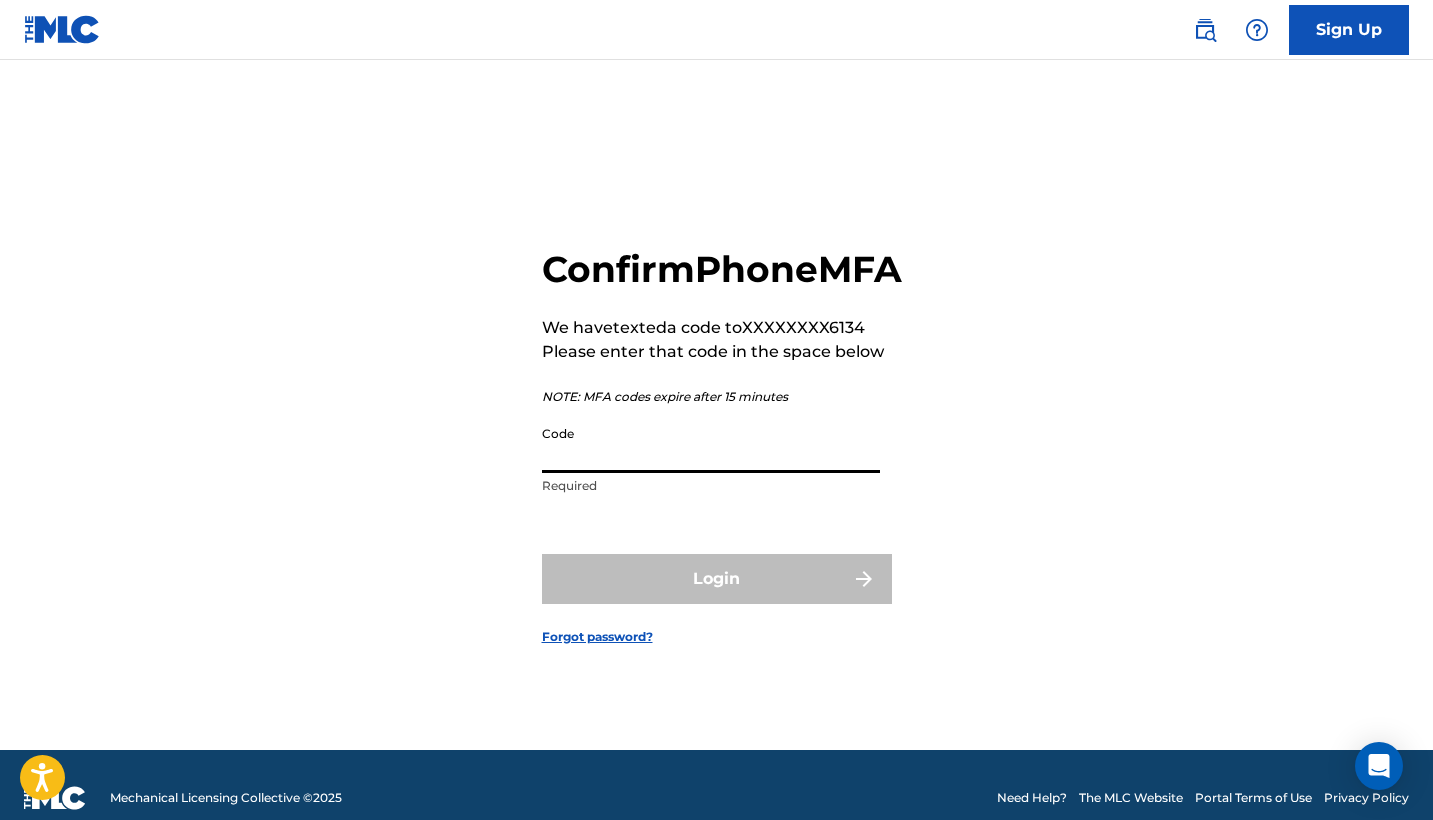 click on "Code" at bounding box center [711, 444] 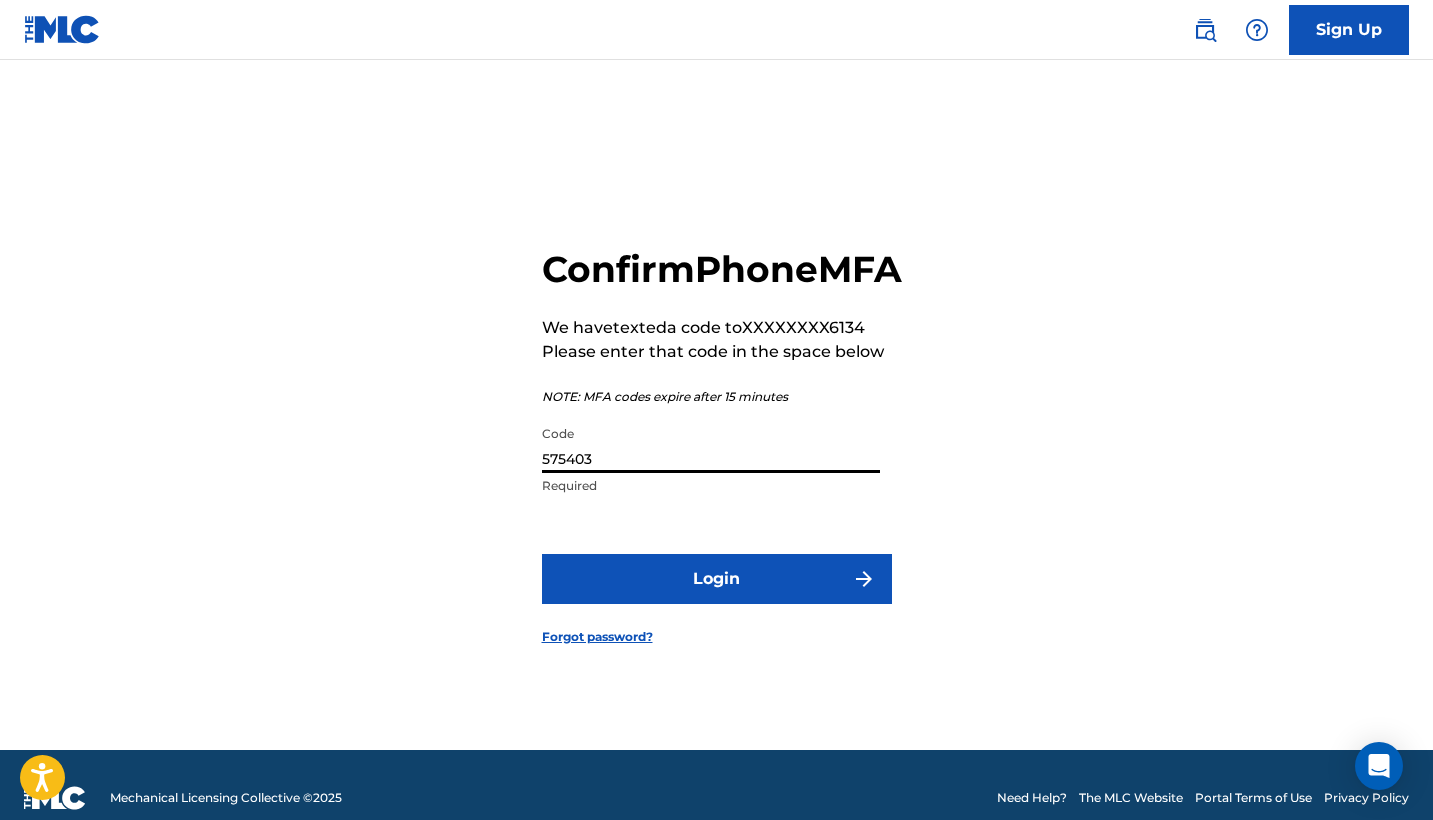 type on "575403" 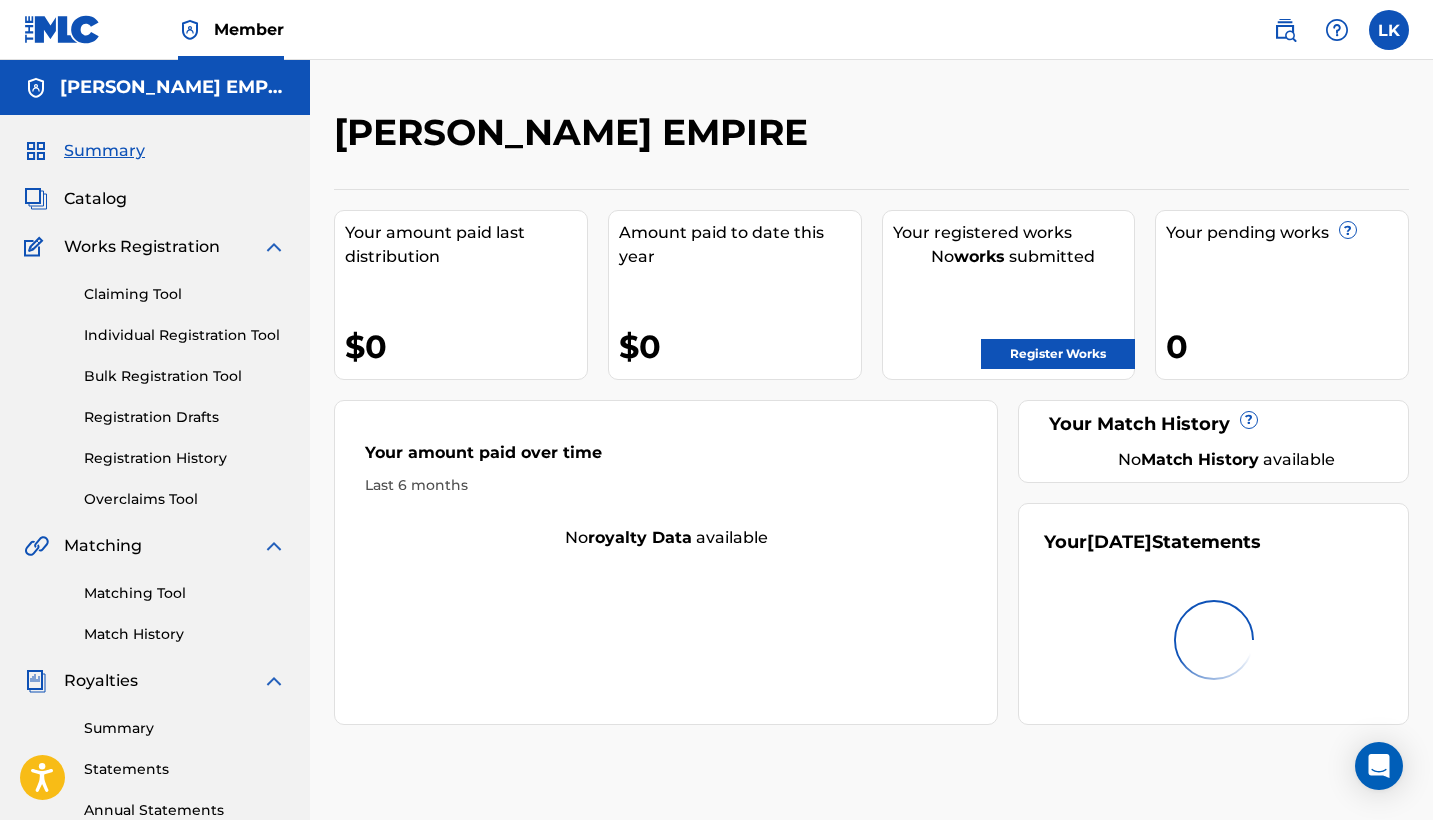 scroll, scrollTop: 0, scrollLeft: 0, axis: both 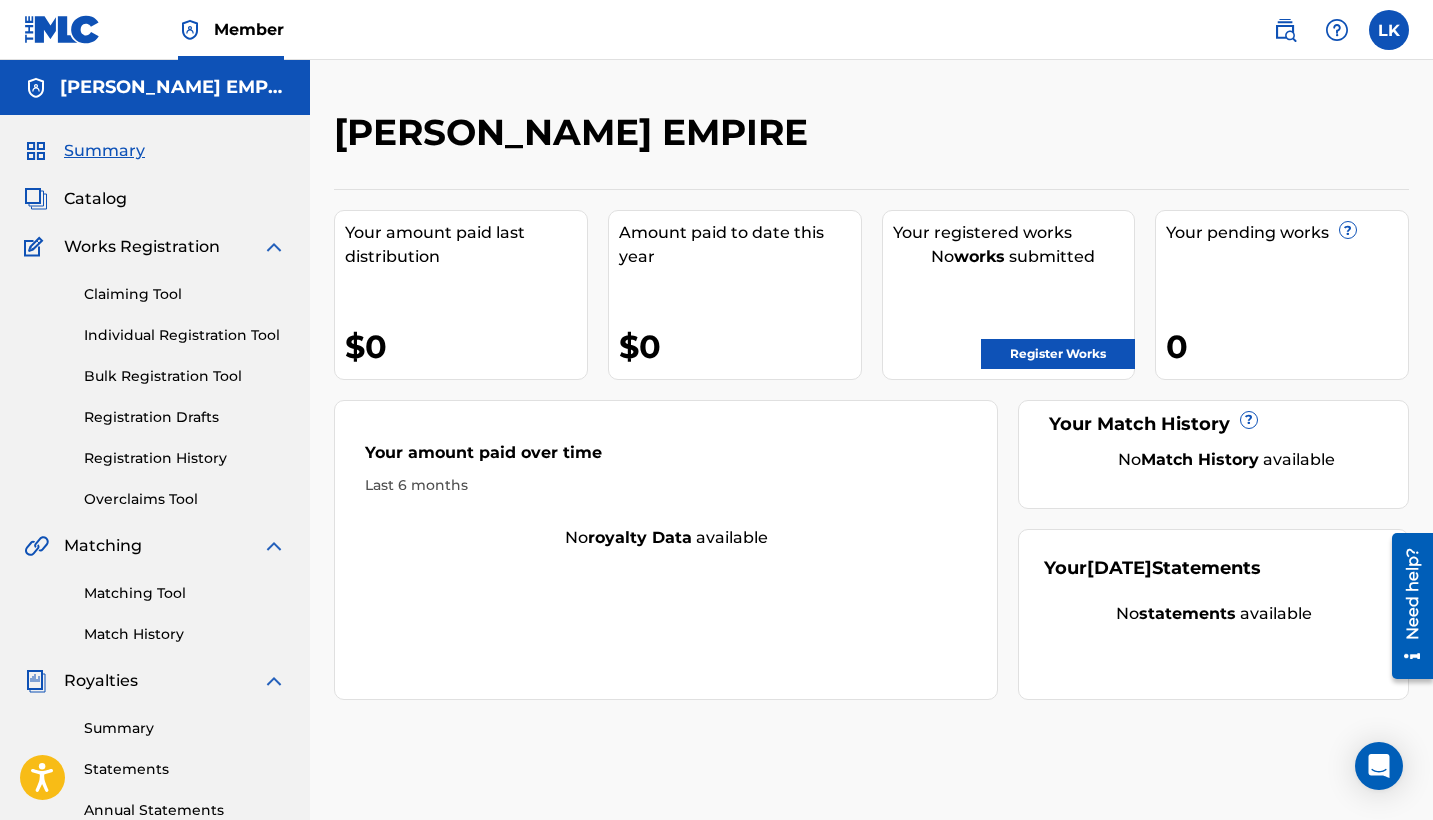 click on "Register Works" at bounding box center [1058, 354] 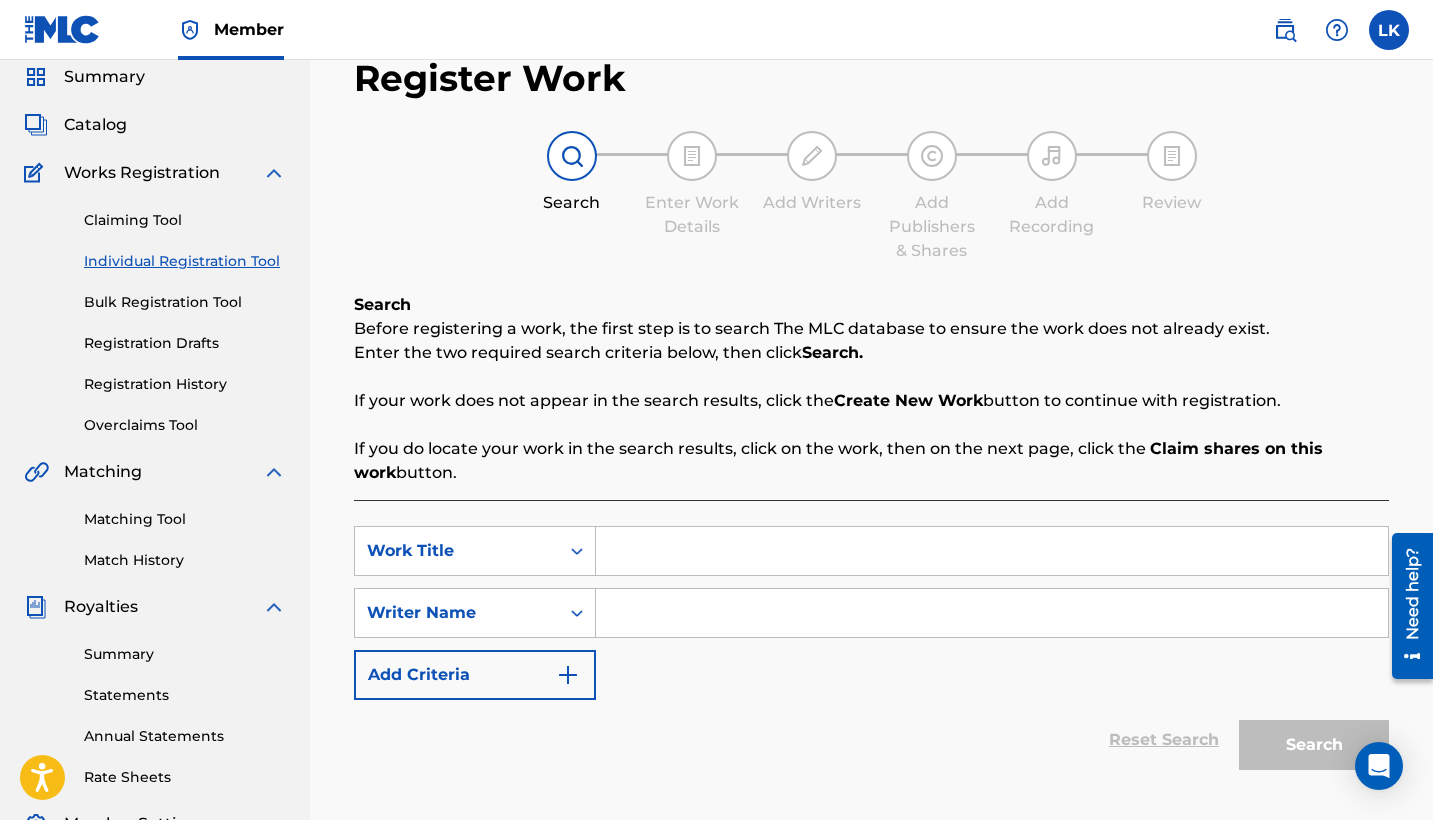 scroll, scrollTop: 101, scrollLeft: 0, axis: vertical 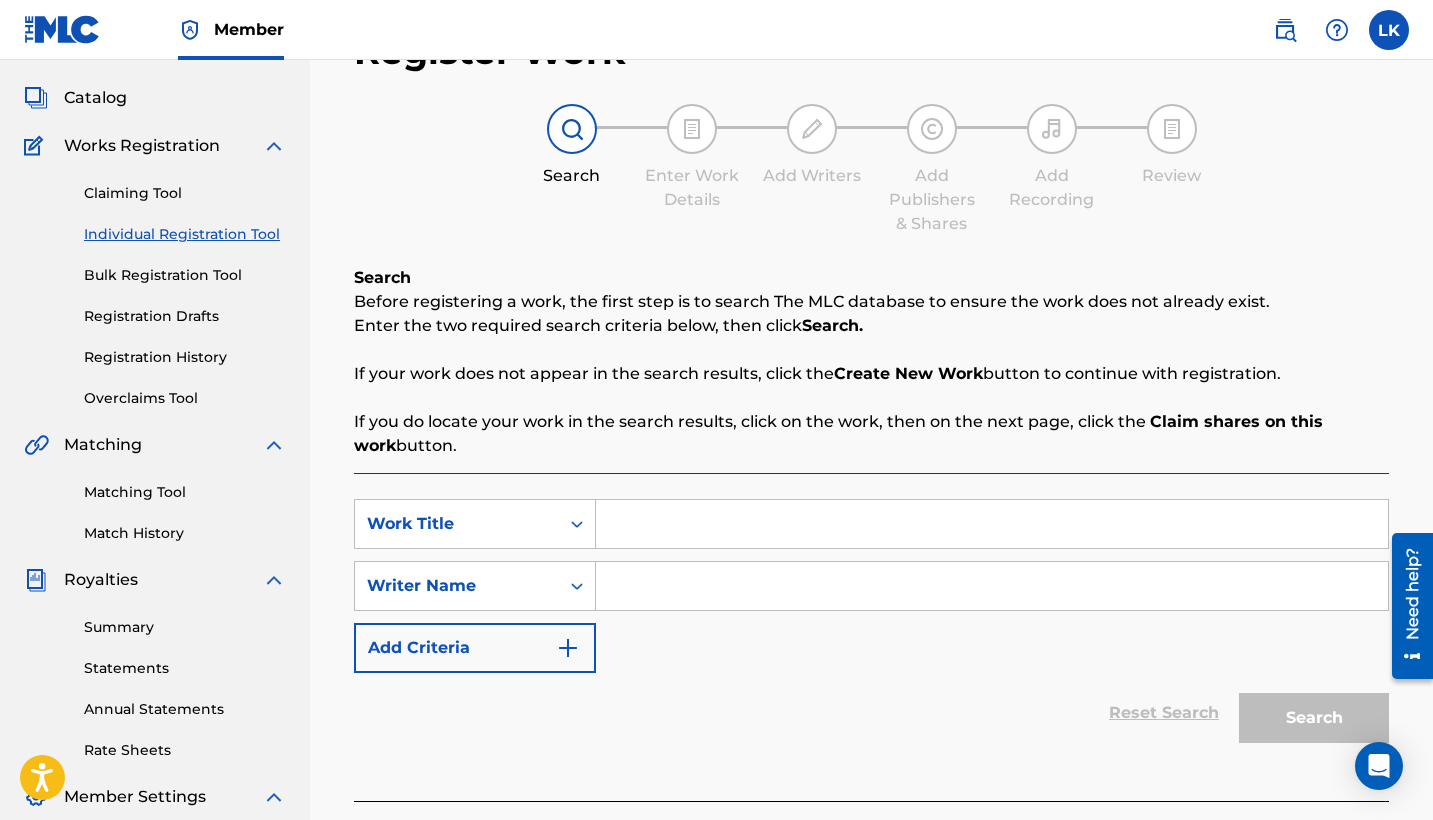 click at bounding box center (992, 524) 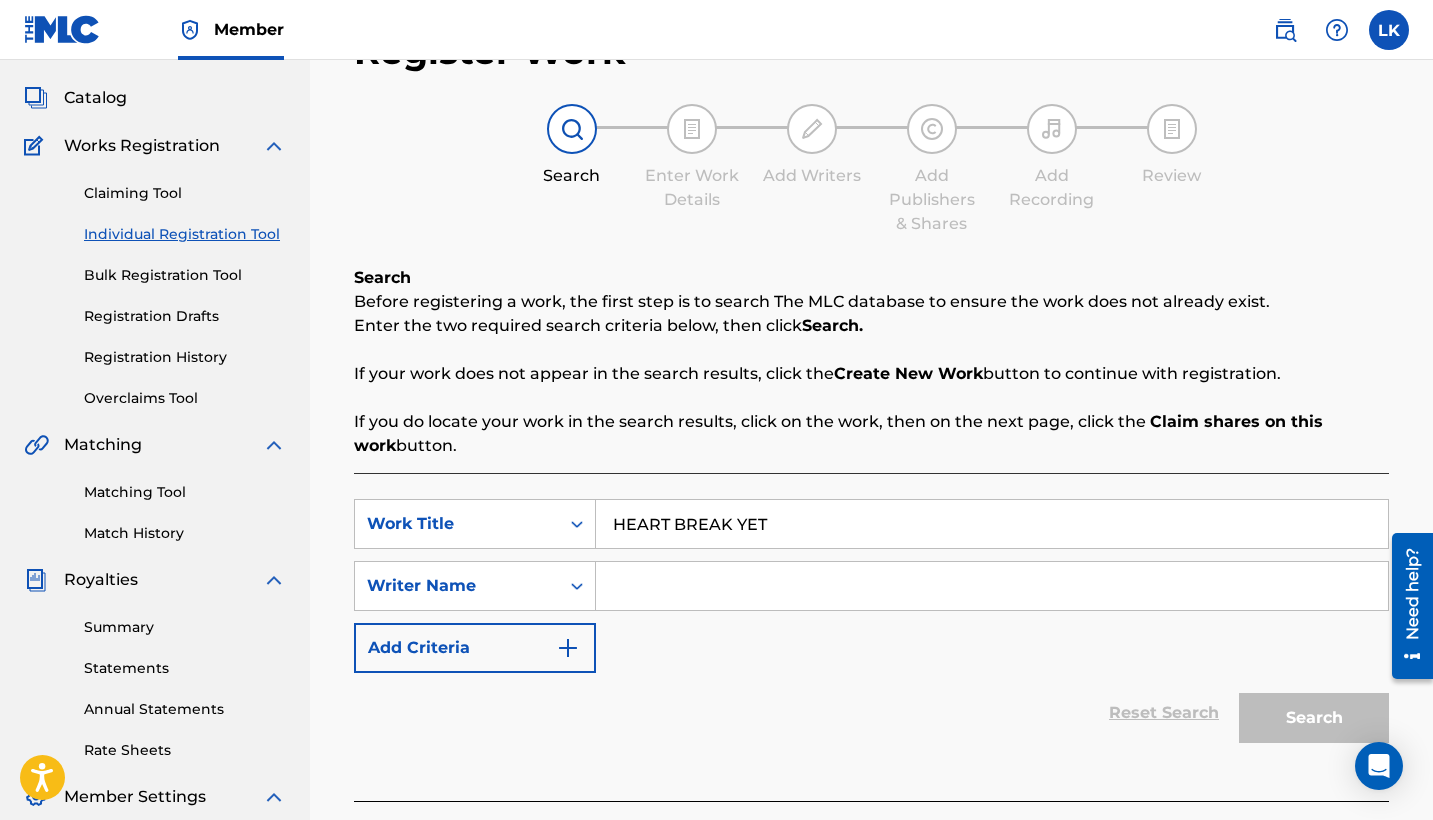 type on "HEART BREAK YET" 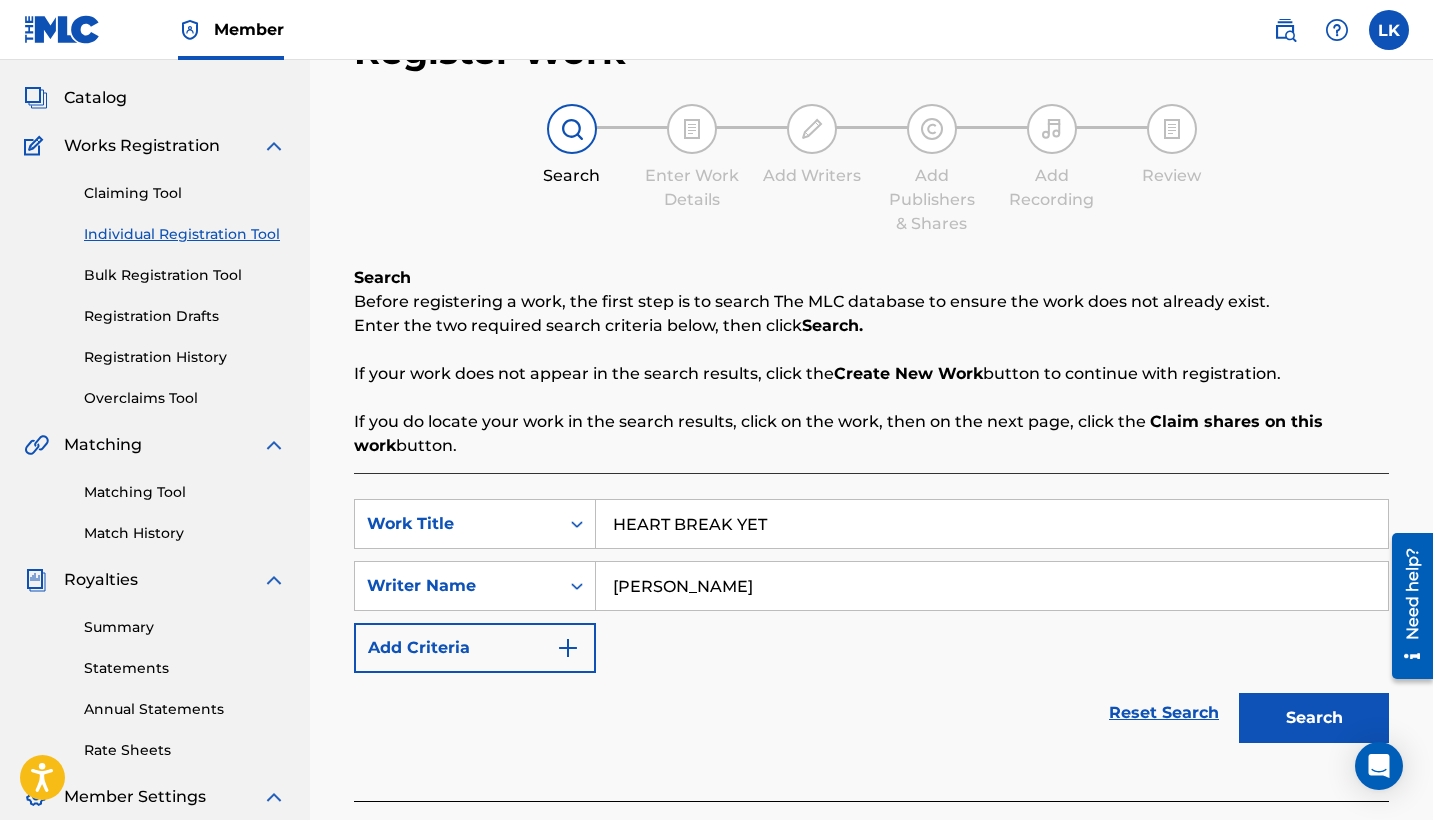 type on "[PERSON_NAME]" 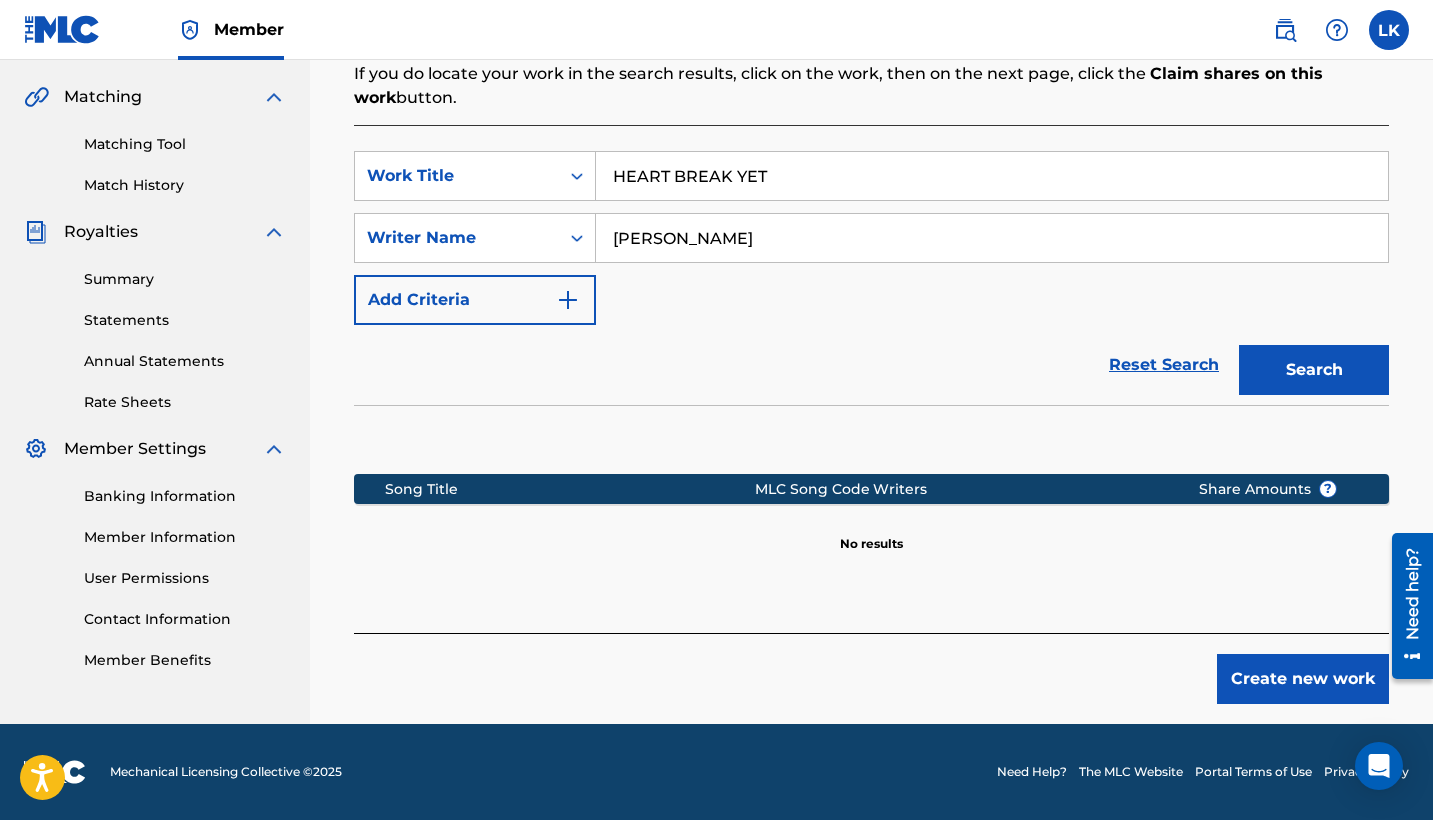 scroll, scrollTop: 449, scrollLeft: 0, axis: vertical 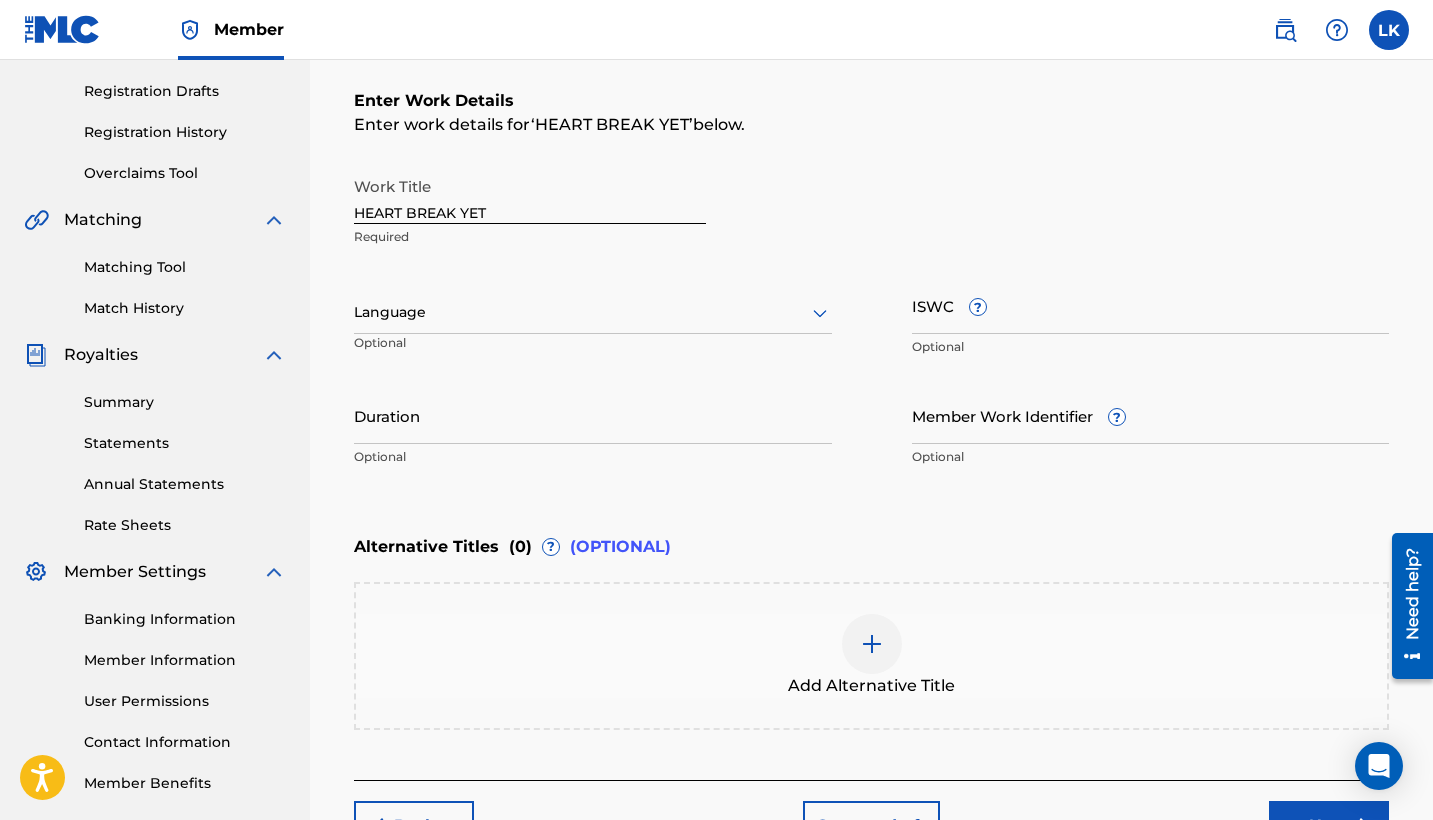 click at bounding box center [593, 312] 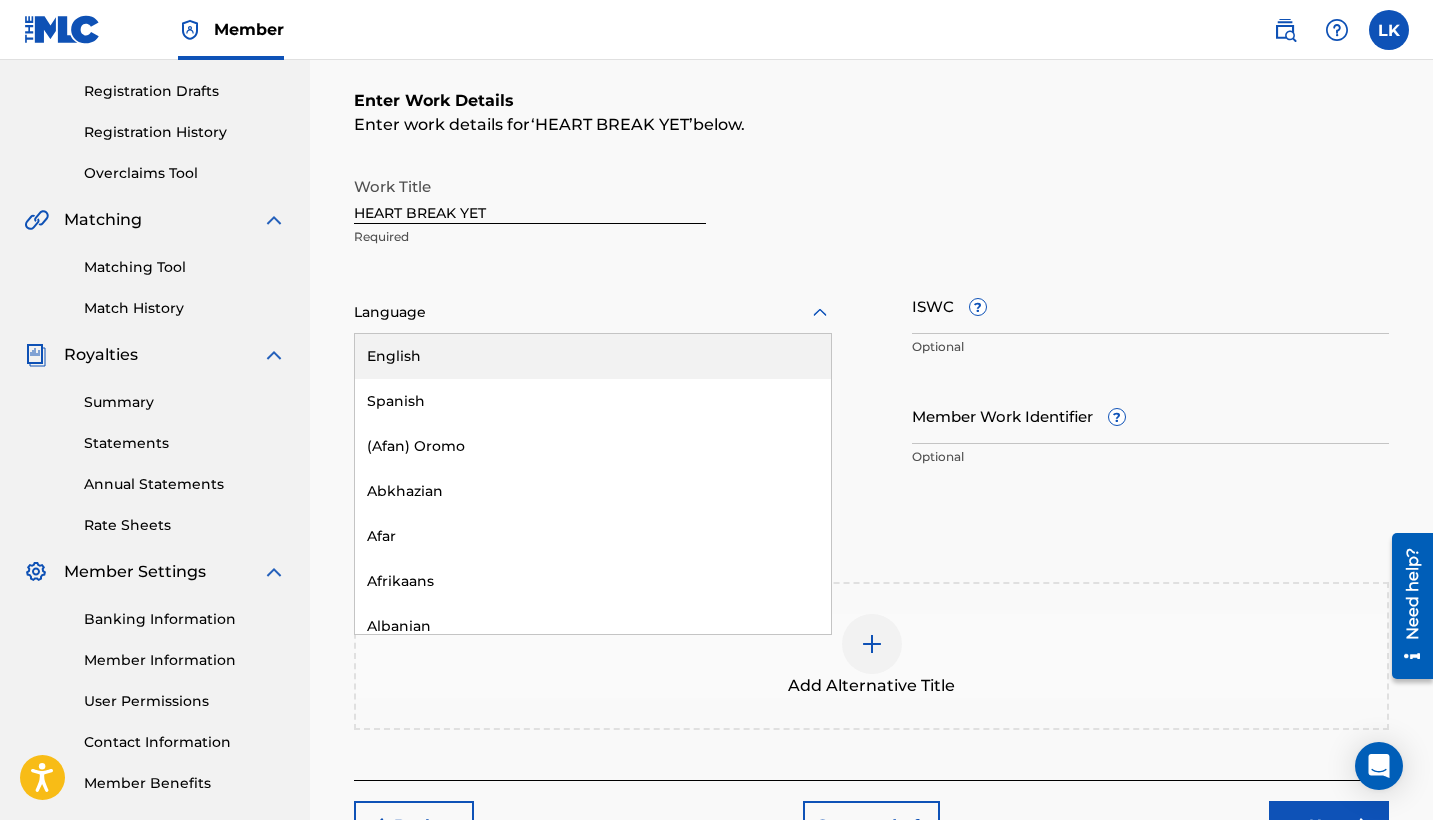click on "English" at bounding box center (593, 356) 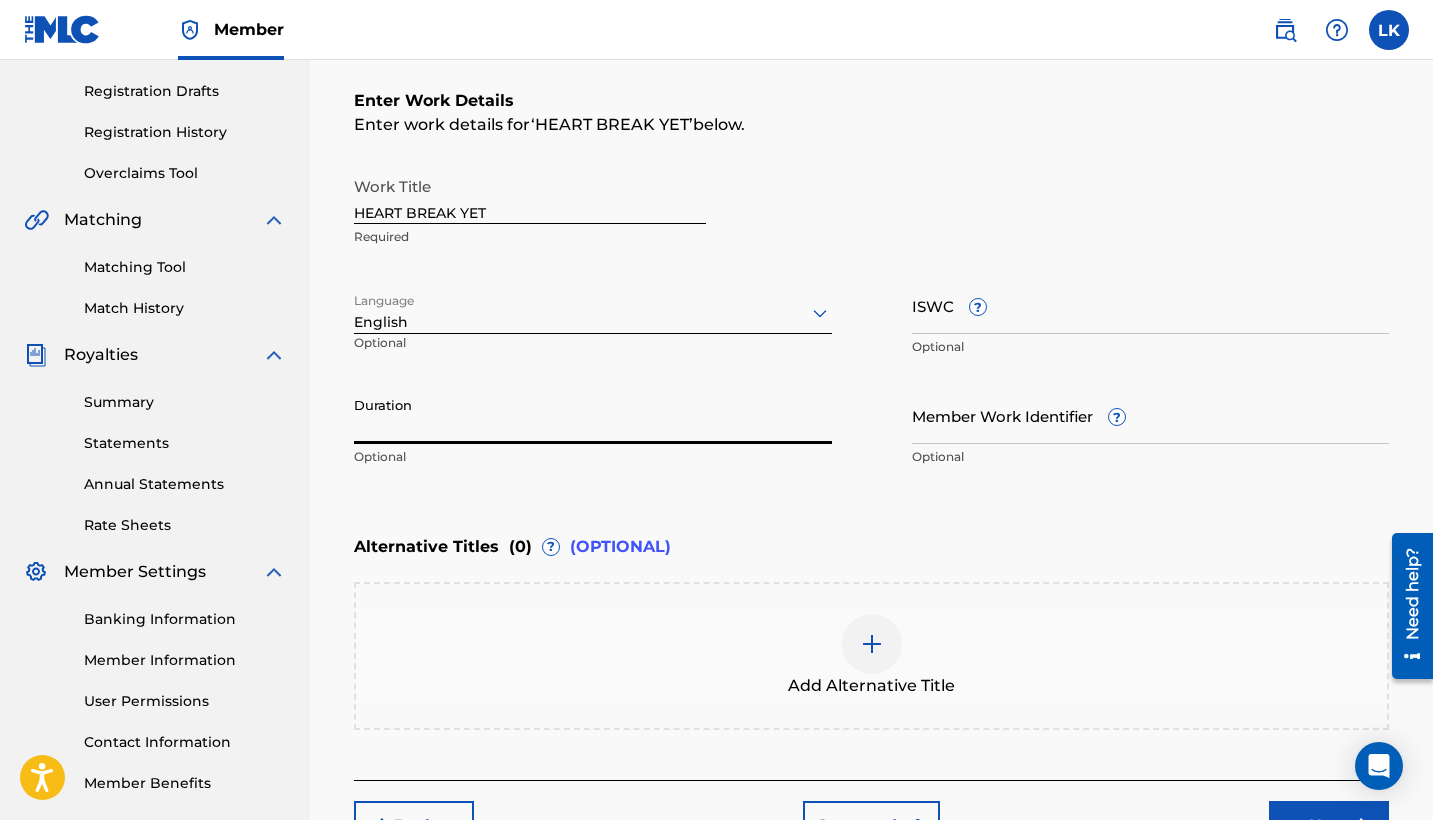 click on "Duration" at bounding box center (593, 415) 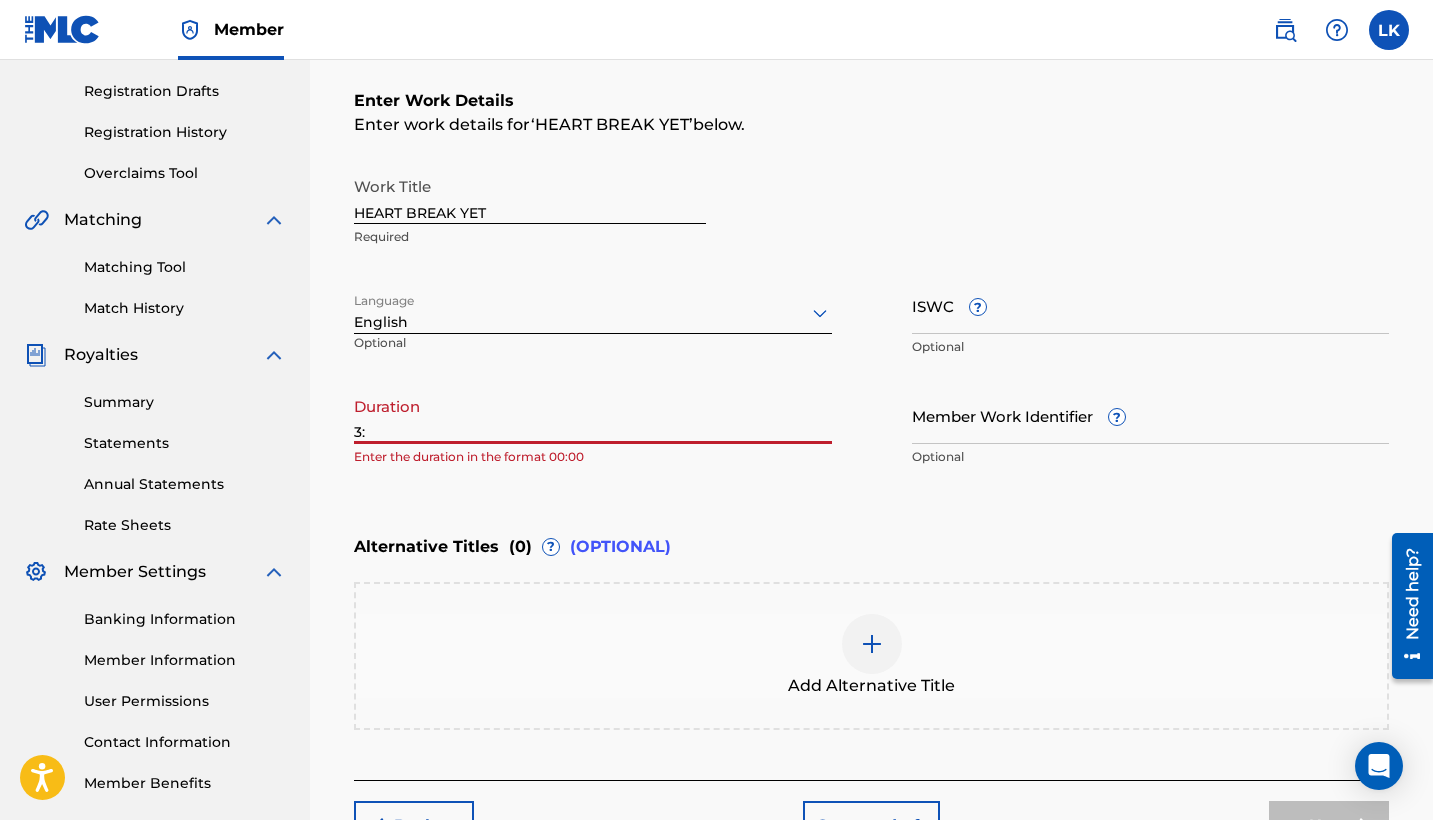 type on "3" 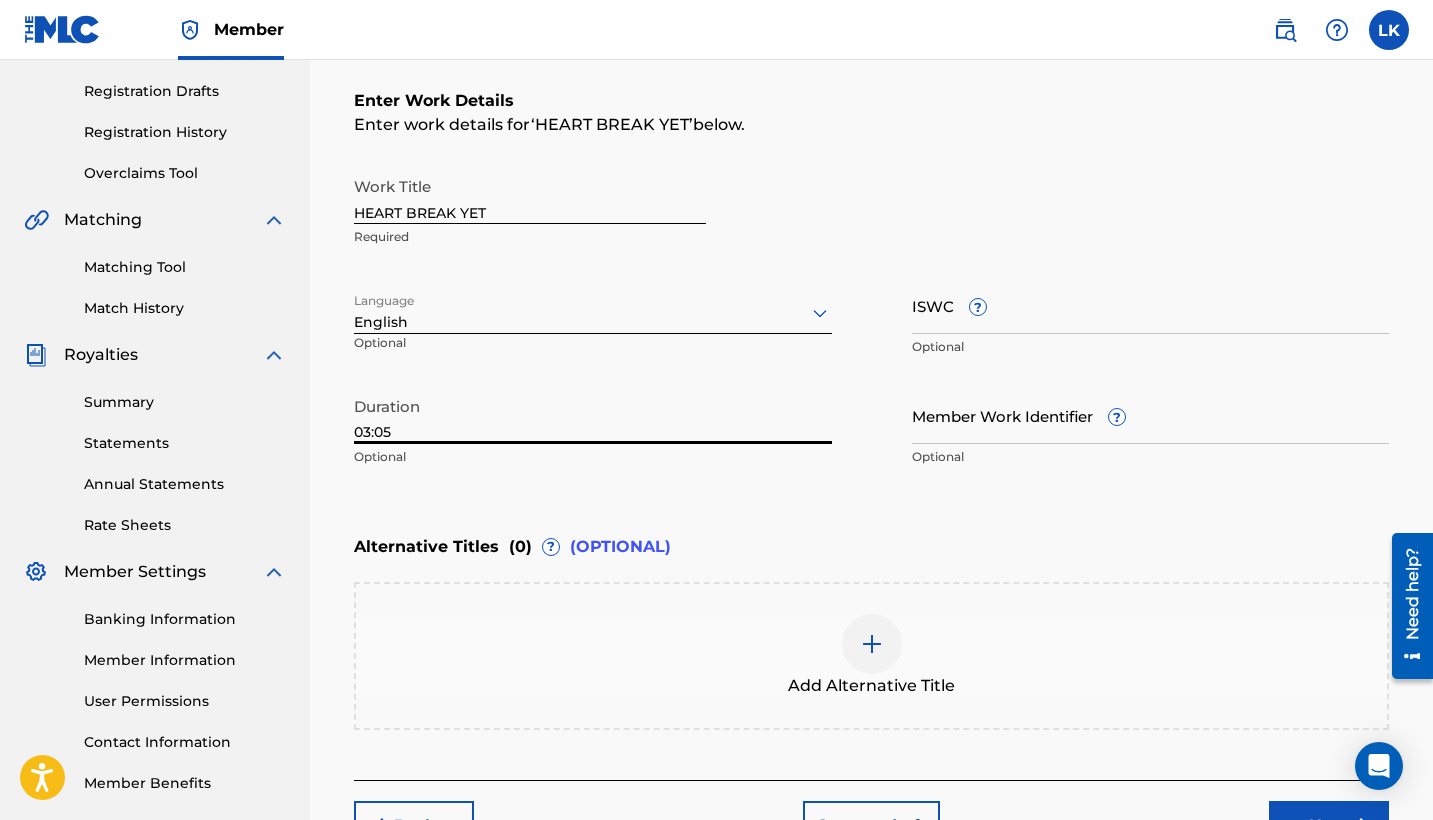 type on "03:05" 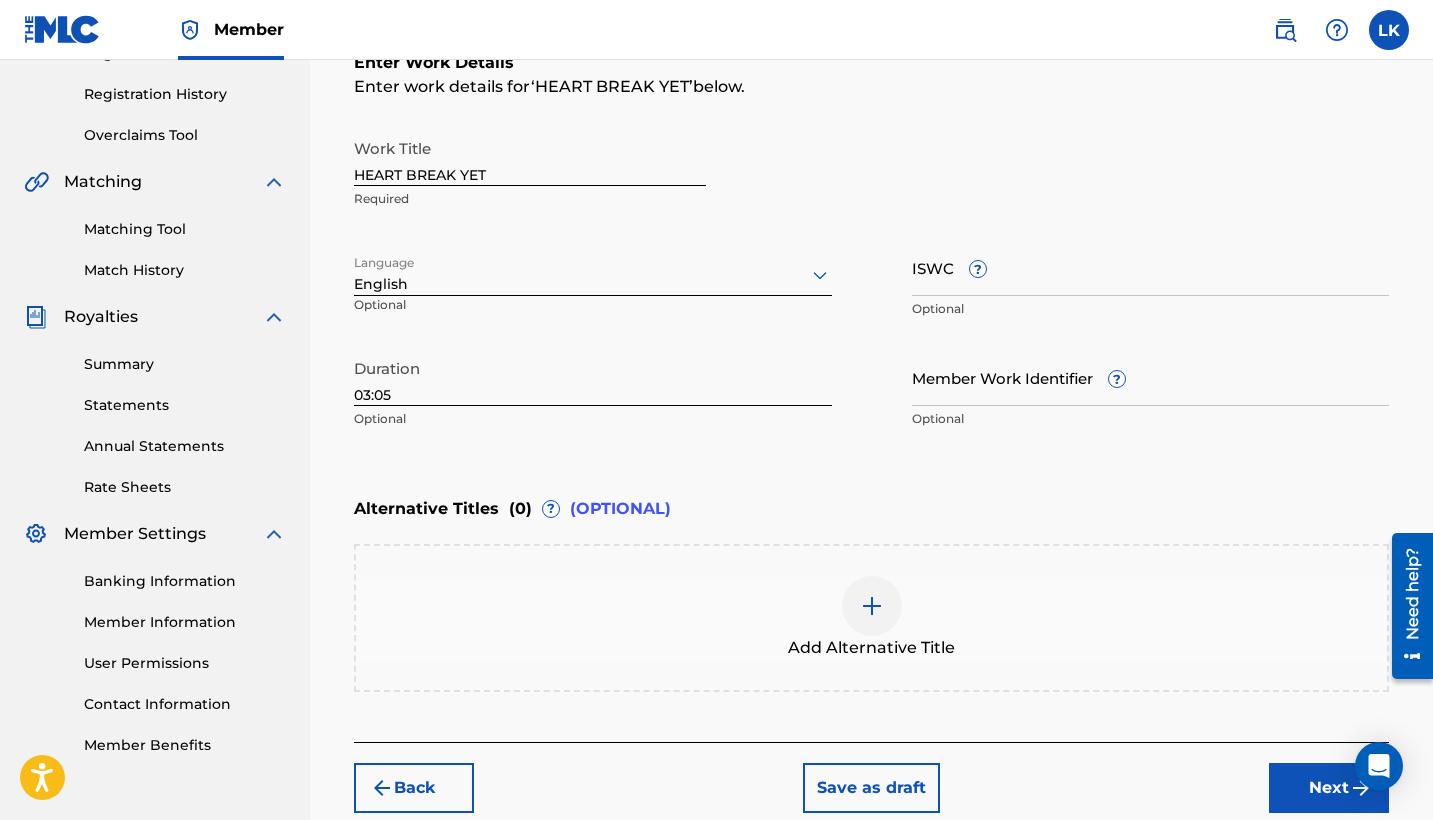 scroll, scrollTop: 371, scrollLeft: 0, axis: vertical 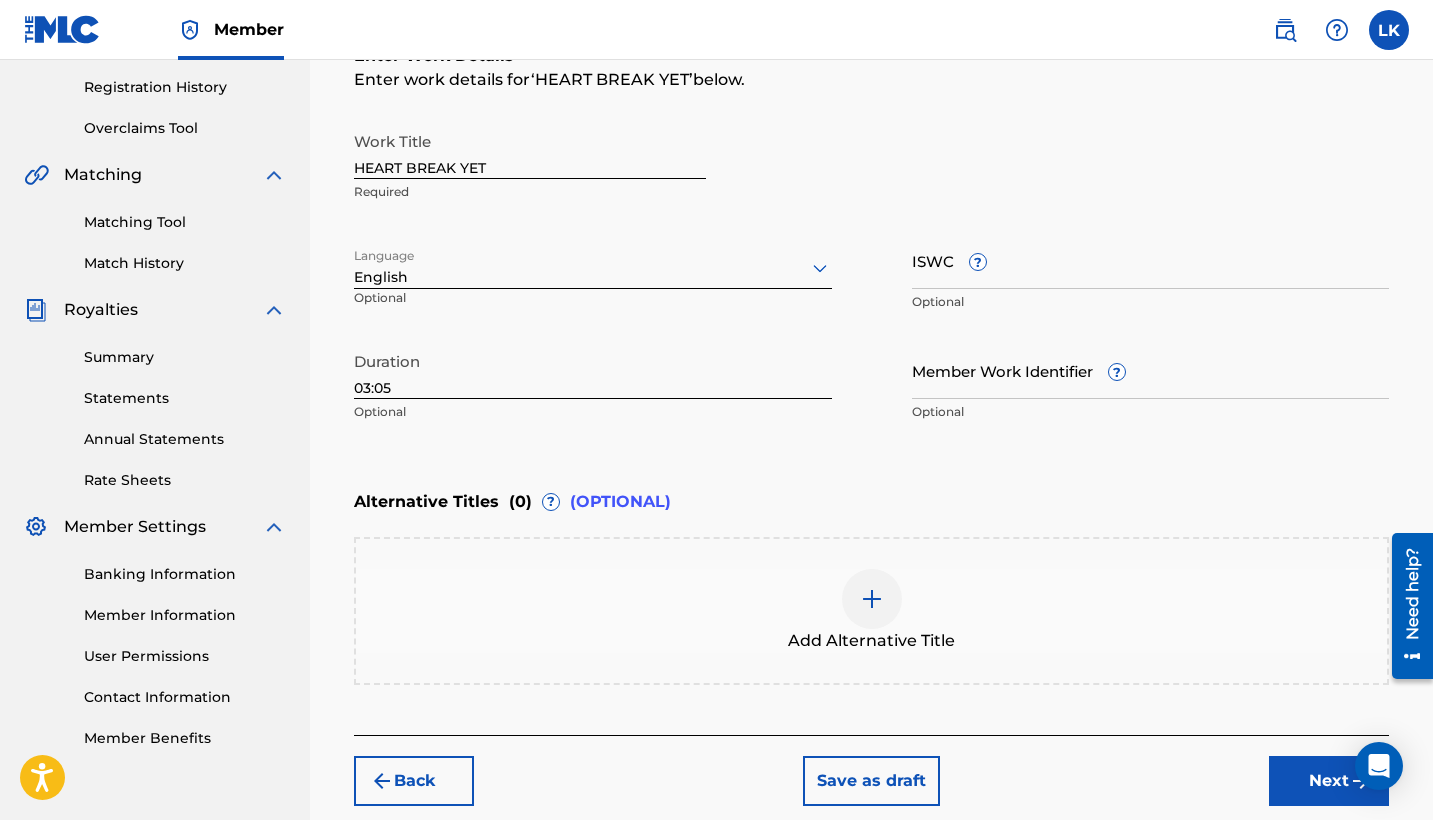 click on "ISWC   ?" at bounding box center (1151, 260) 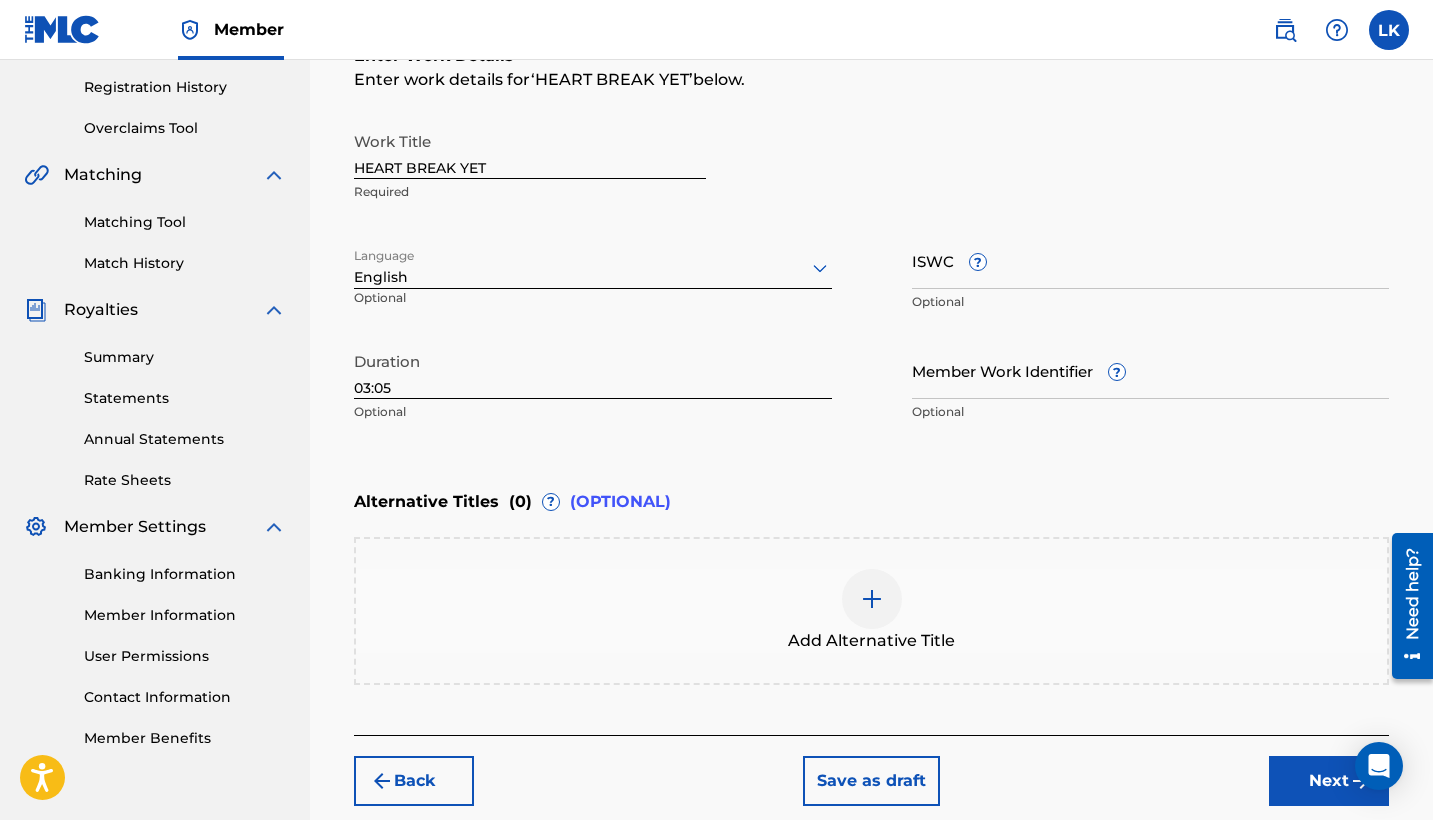 click on "Work Title   HEART BREAK YET Required" at bounding box center [871, 167] 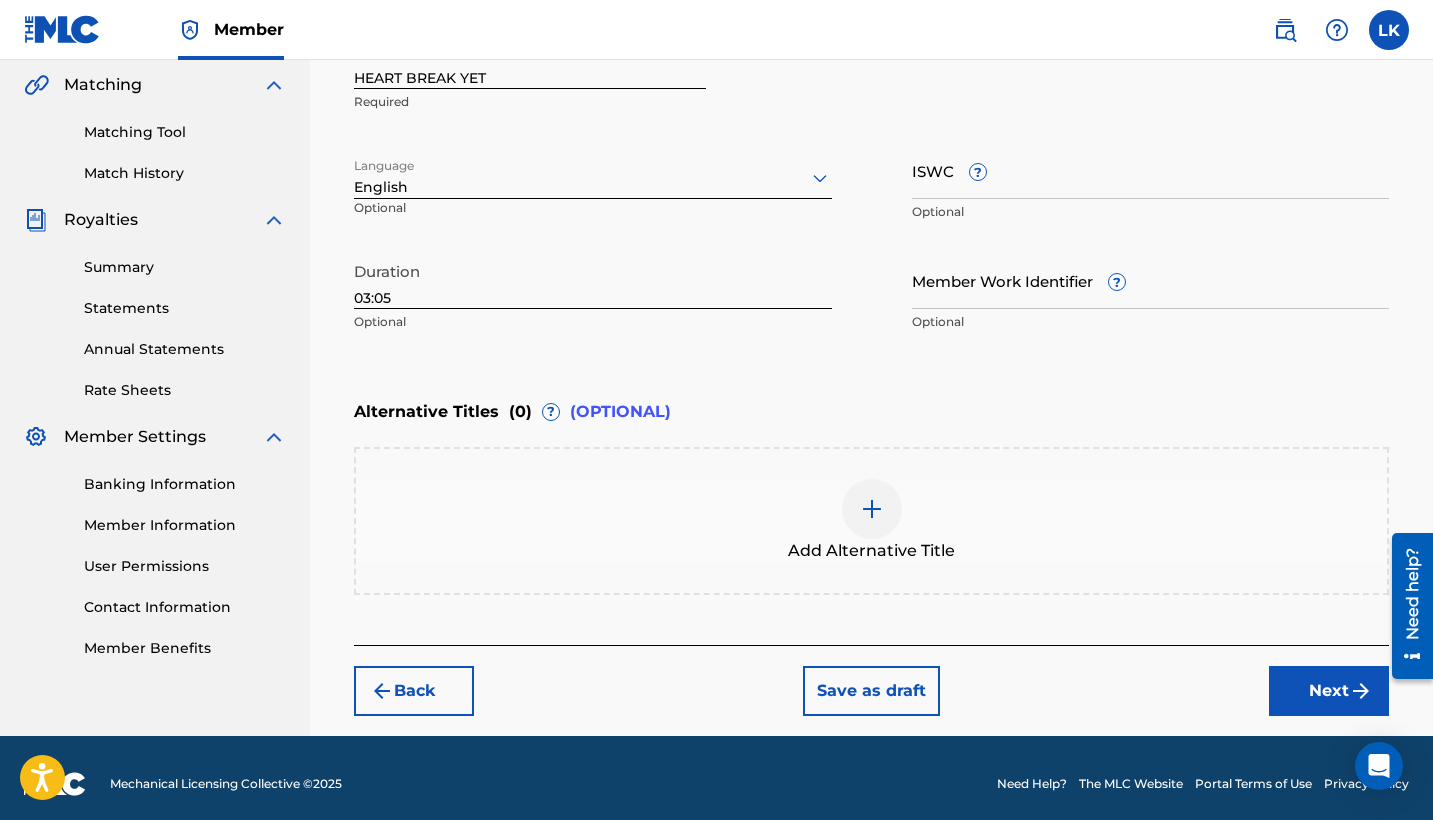 scroll, scrollTop: 464, scrollLeft: 0, axis: vertical 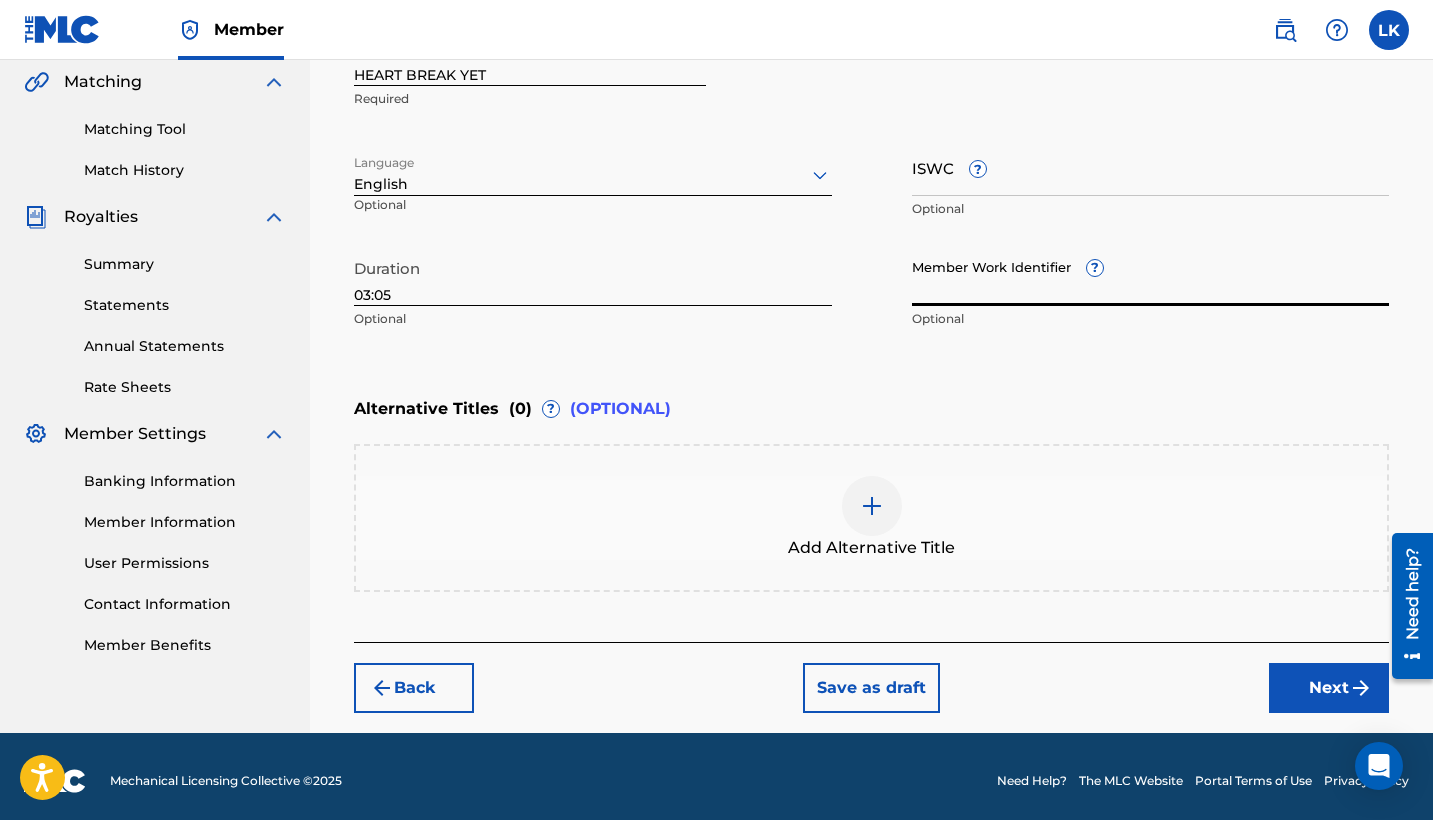 click on "Member Work Identifier   ?" at bounding box center (1151, 277) 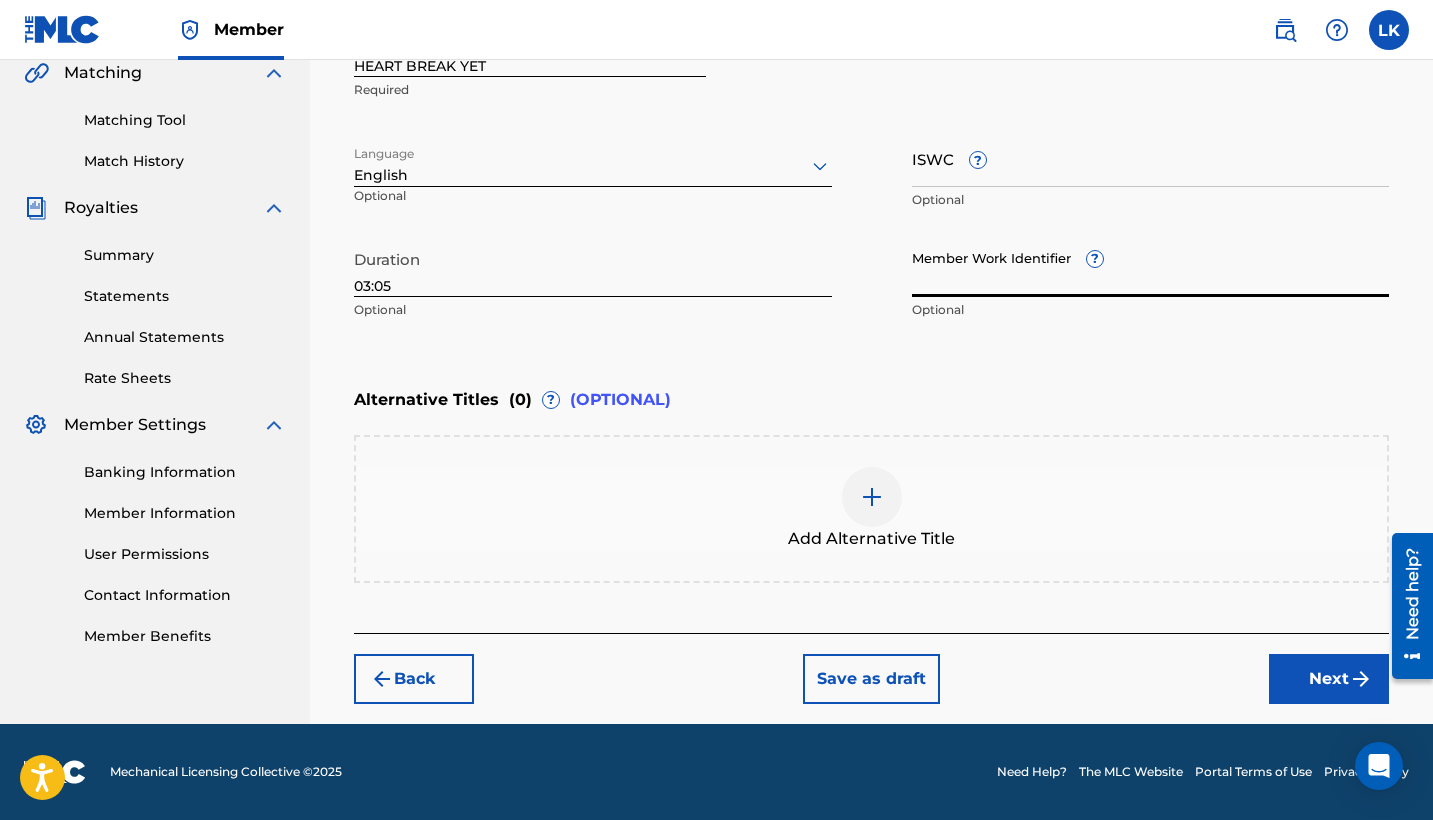 scroll, scrollTop: 473, scrollLeft: 0, axis: vertical 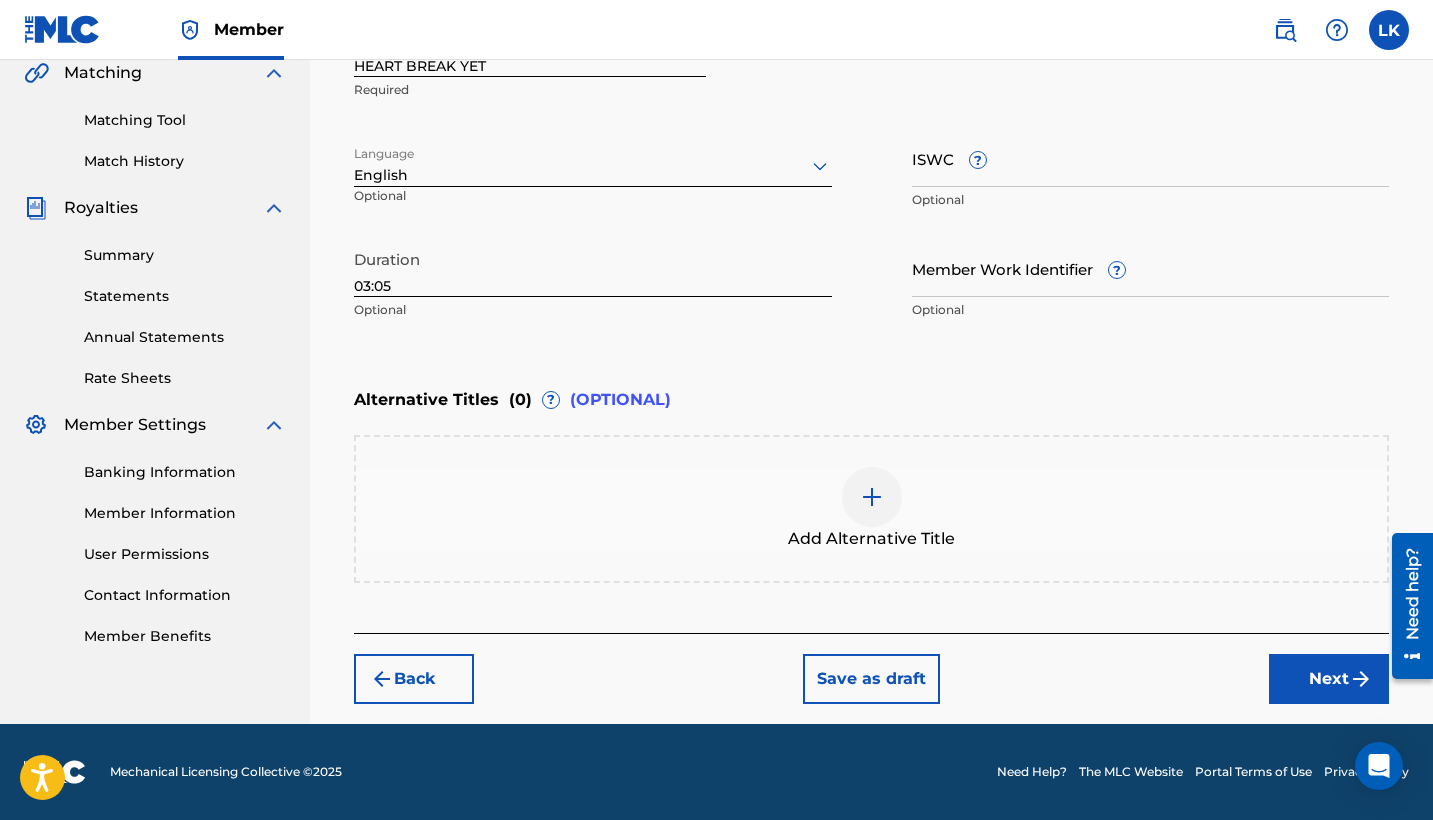 drag, startPoint x: 1198, startPoint y: 743, endPoint x: 1221, endPoint y: 733, distance: 25.079872 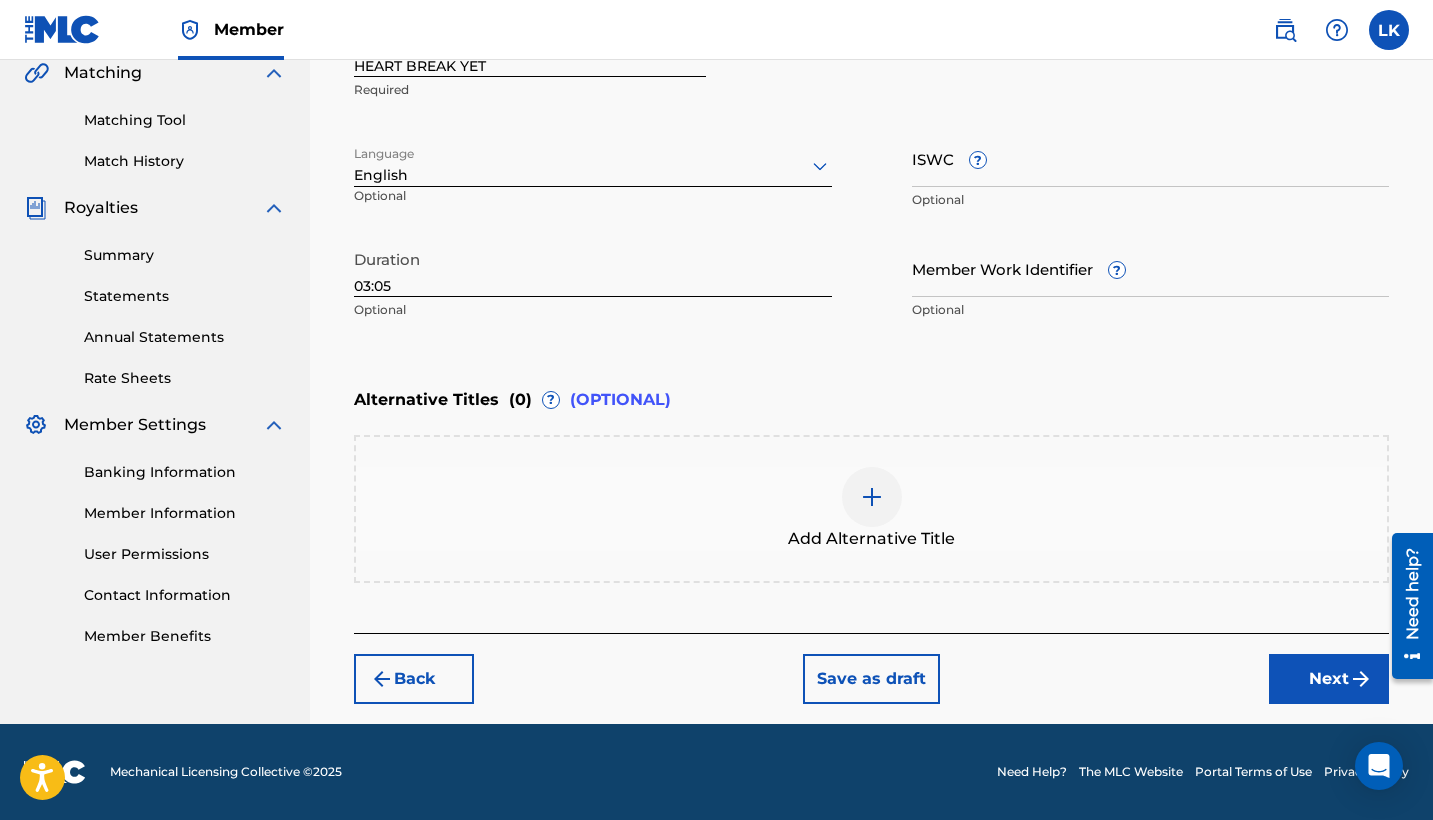 click on "Next" at bounding box center [1329, 679] 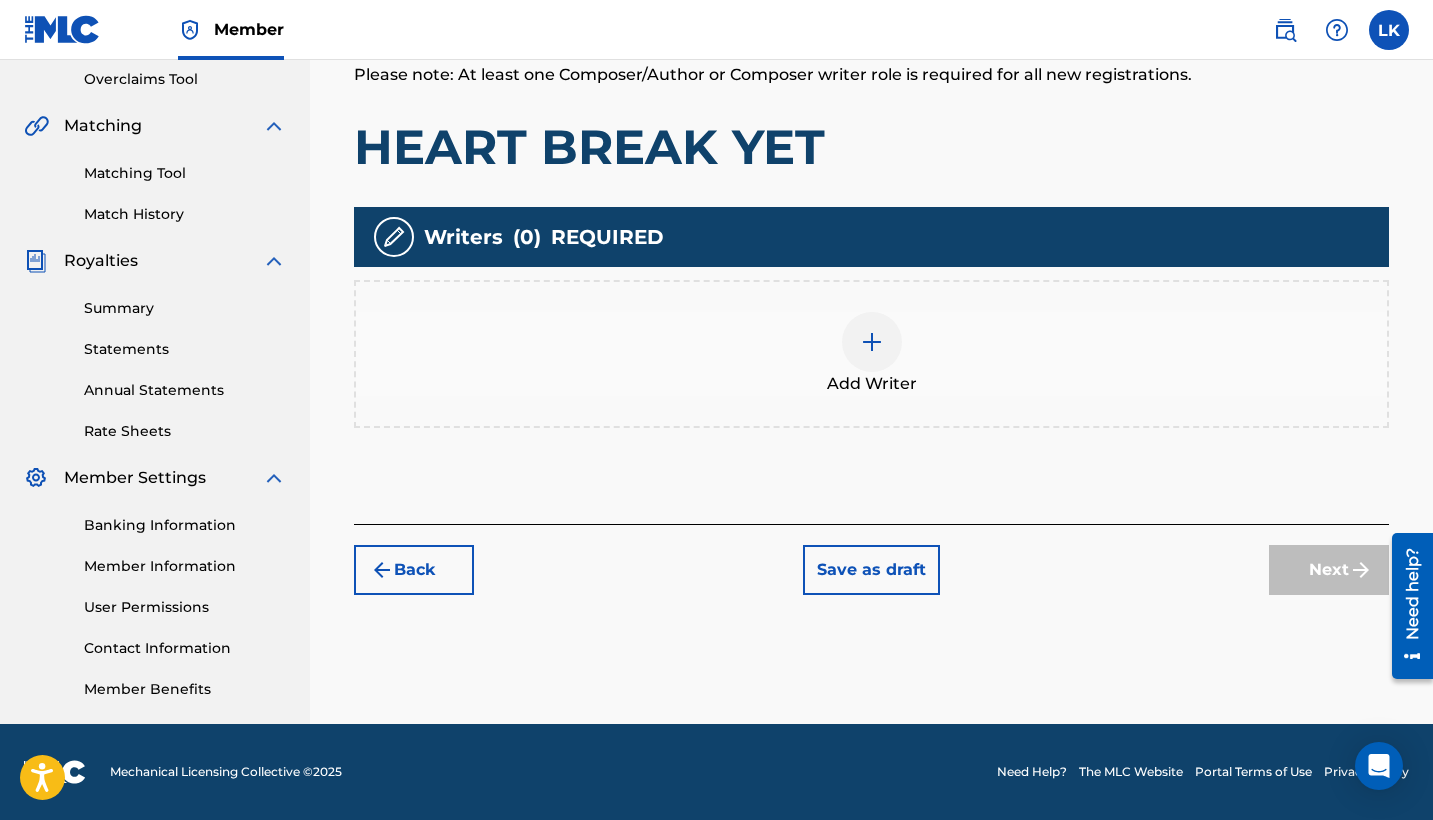 scroll, scrollTop: 420, scrollLeft: 0, axis: vertical 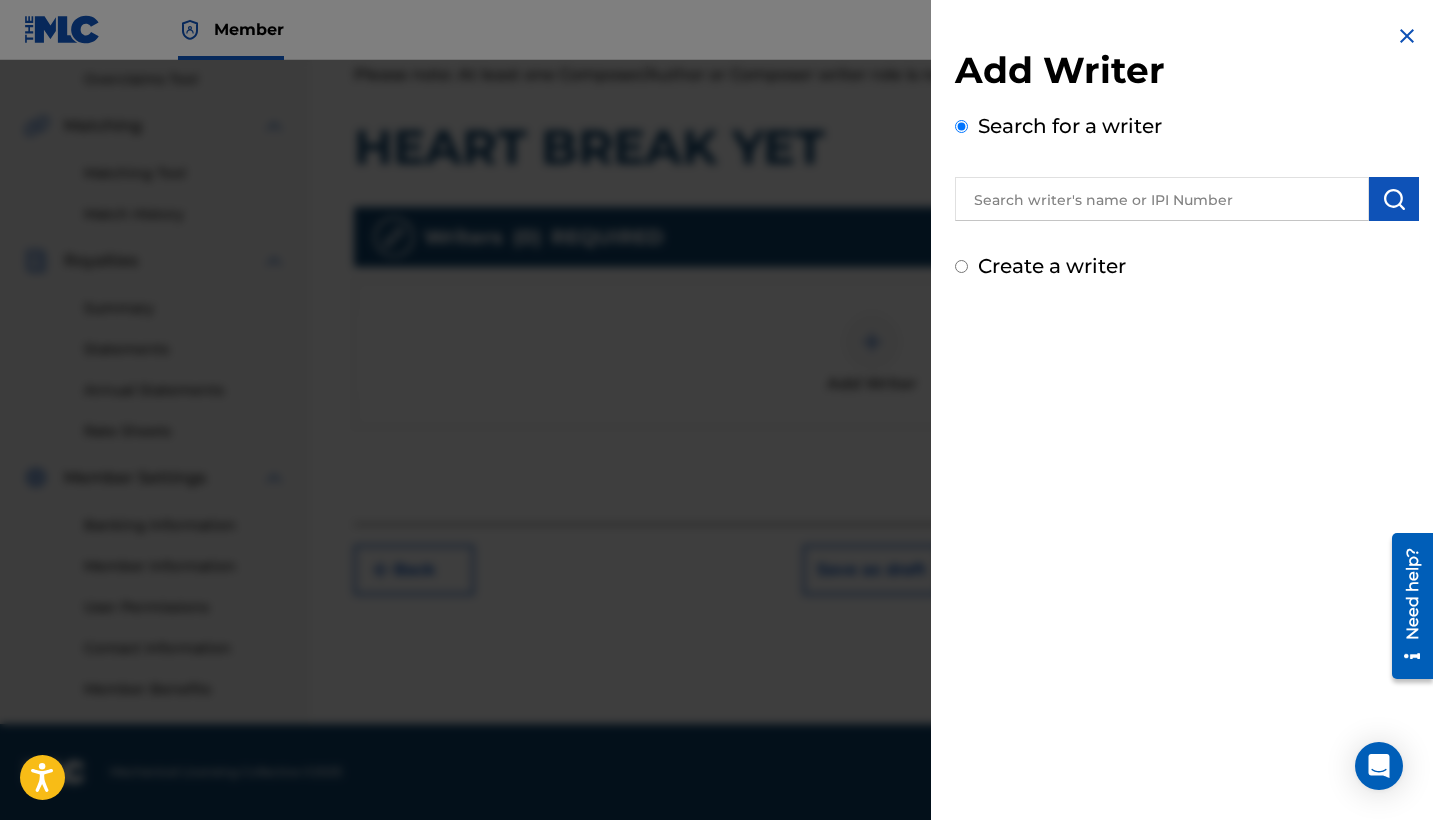 click on "Add Writer Search for a writer Create a writer" at bounding box center (1187, 152) 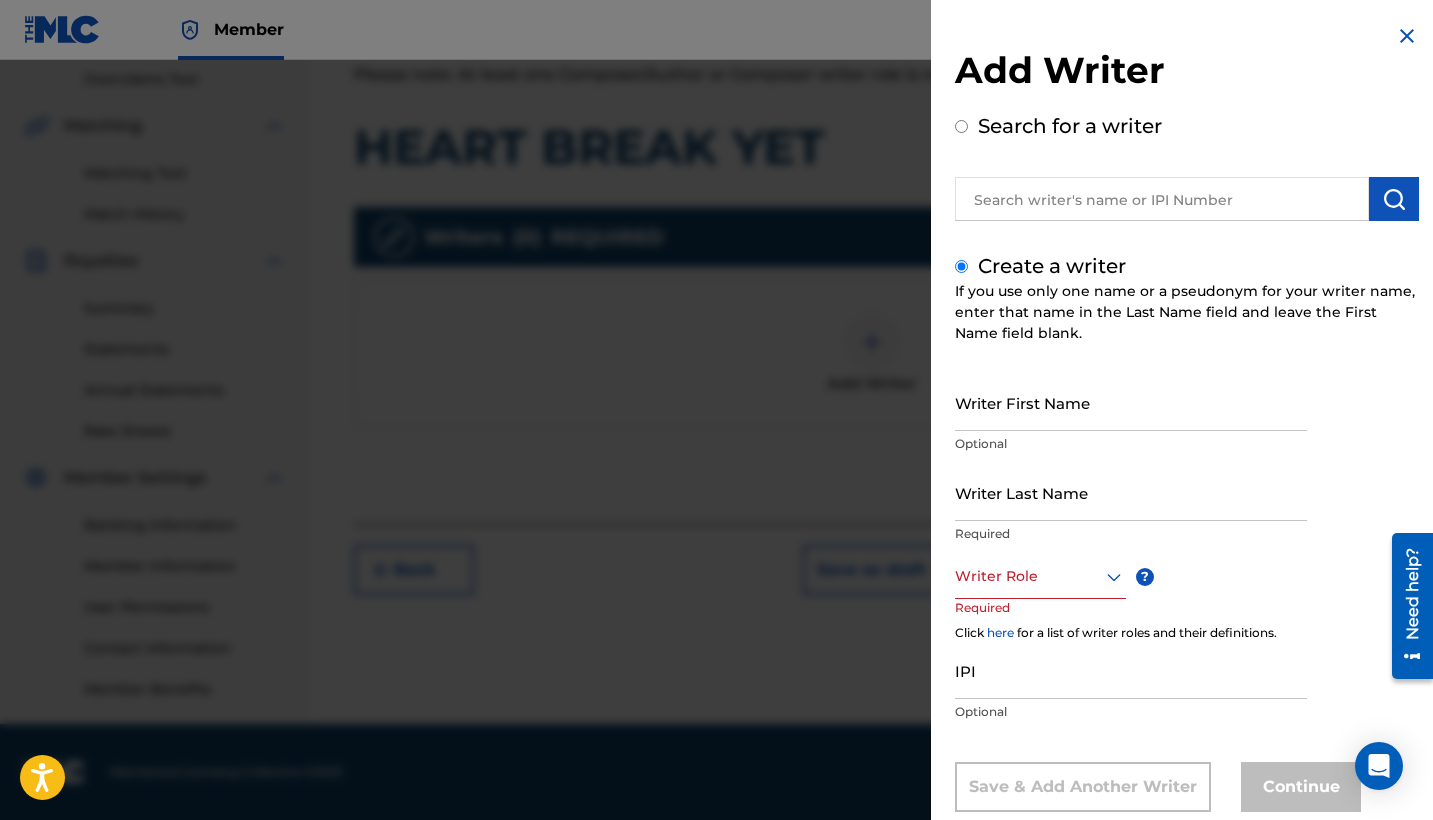 click on "Writer First Name" at bounding box center (1131, 402) 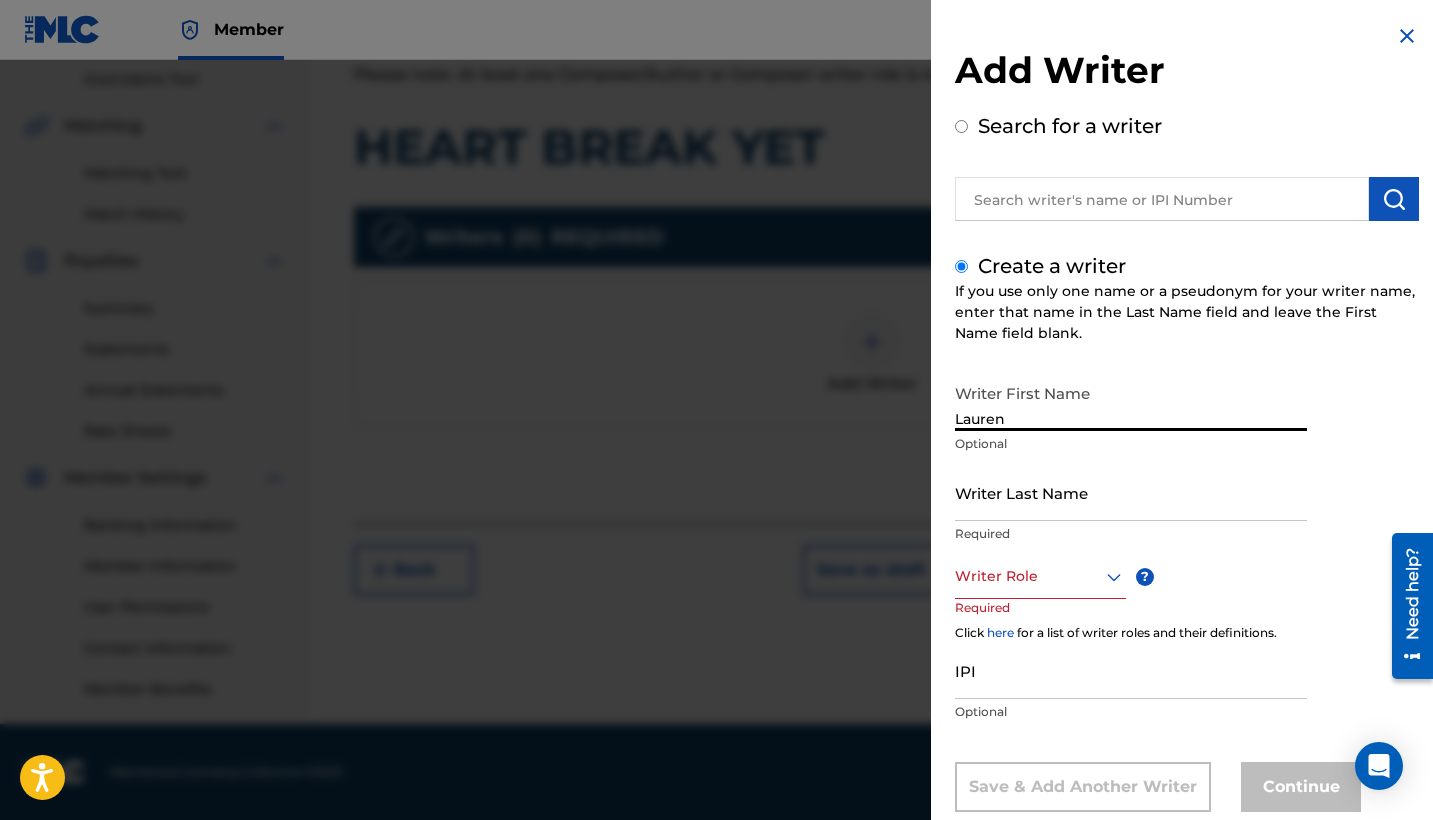 type on "Lauren" 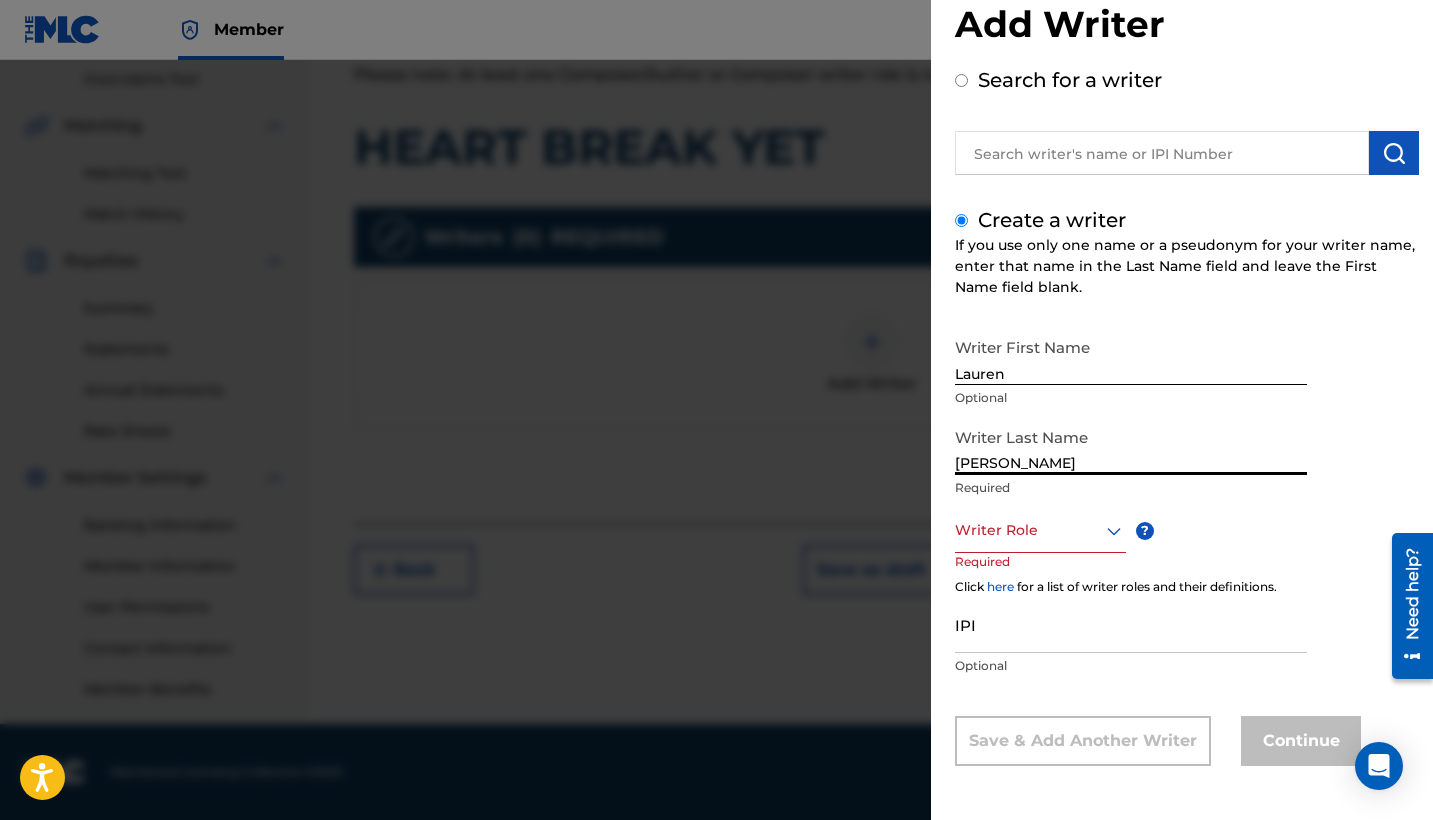 type on "[PERSON_NAME]" 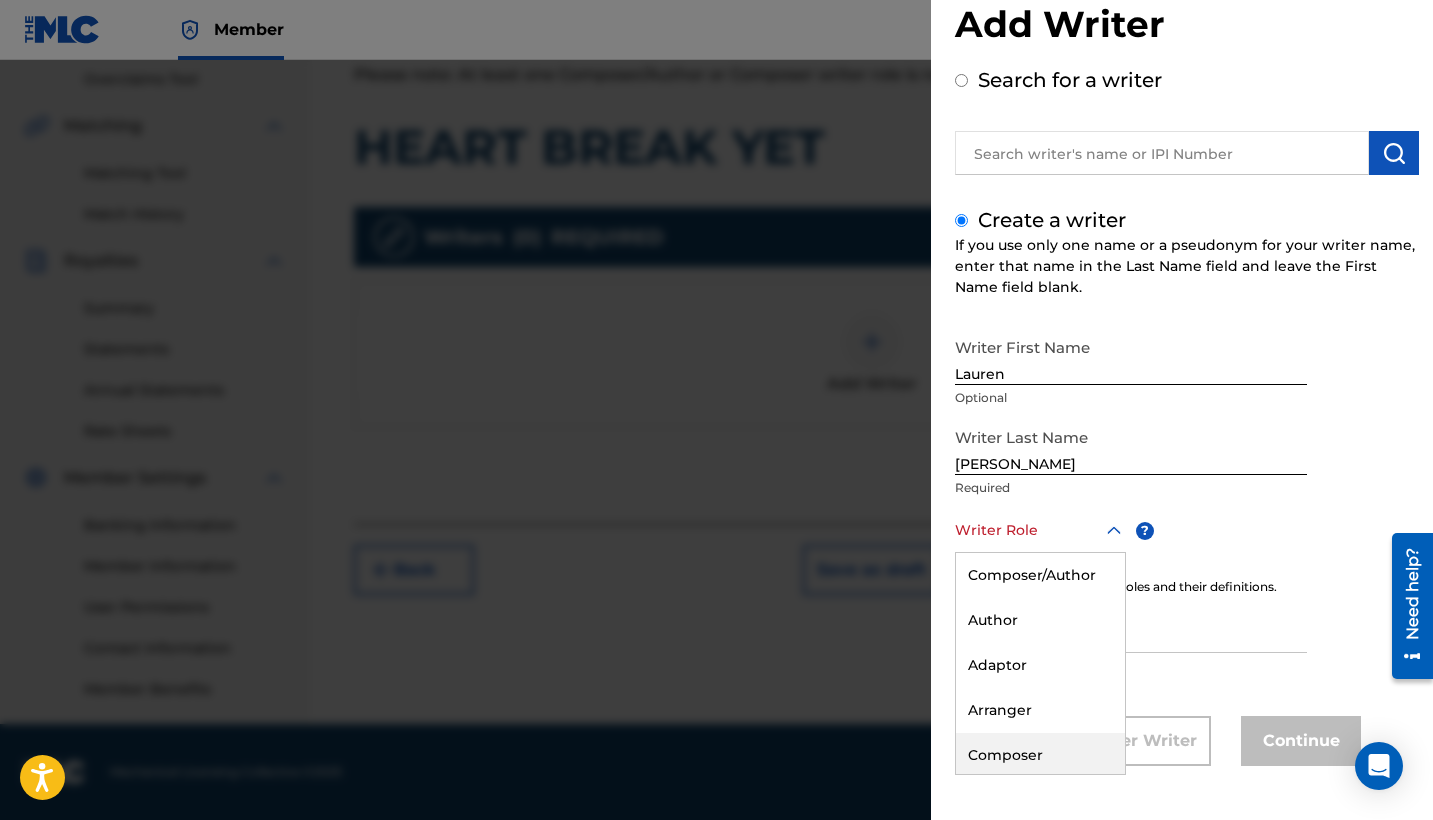 scroll, scrollTop: 0, scrollLeft: 0, axis: both 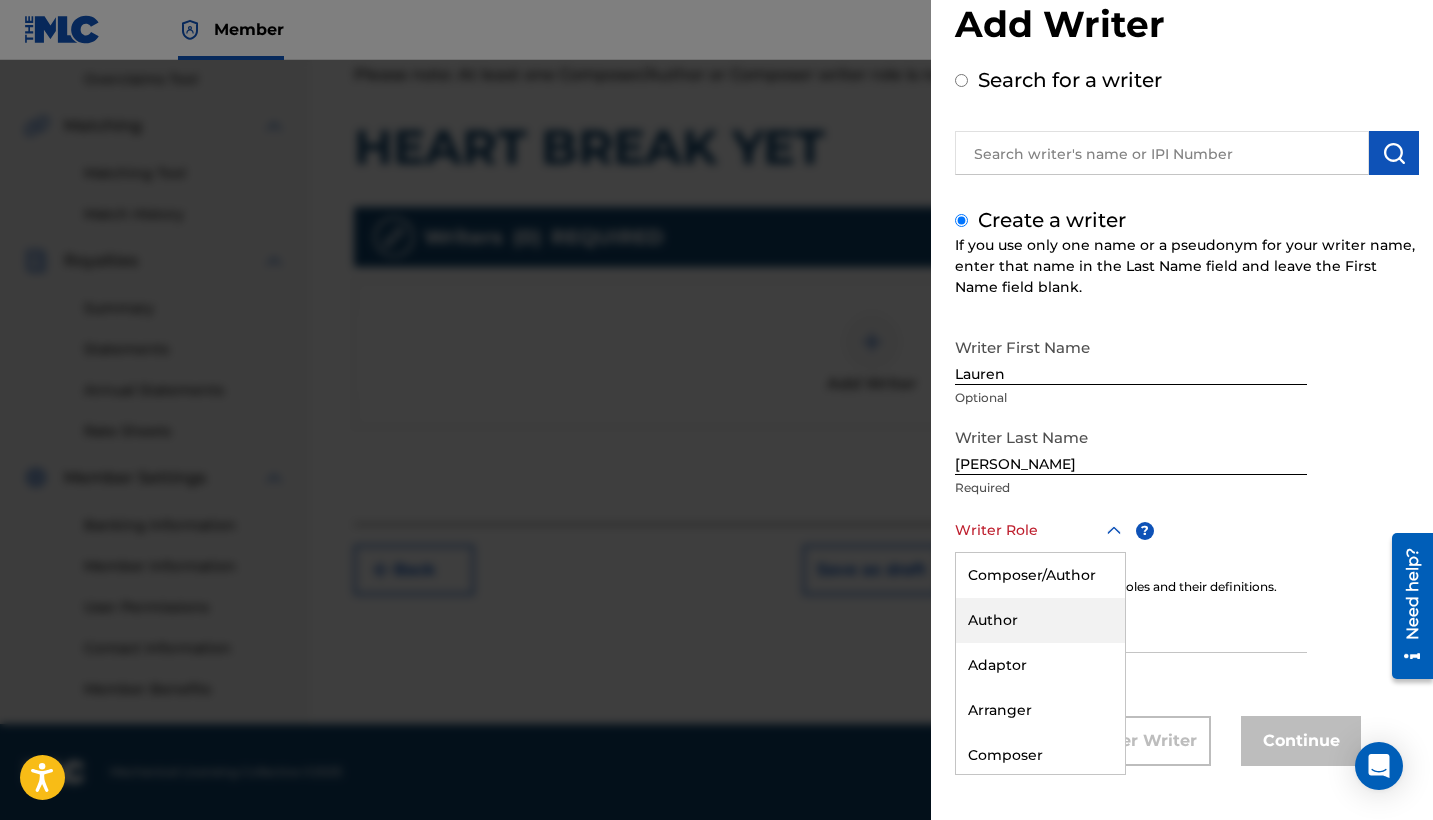 click on "Author" at bounding box center (1040, 620) 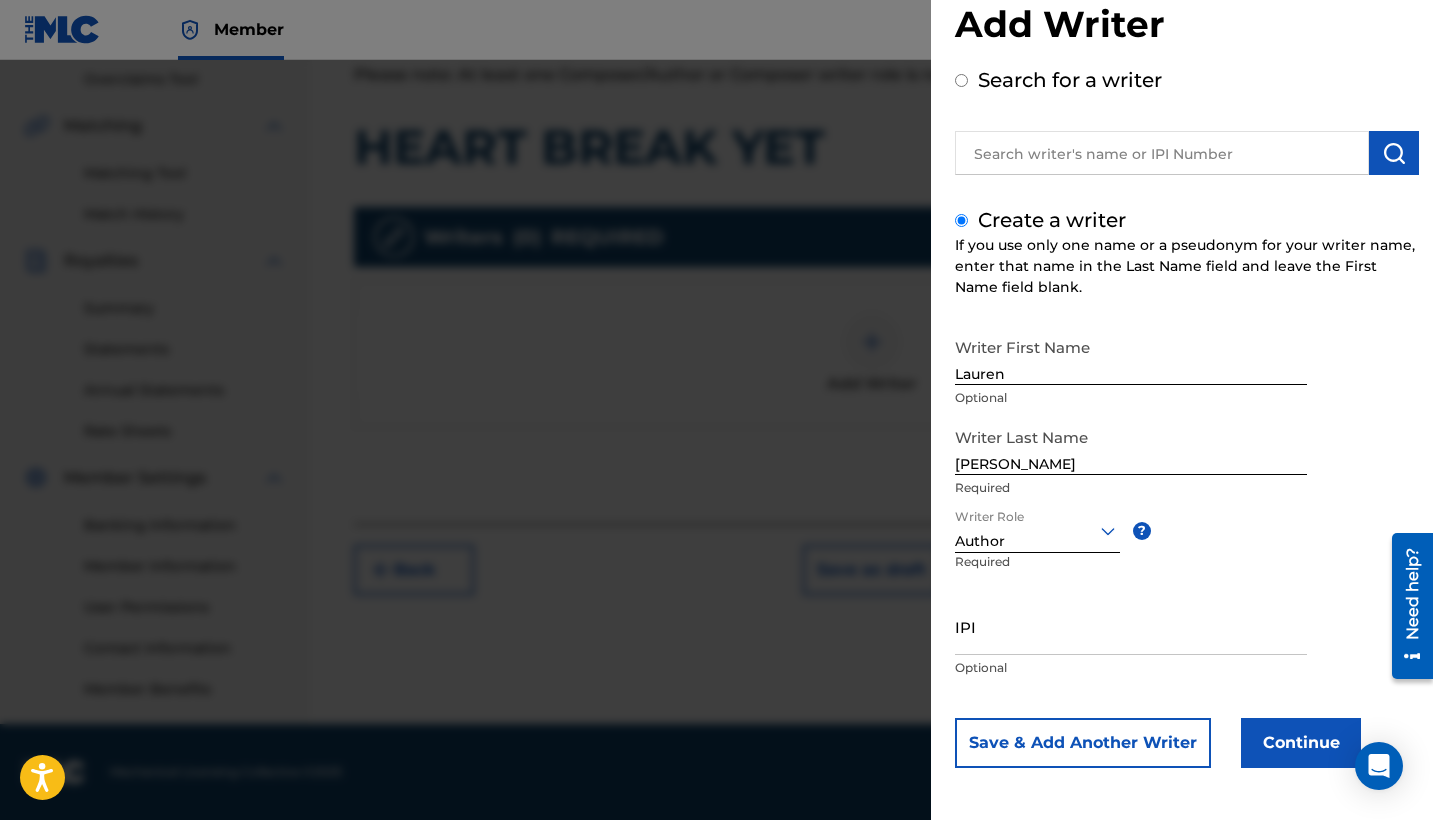 click on "Continue" at bounding box center [1301, 743] 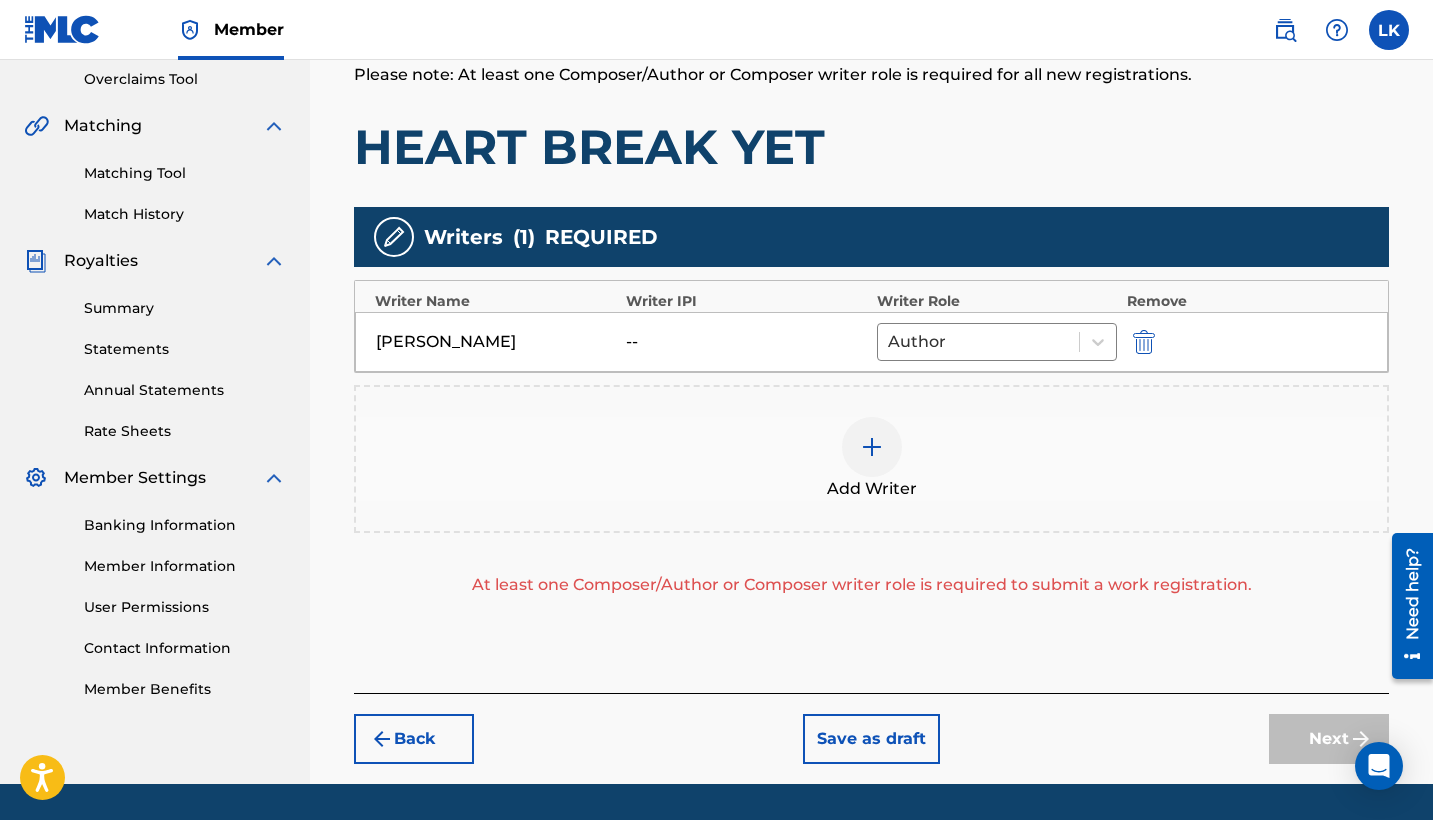 click at bounding box center (872, 447) 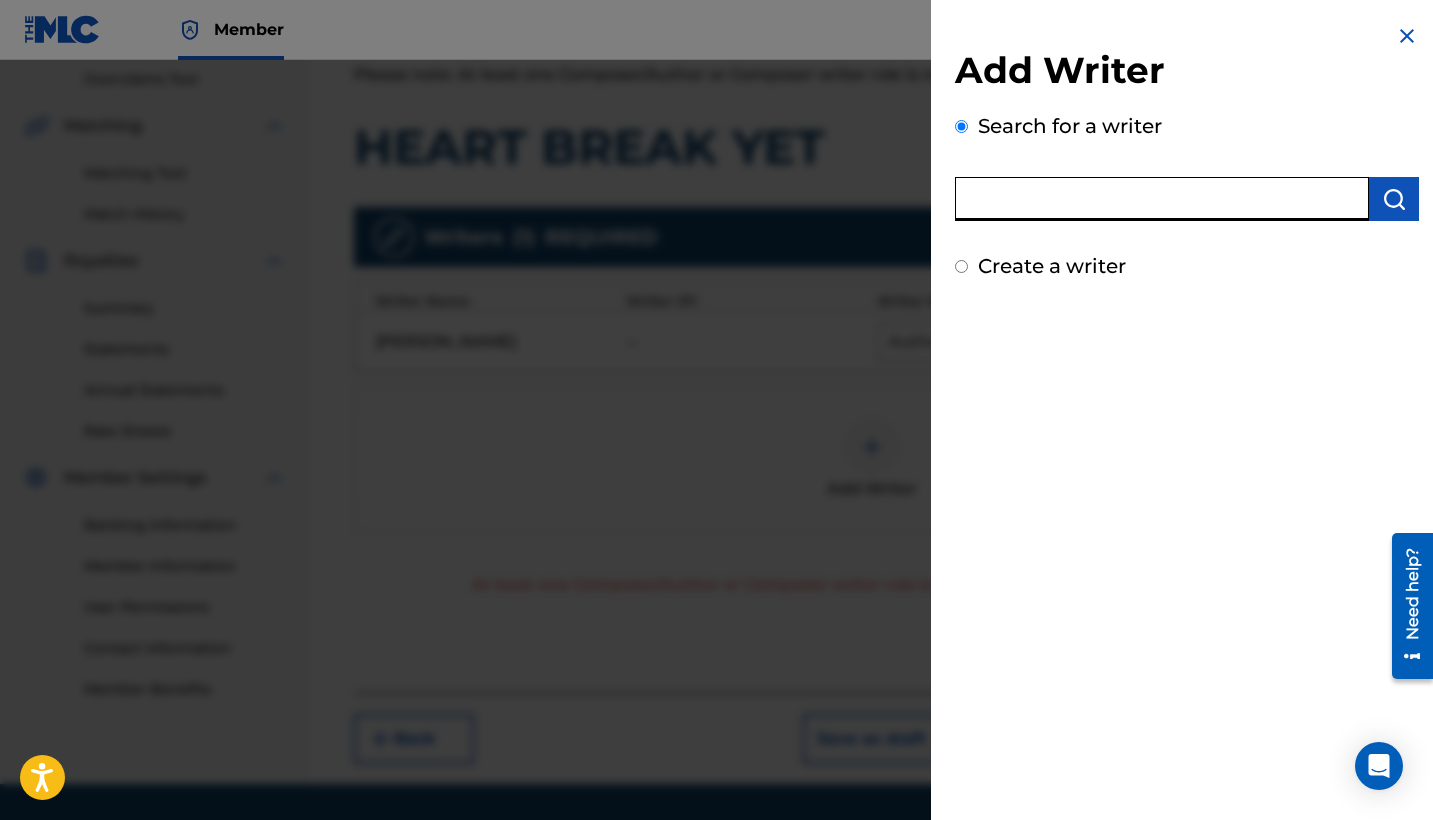 click at bounding box center [1162, 199] 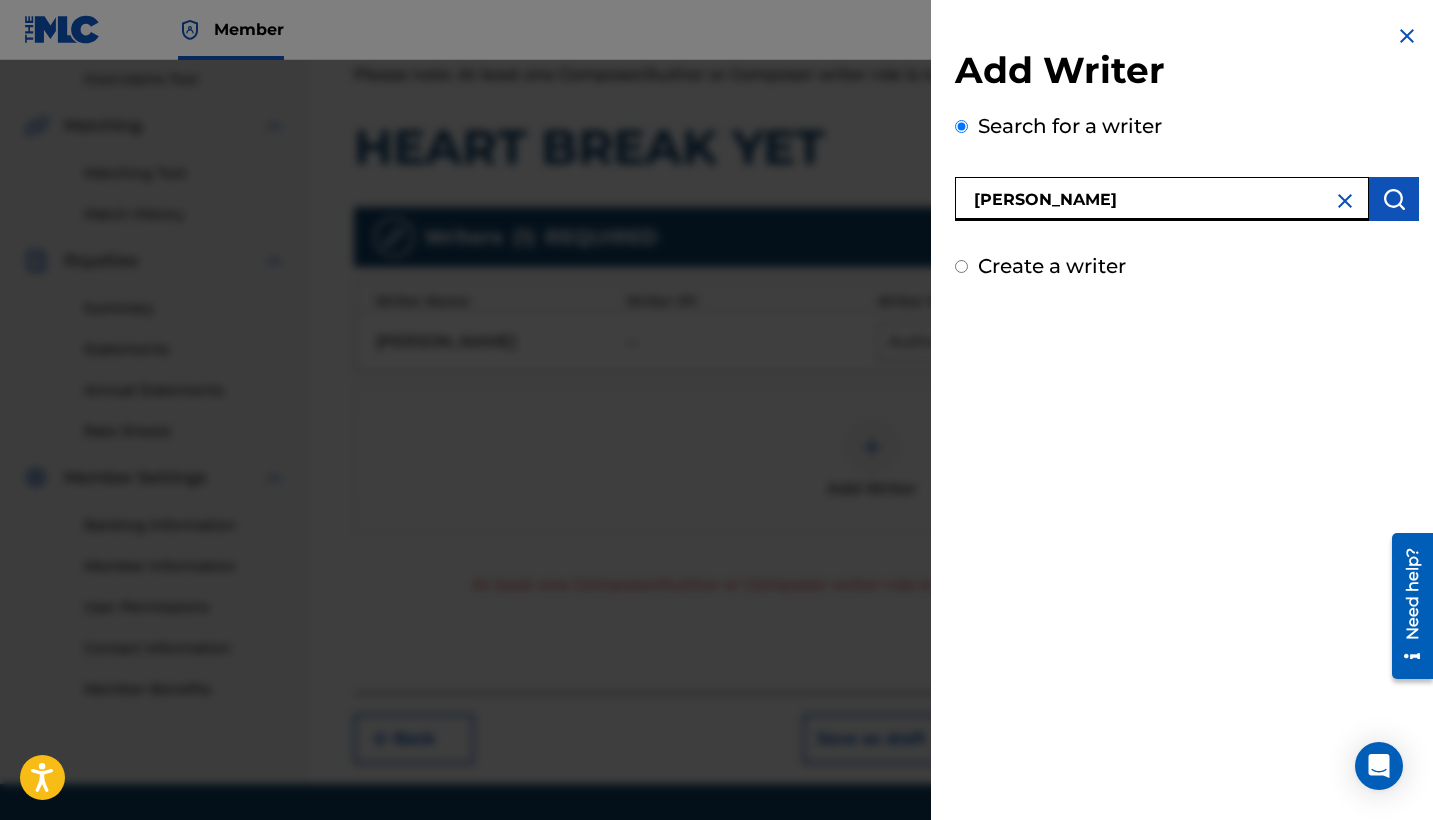 type on "[PERSON_NAME]" 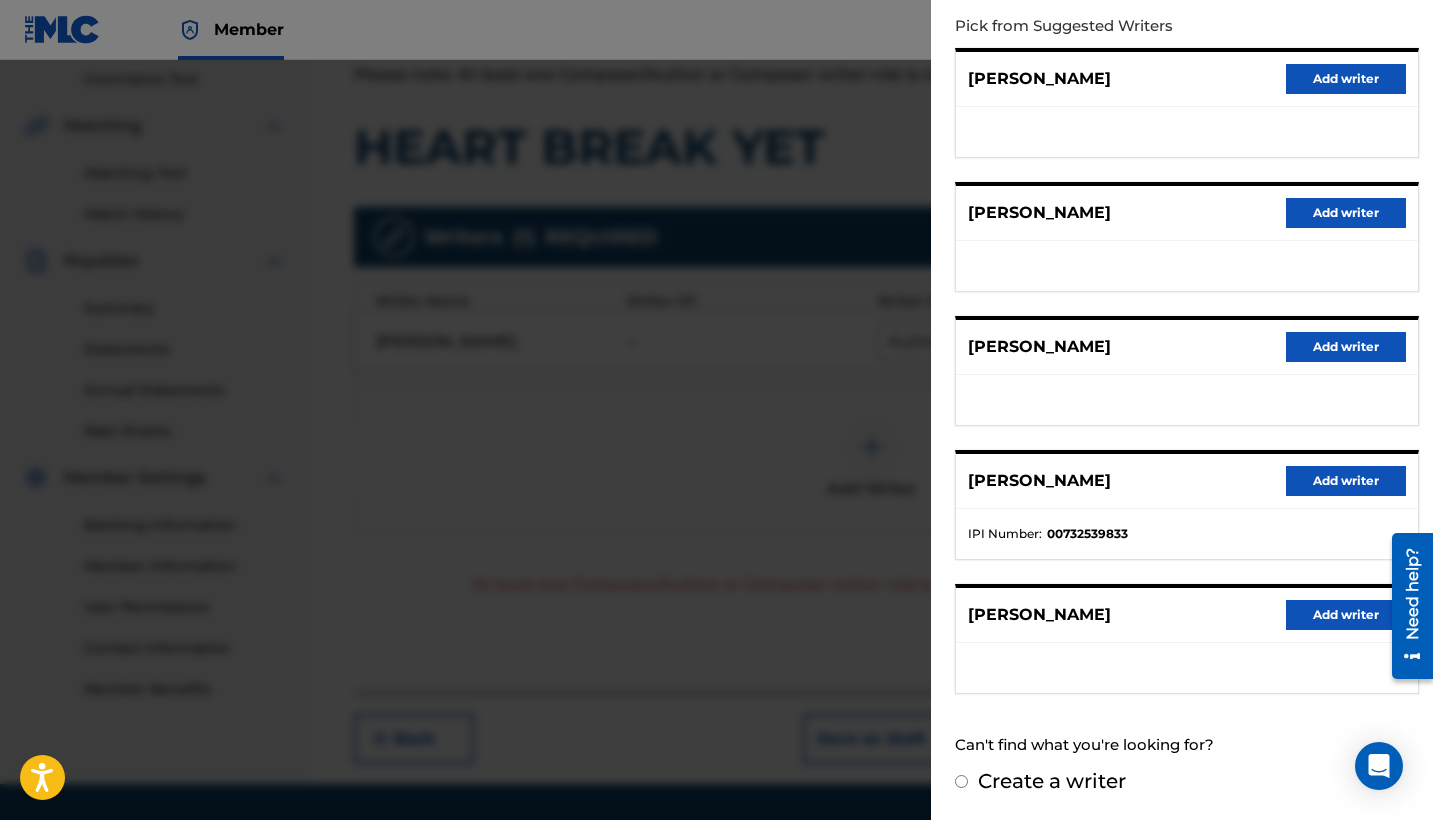 scroll, scrollTop: 221, scrollLeft: 0, axis: vertical 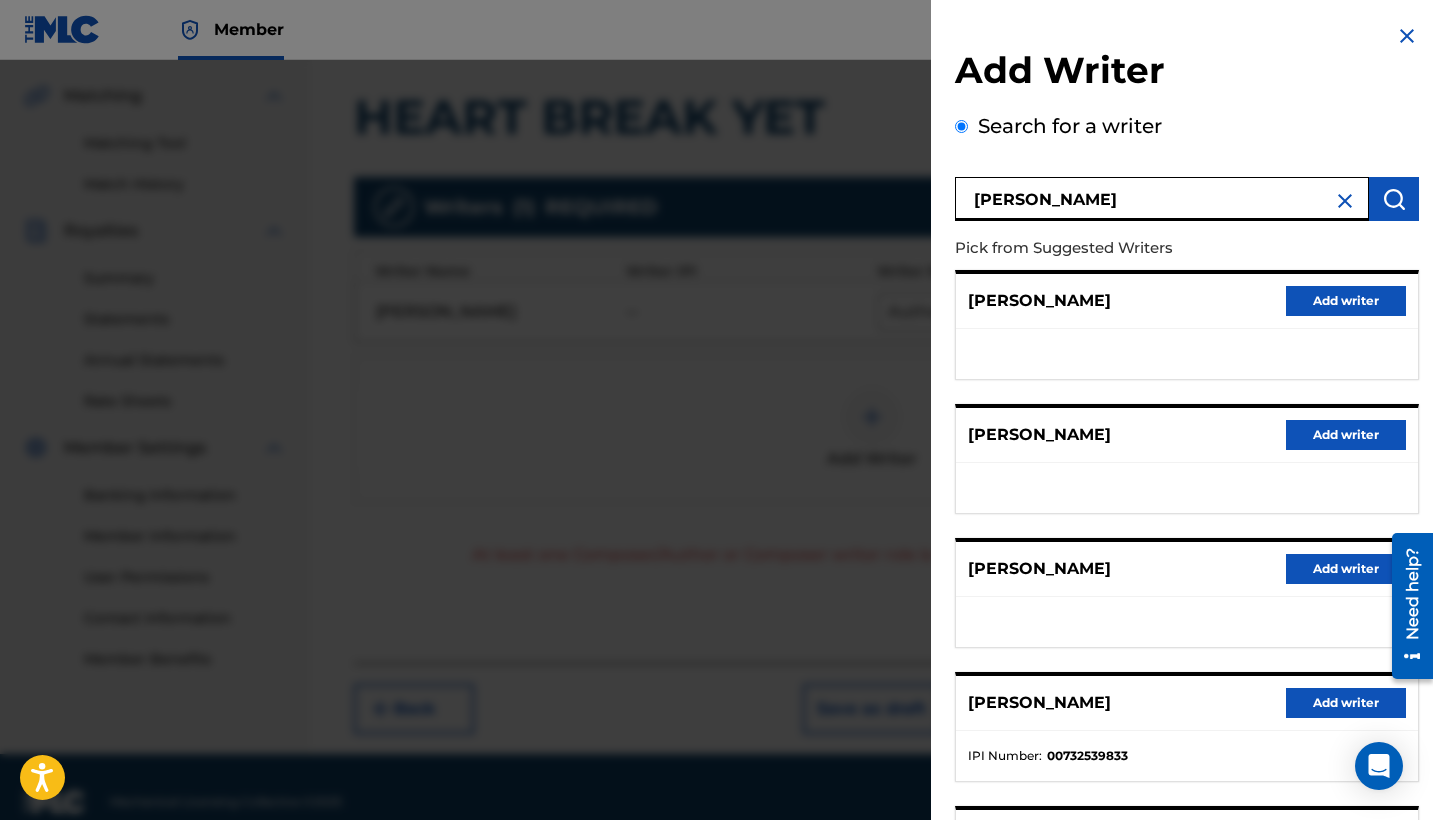 click at bounding box center [1345, 201] 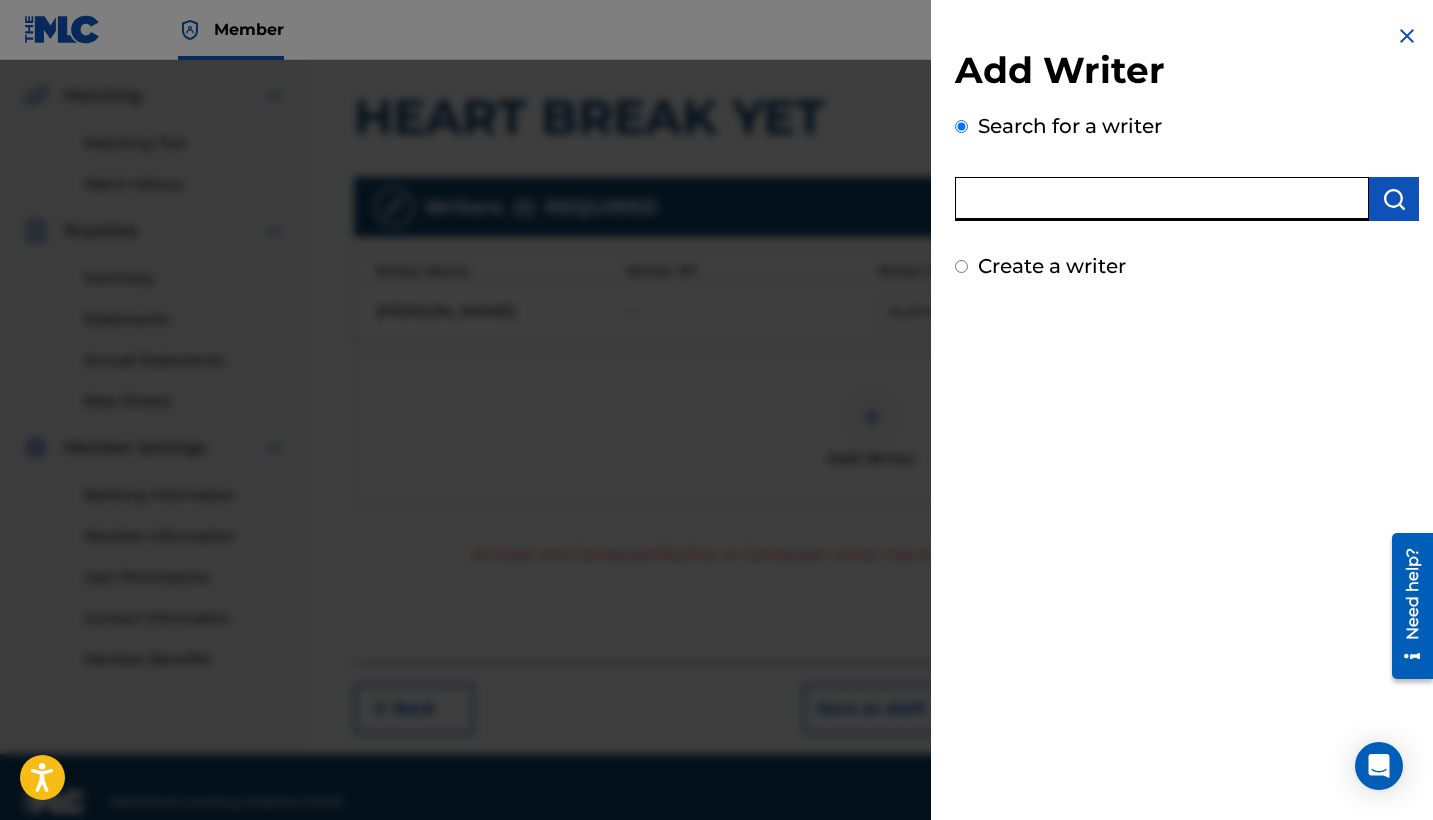 click at bounding box center (1162, 199) 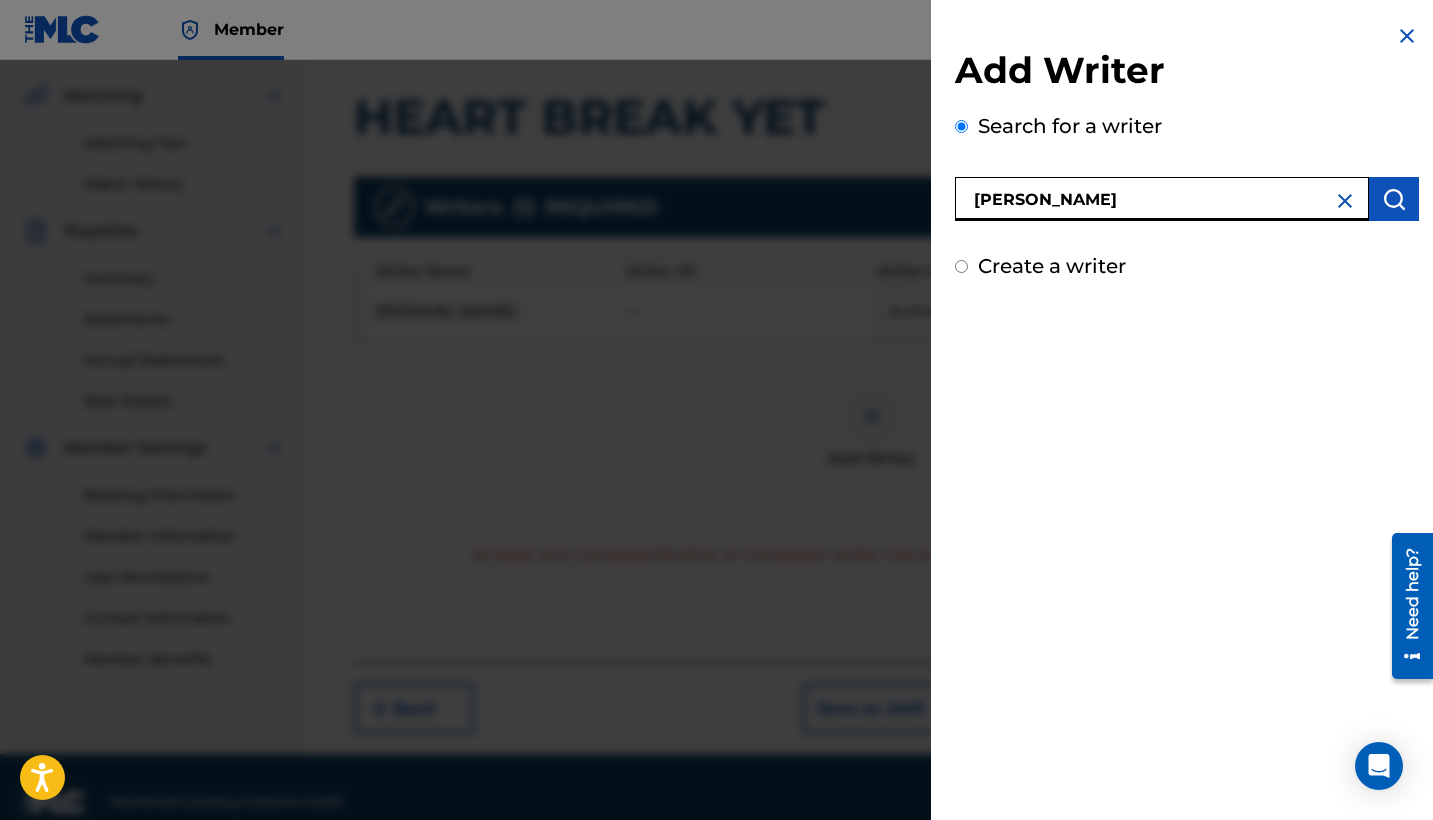 type on "[PERSON_NAME]" 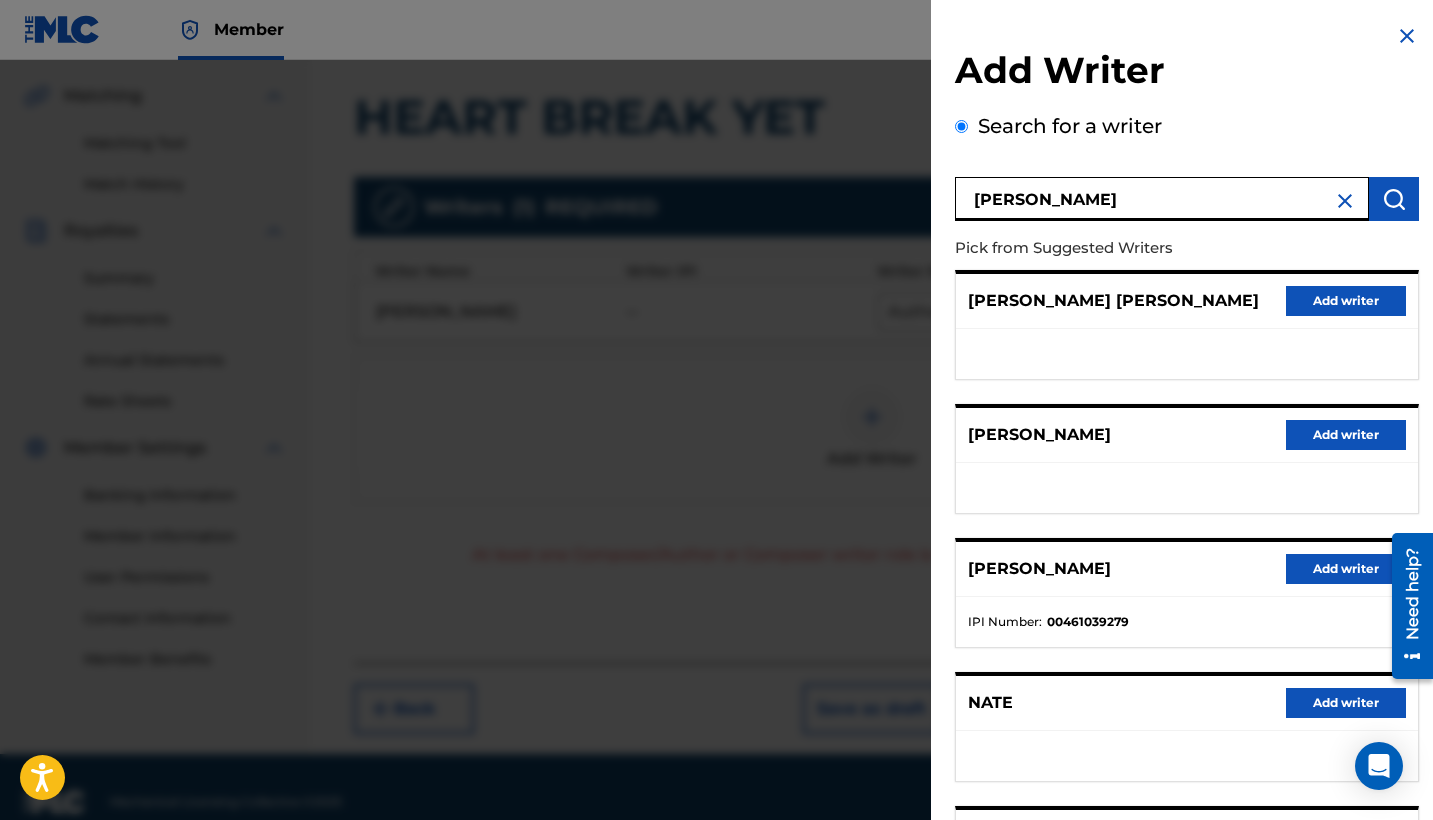 scroll, scrollTop: 0, scrollLeft: 0, axis: both 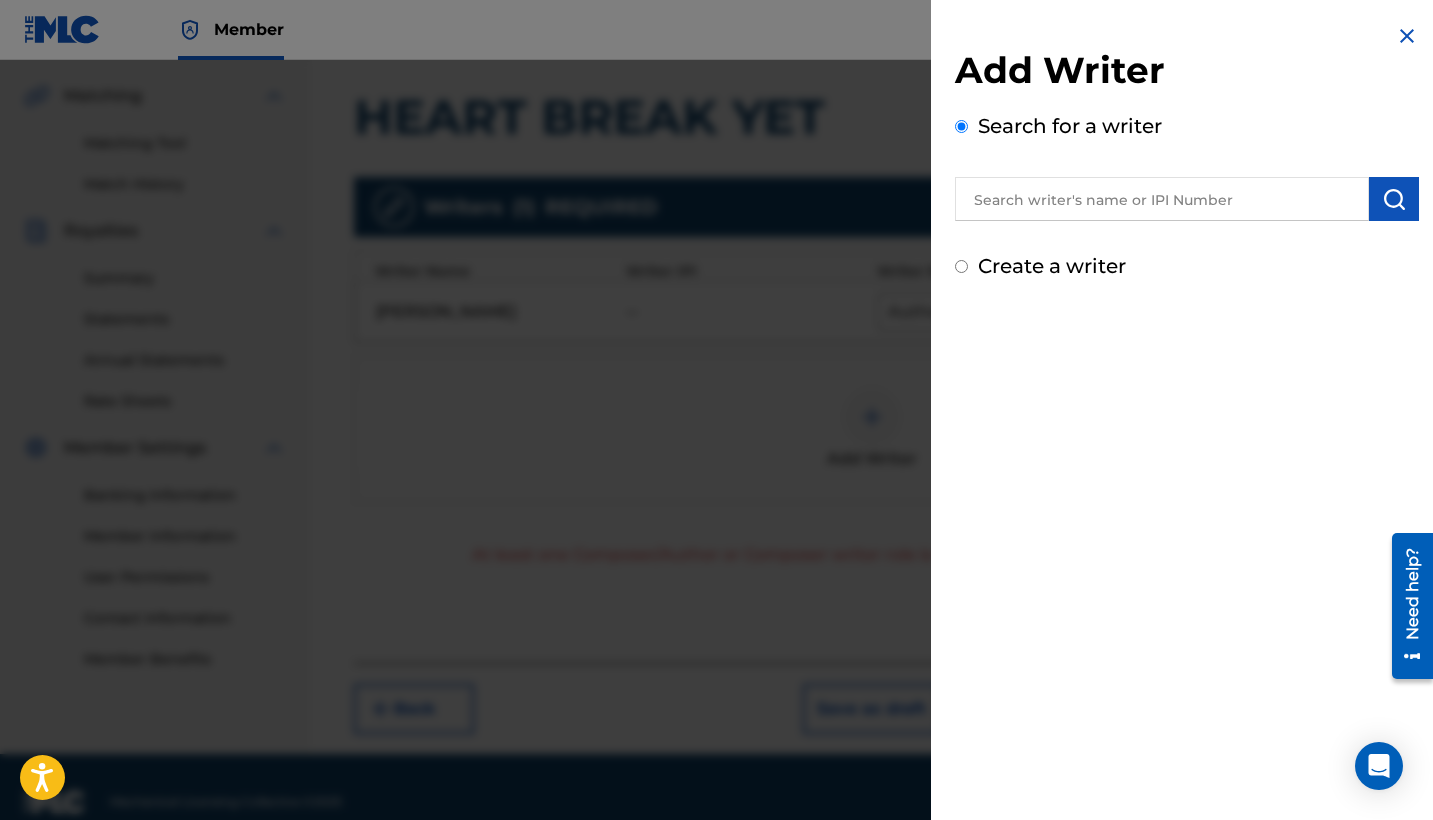 click at bounding box center (1407, 36) 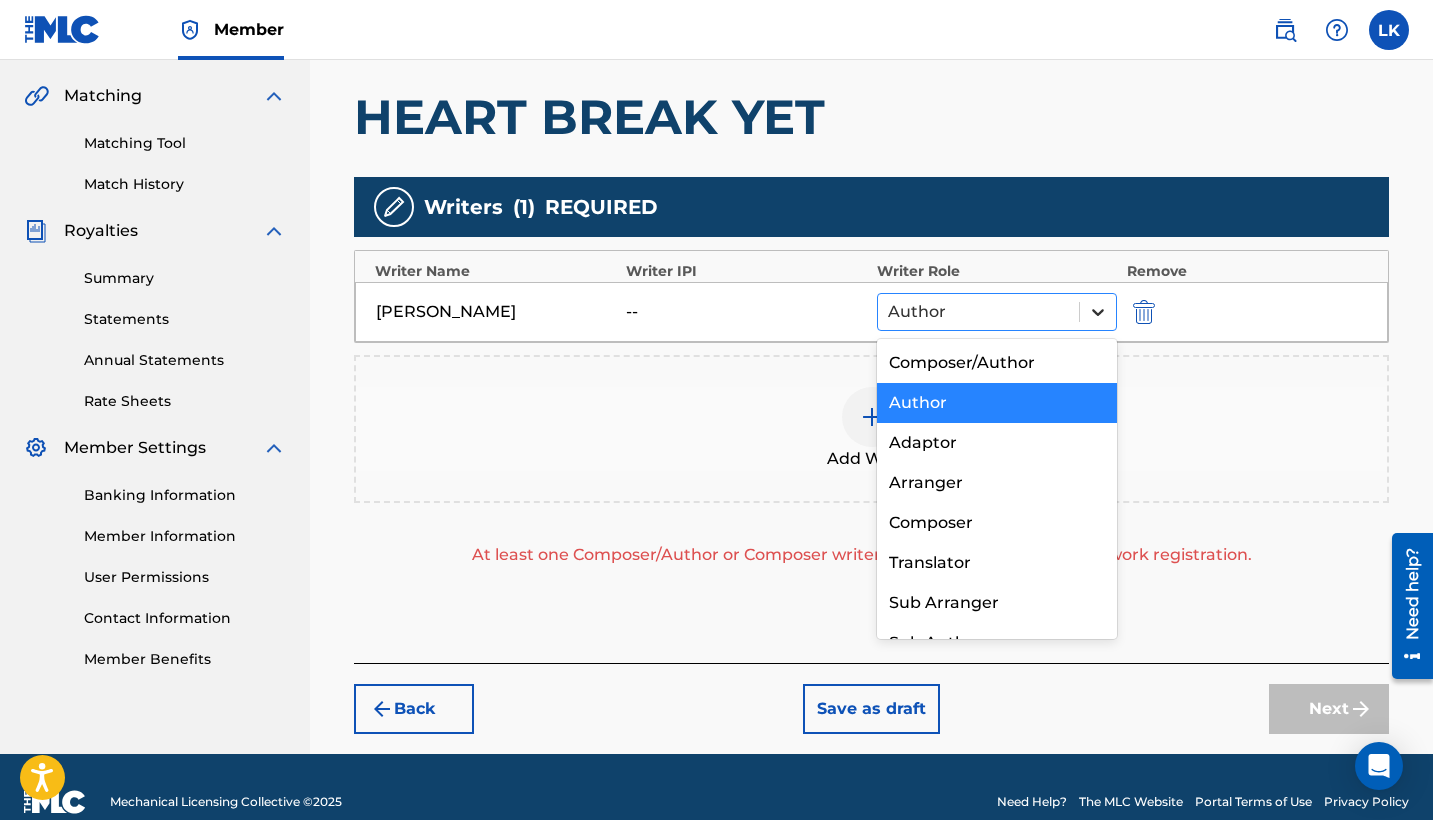 click 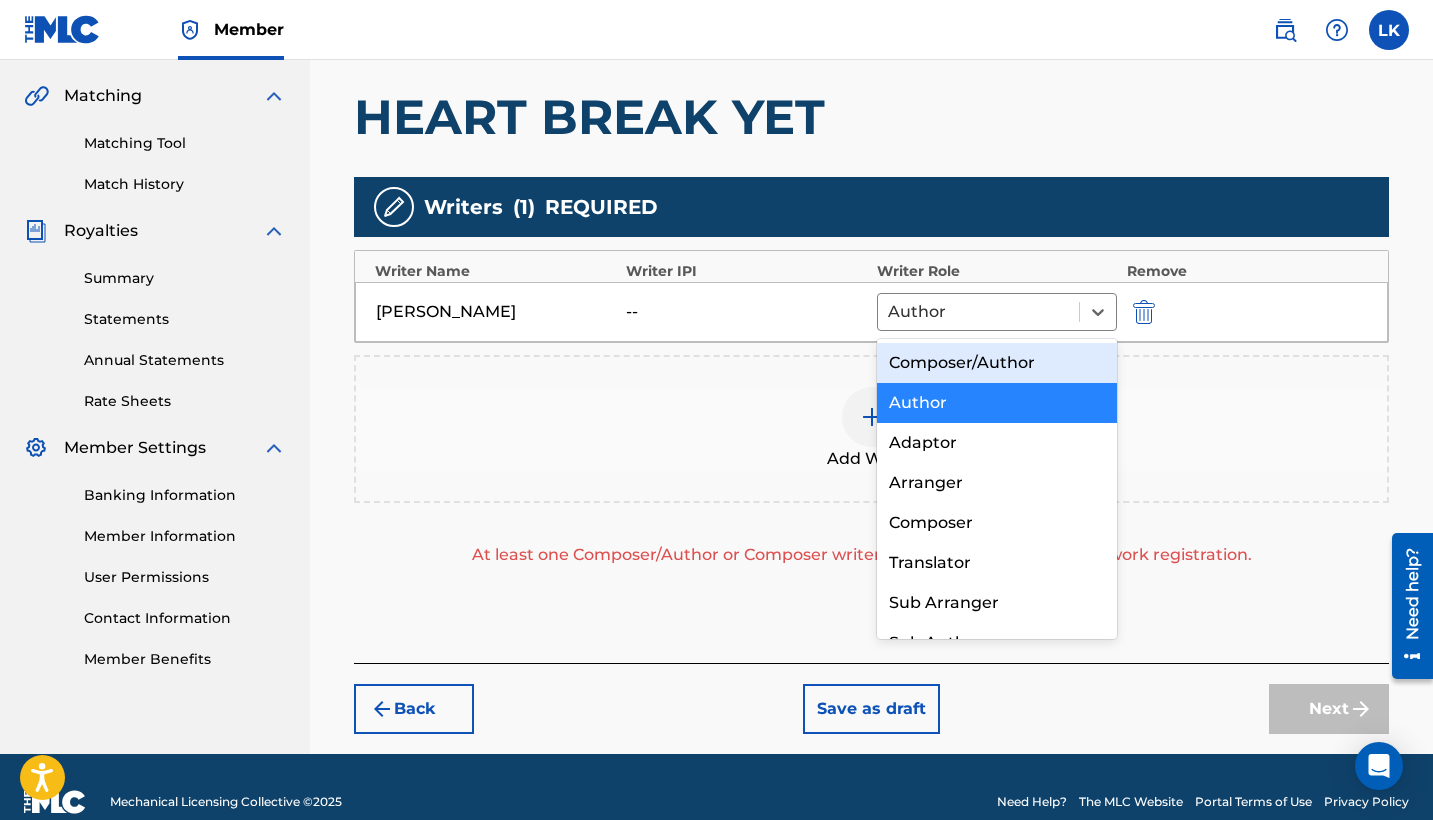 click on "Composer/Author" at bounding box center (997, 363) 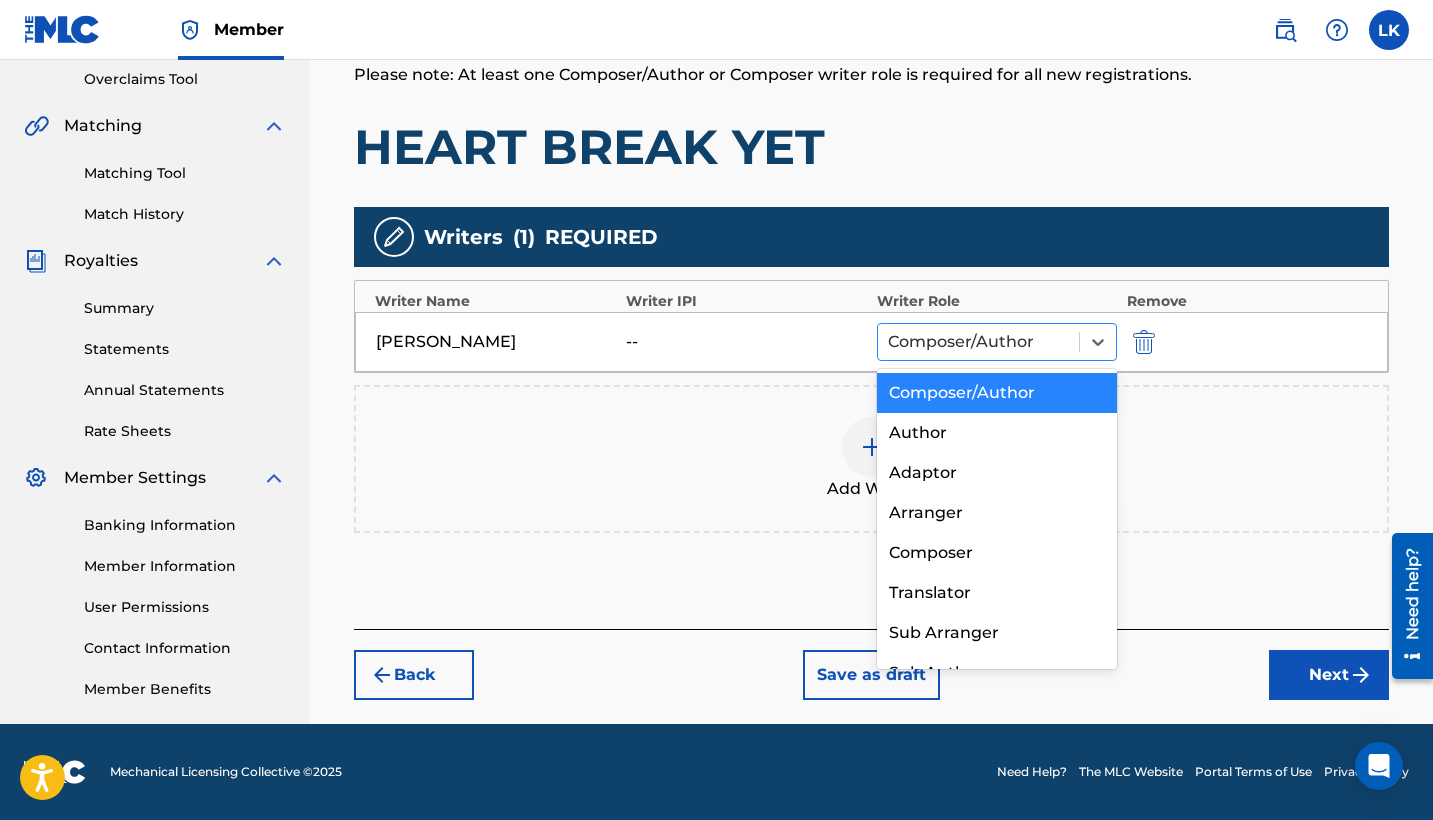 click on "Composer/Author" at bounding box center [978, 342] 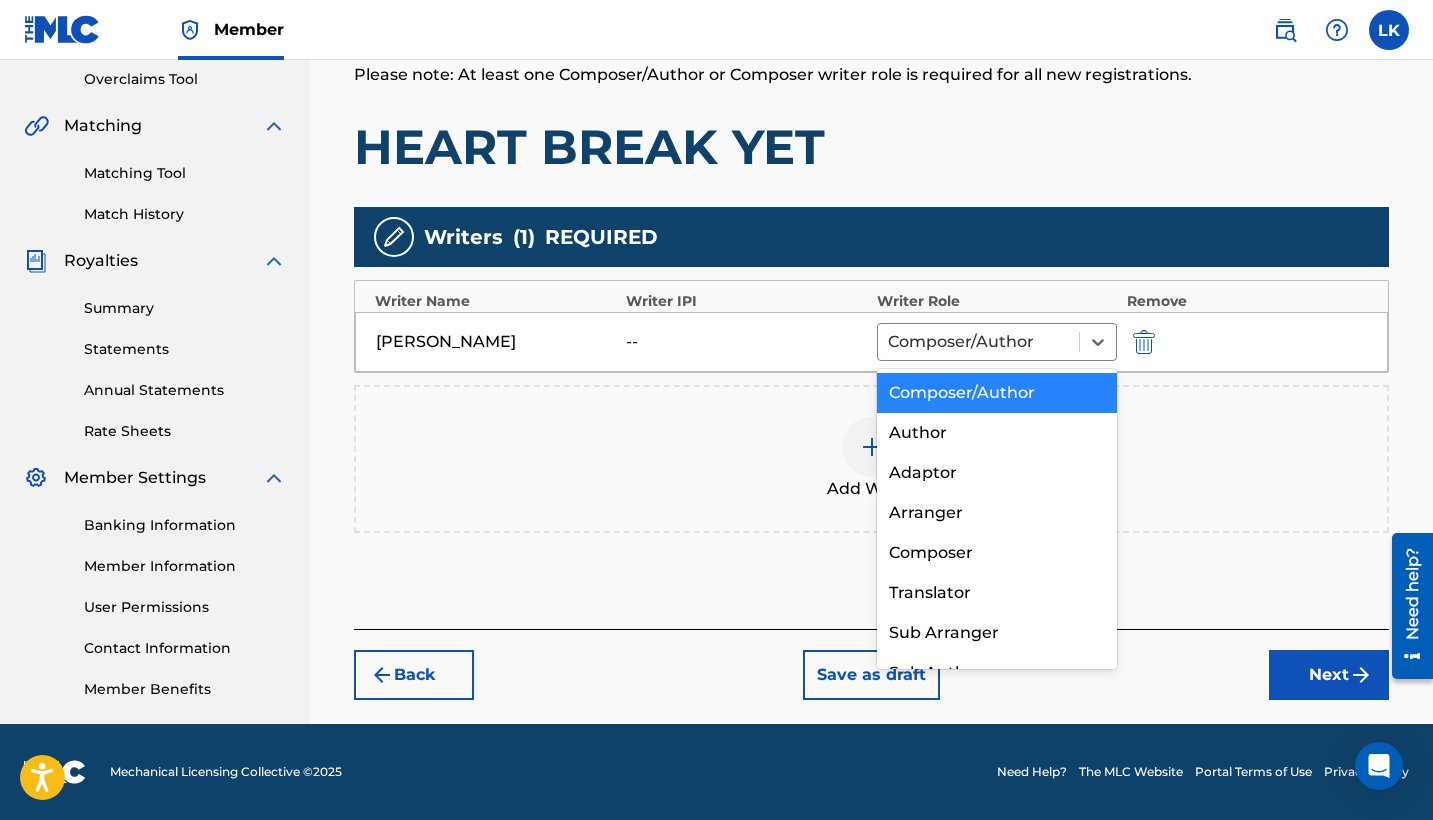 click on "Composer/Author" at bounding box center (997, 393) 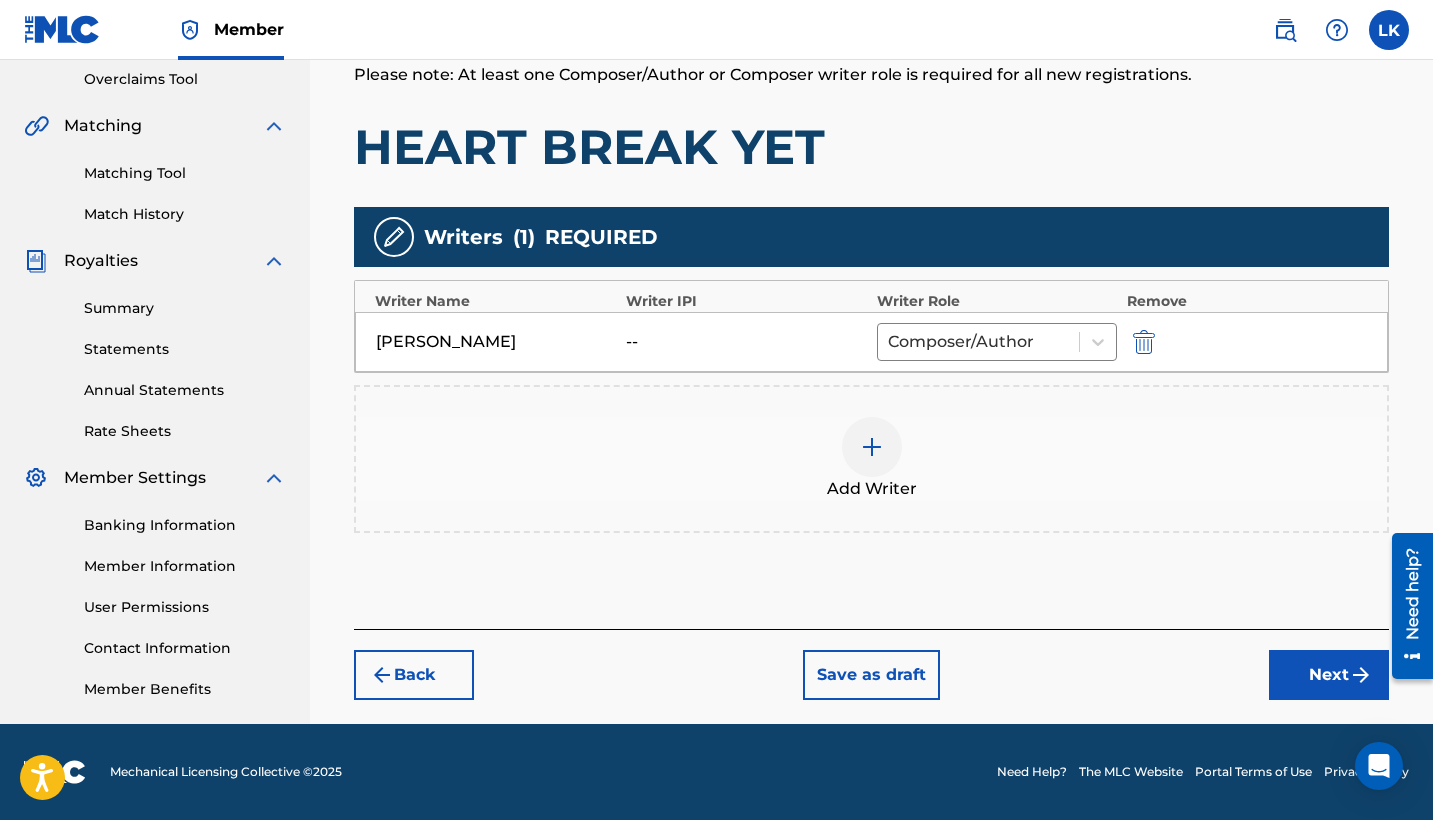click at bounding box center (872, 447) 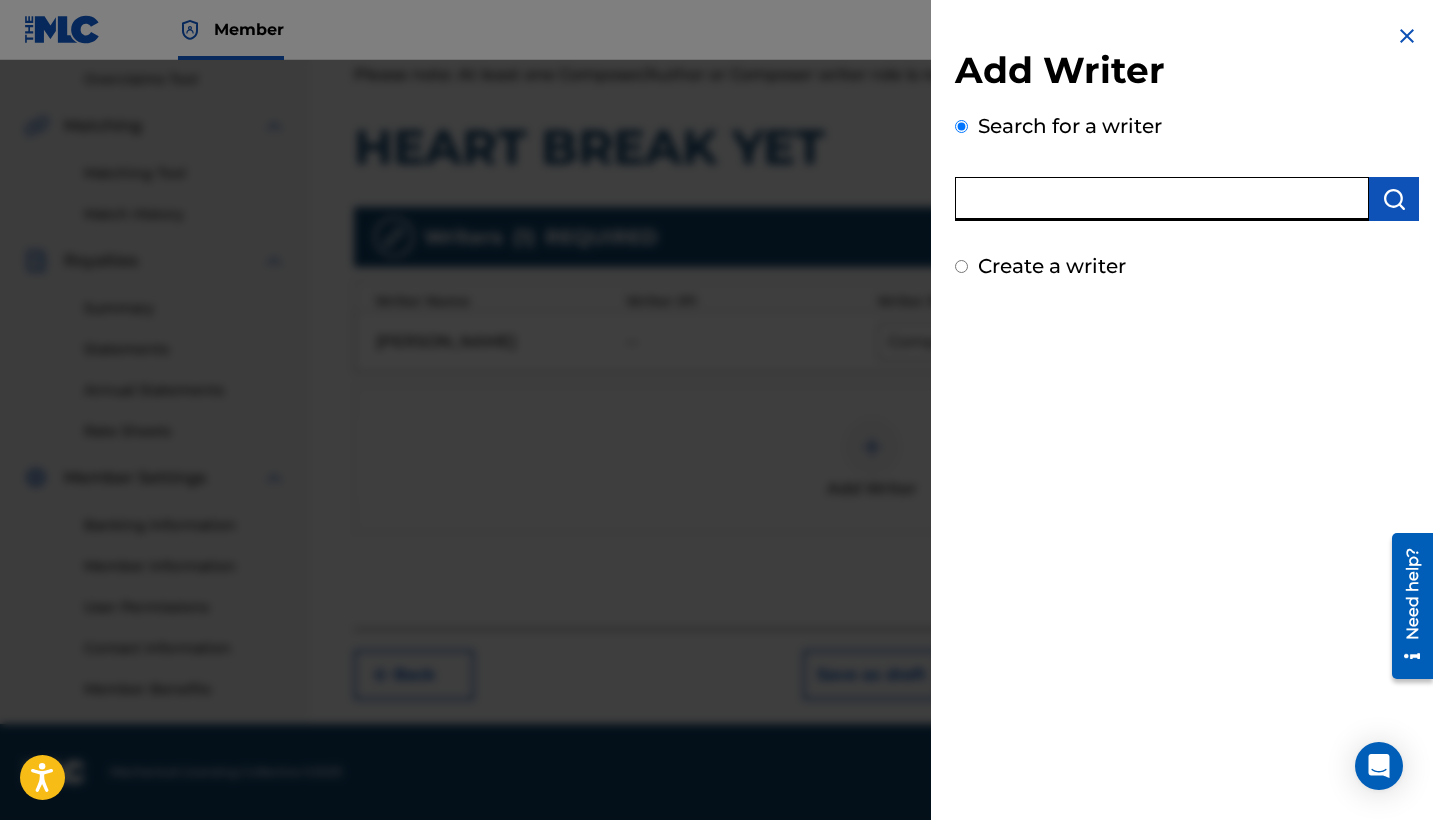 click at bounding box center [1162, 199] 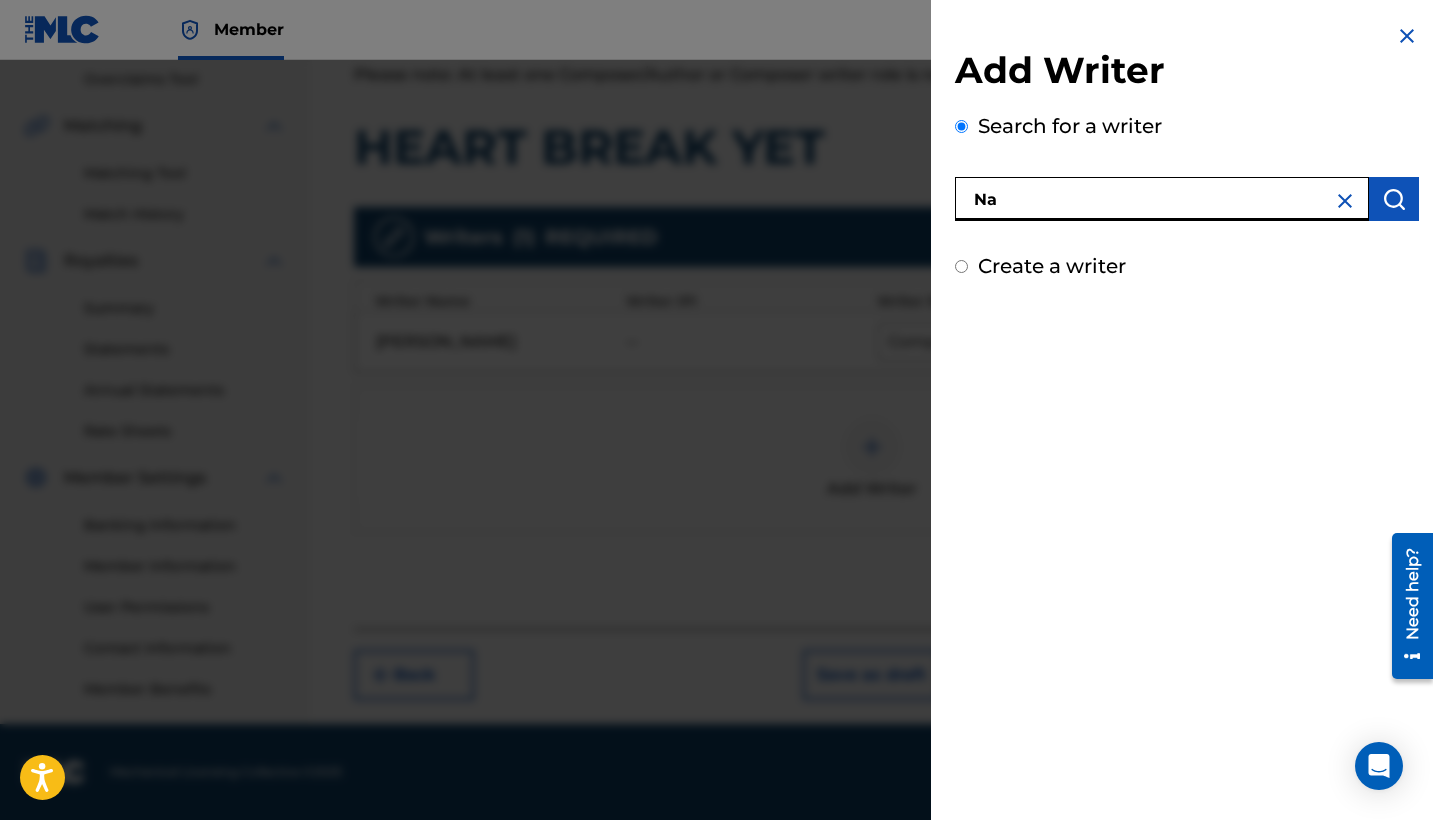 type on "N" 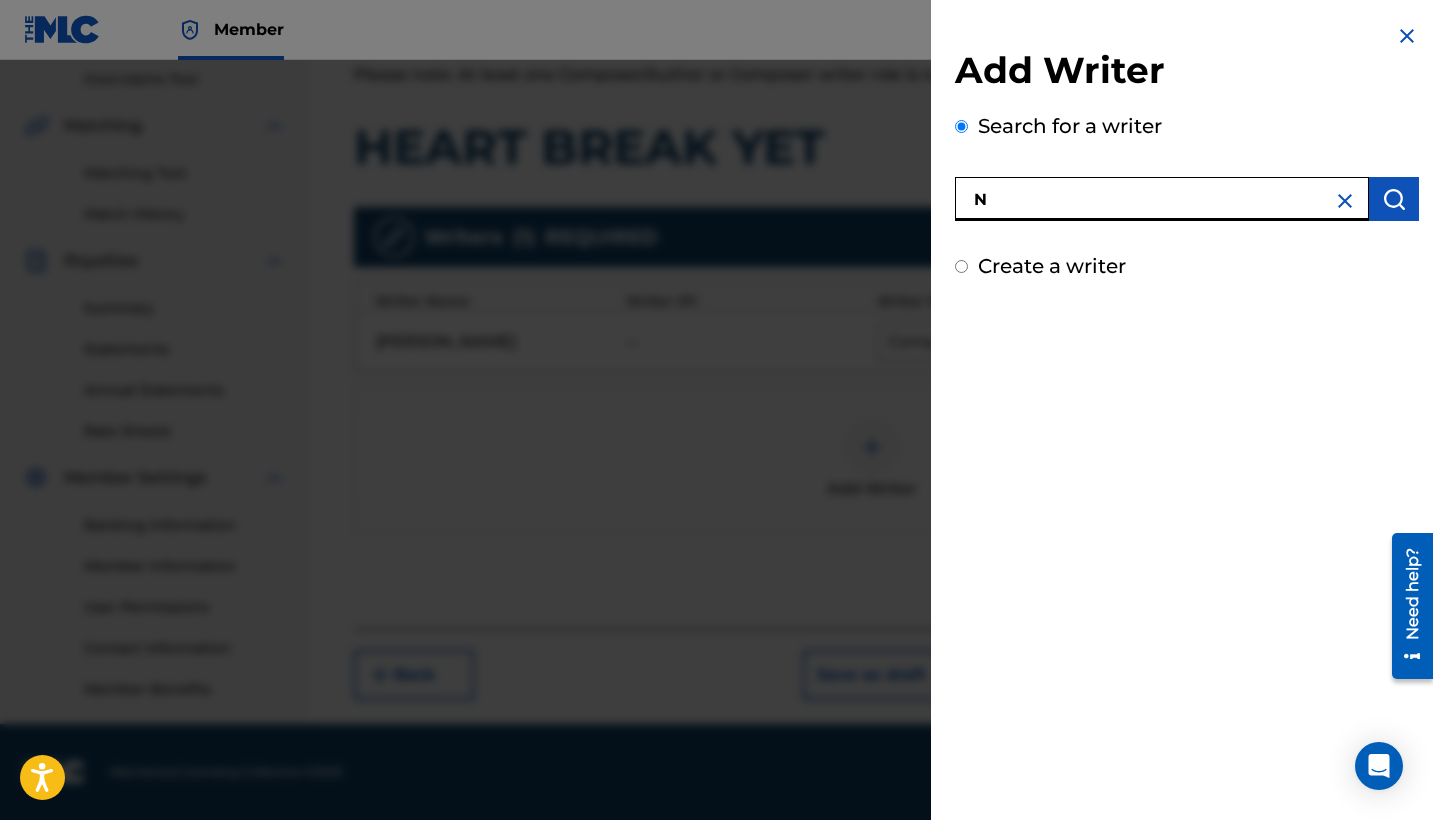 type 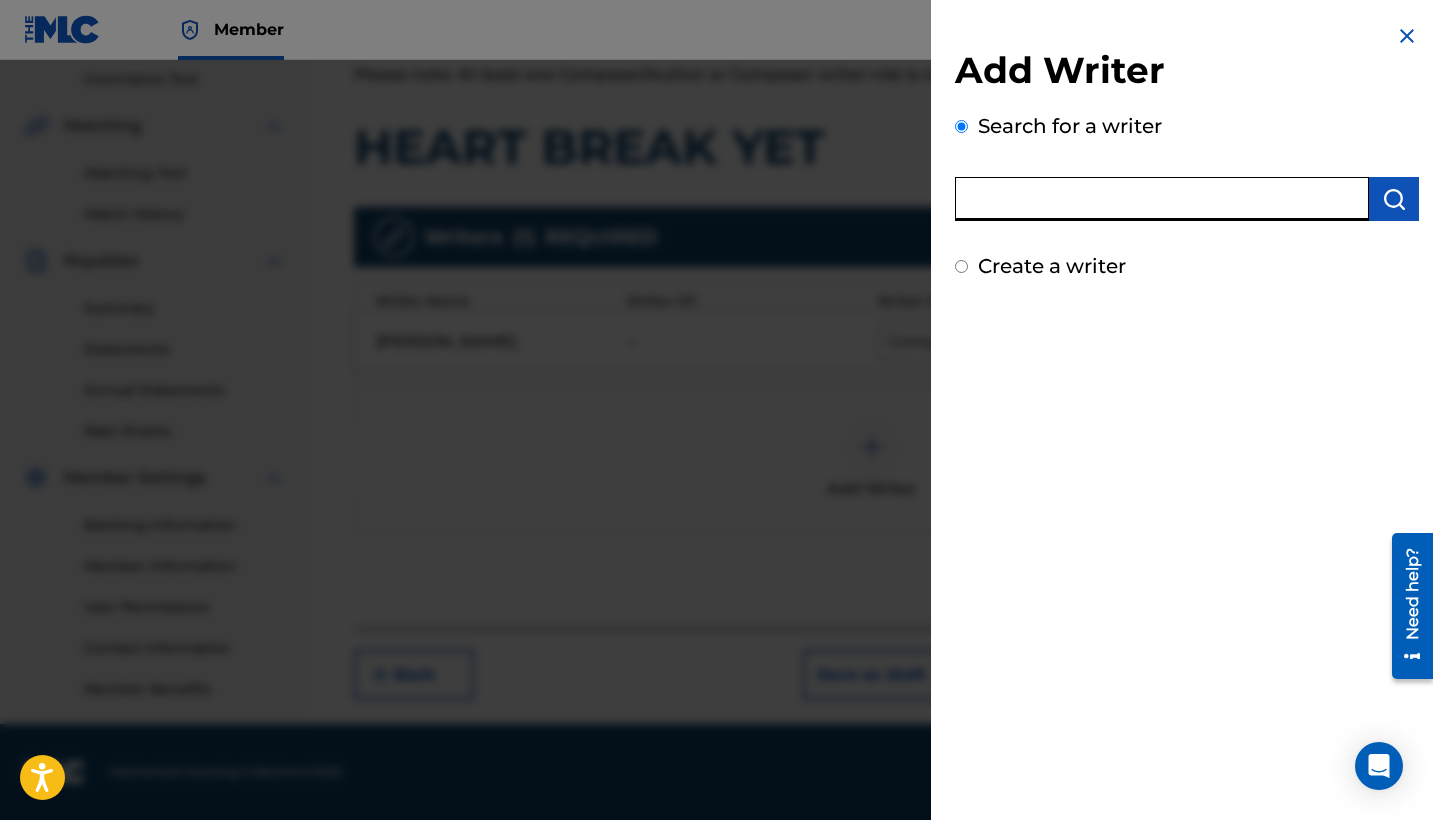 click on "Create a writer" at bounding box center (961, 266) 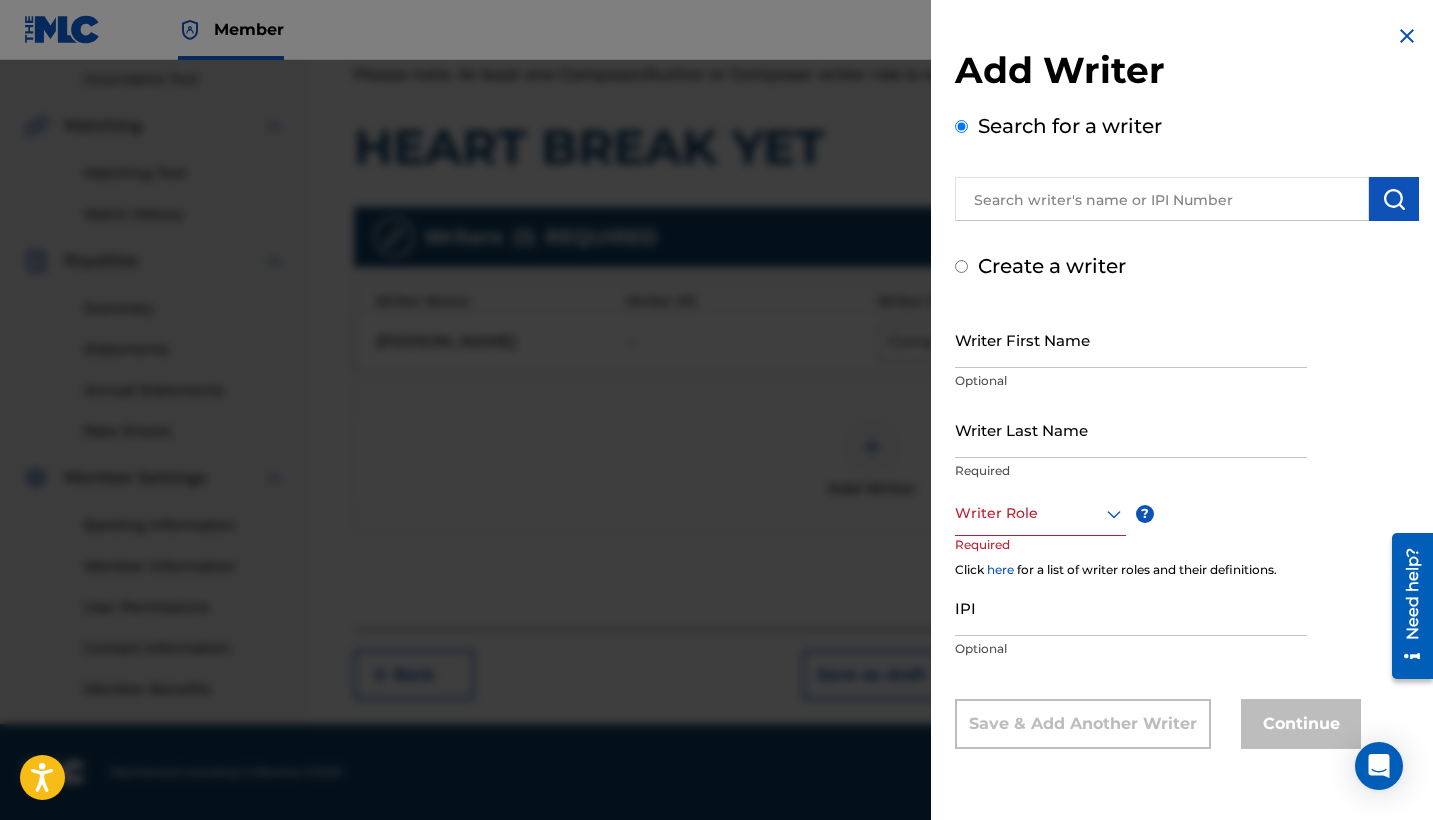 radio on "false" 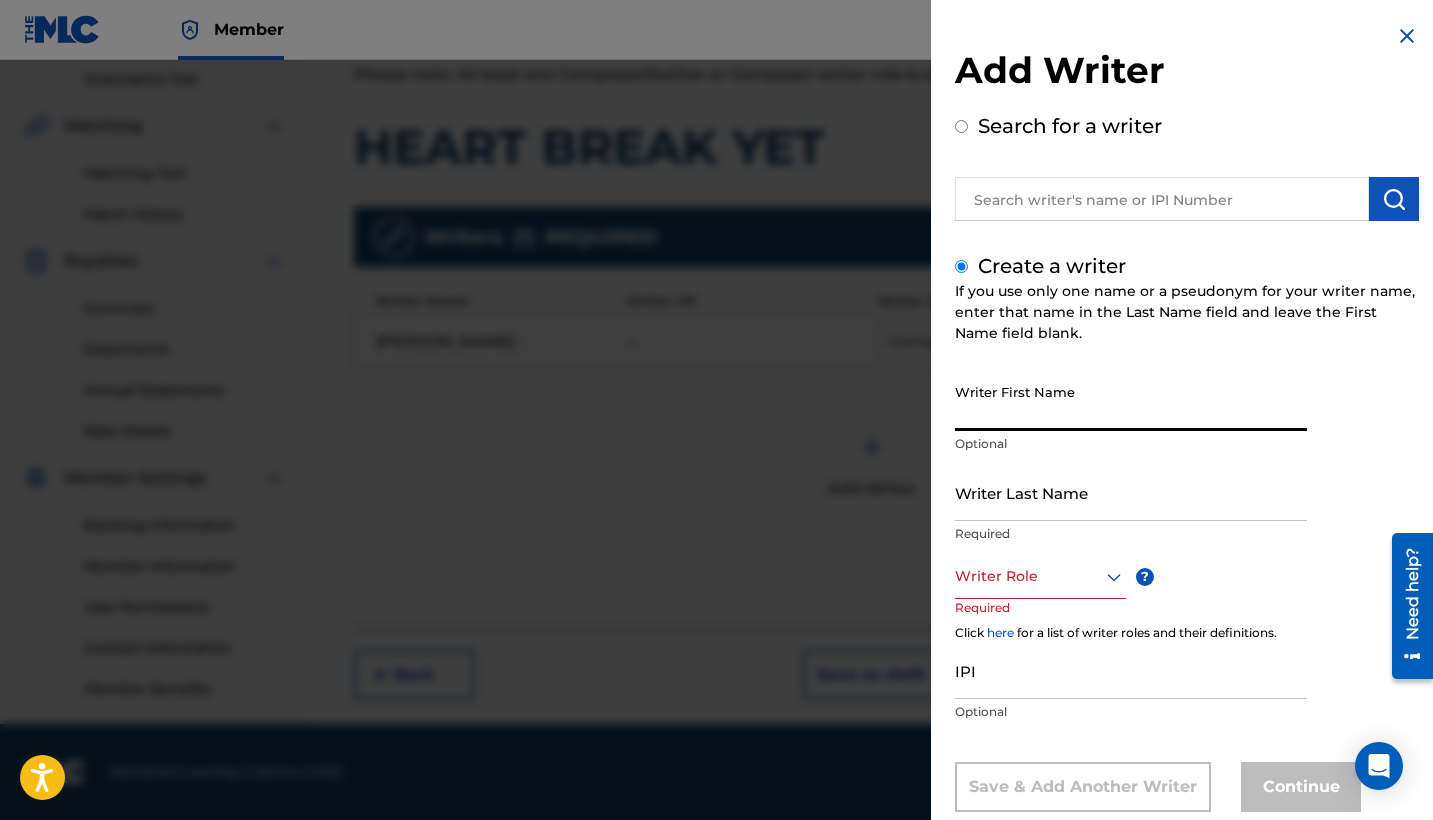 click on "Writer First Name" at bounding box center (1131, 402) 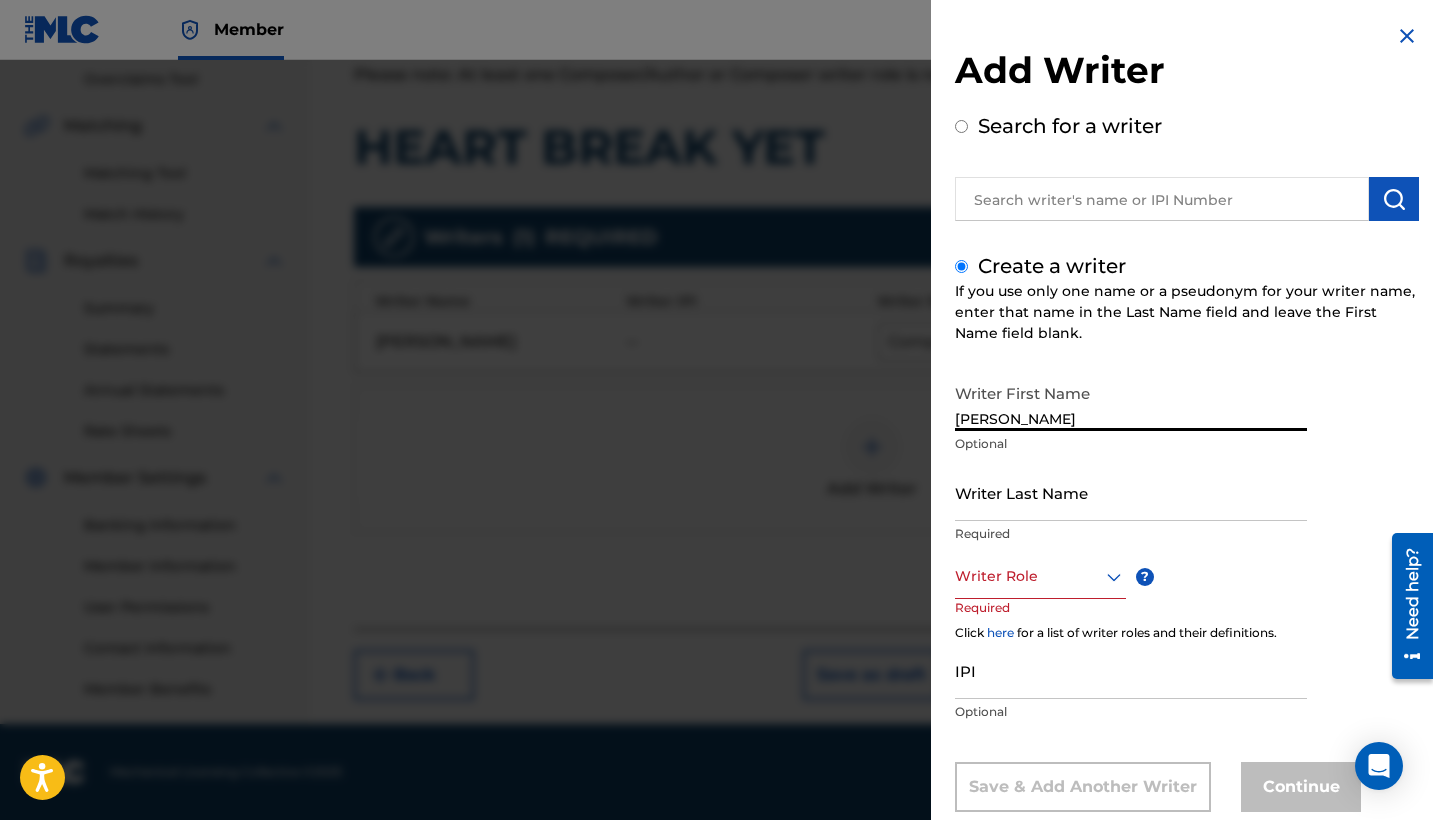 type on "[PERSON_NAME]" 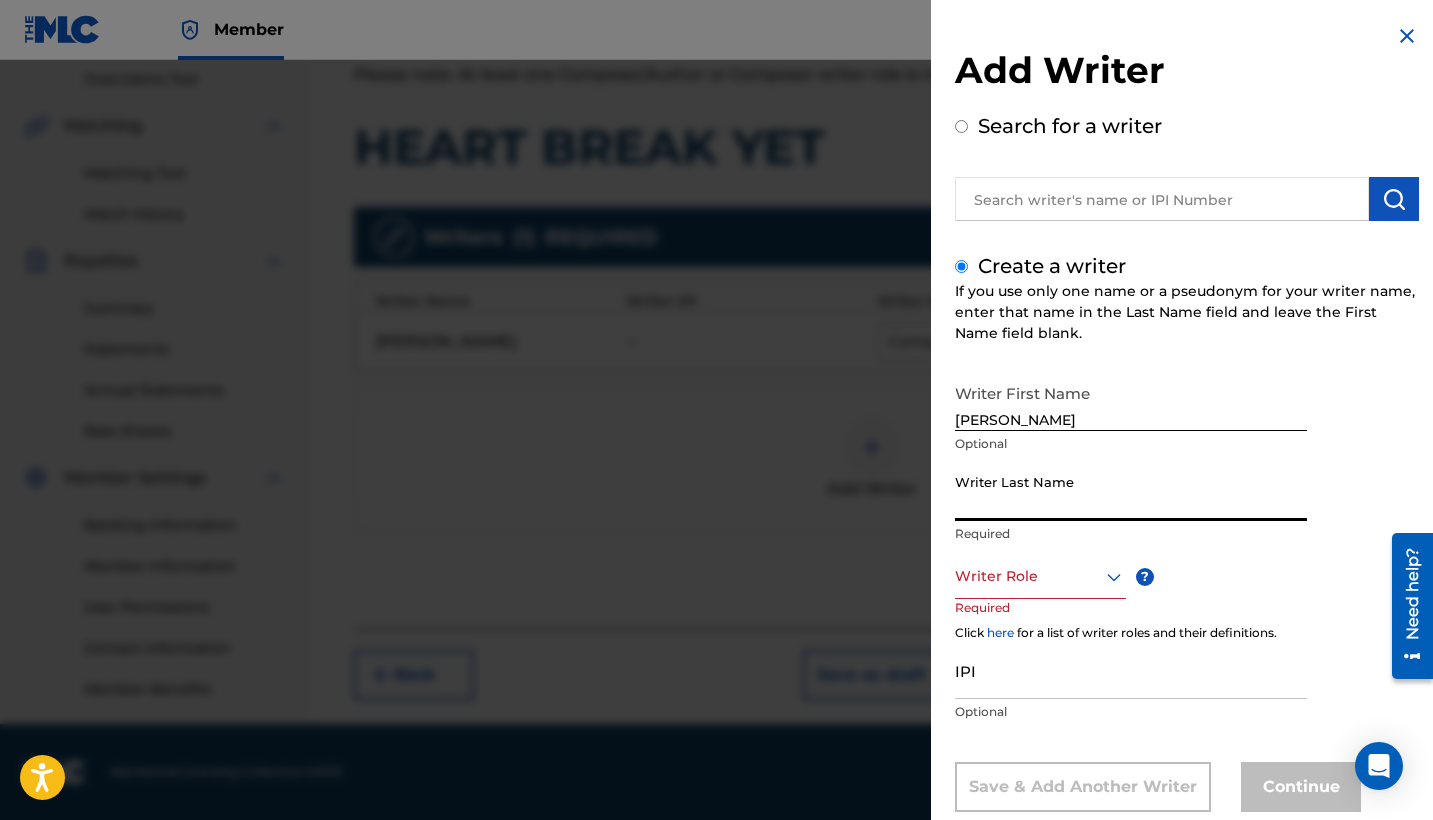 click on "Writer Last Name" at bounding box center (1131, 492) 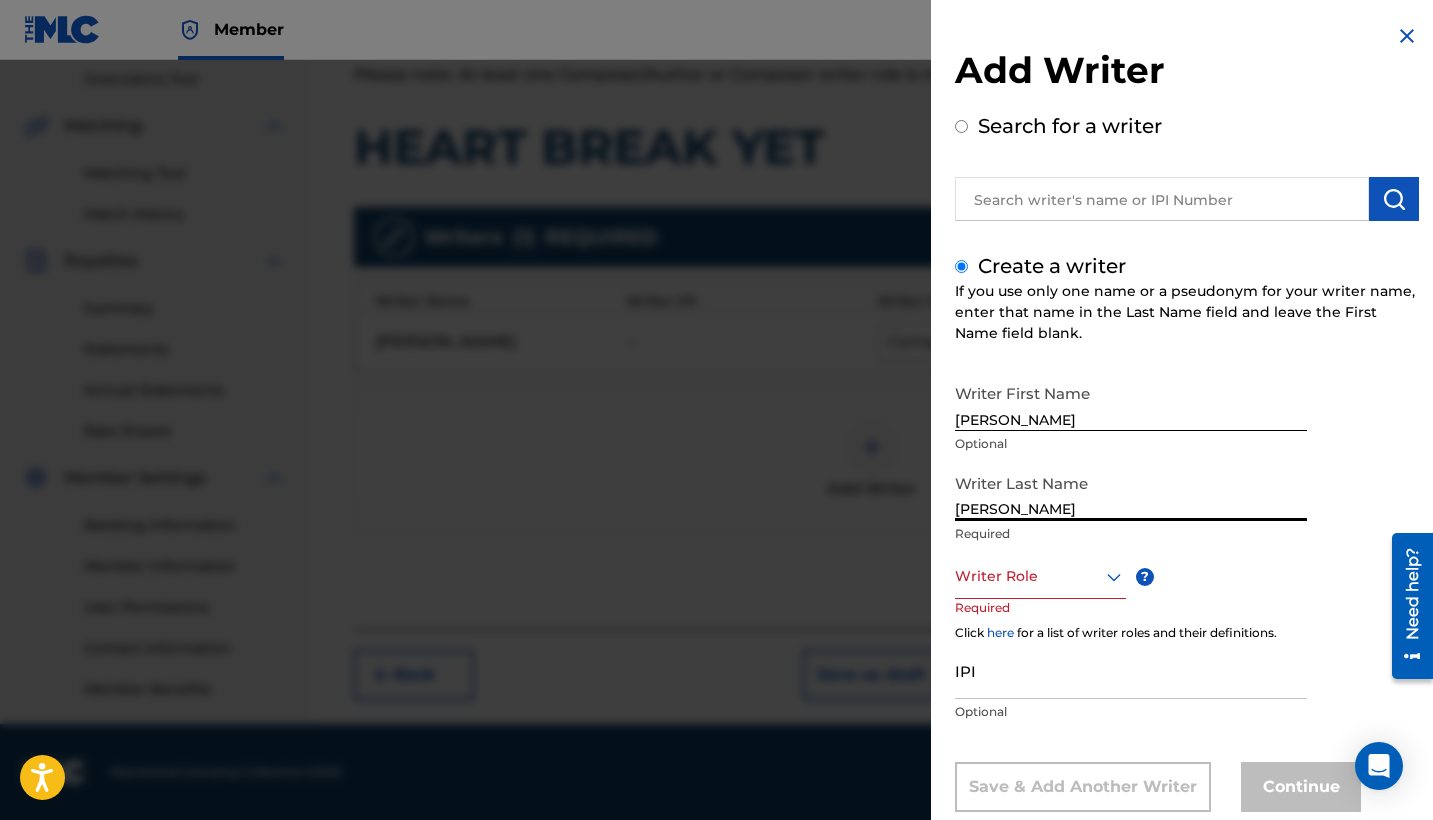 type on "[PERSON_NAME]" 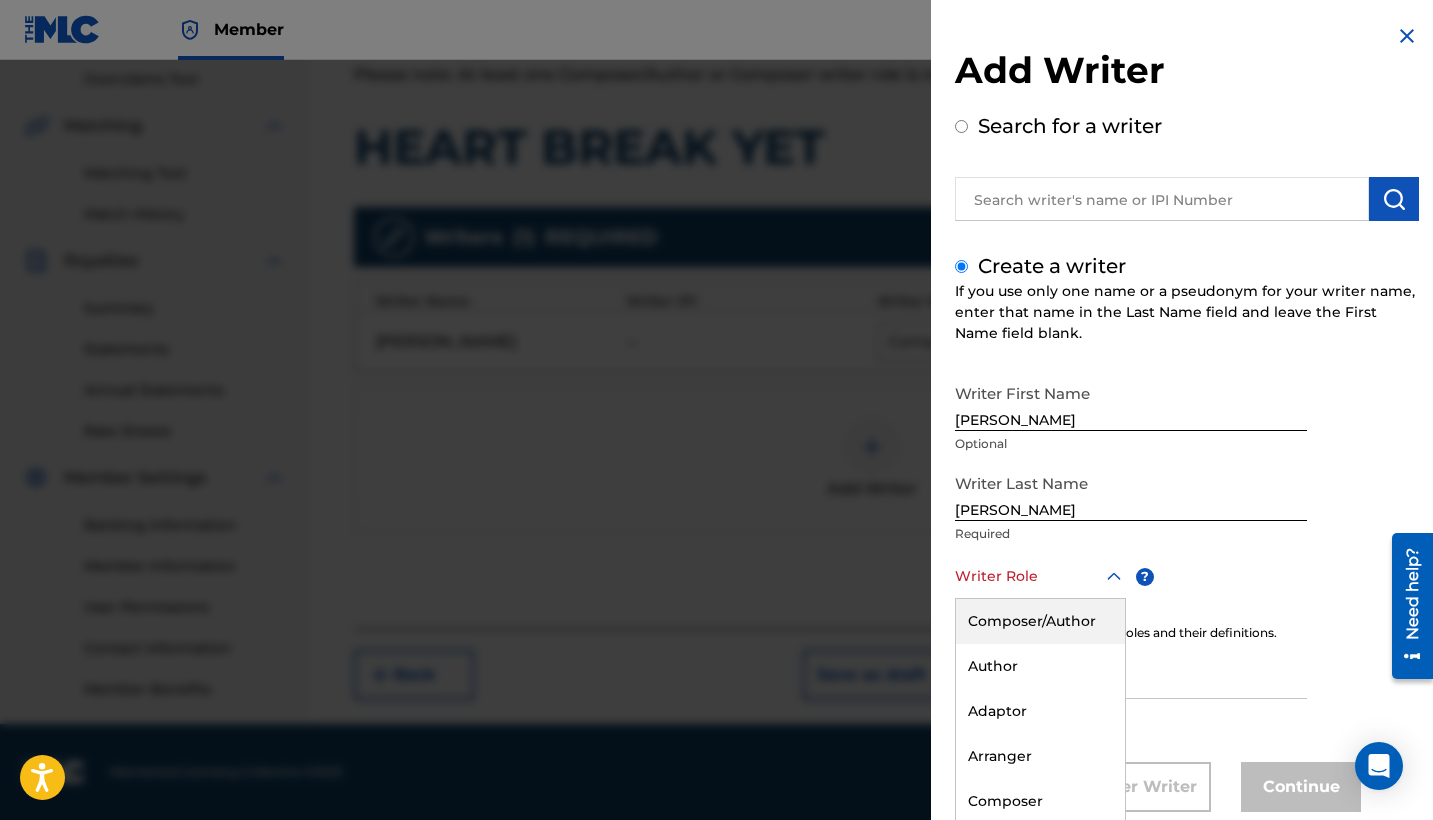 click on "Composer/Author, 1 of 8. 8 results available. Use Up and Down to choose options, press Enter to select the currently focused option, press Escape to exit the menu, press Tab to select the option and exit the menu. Writer Role Composer/Author Author Adaptor Arranger Composer Translator Sub Arranger Sub Author" at bounding box center [1040, 576] 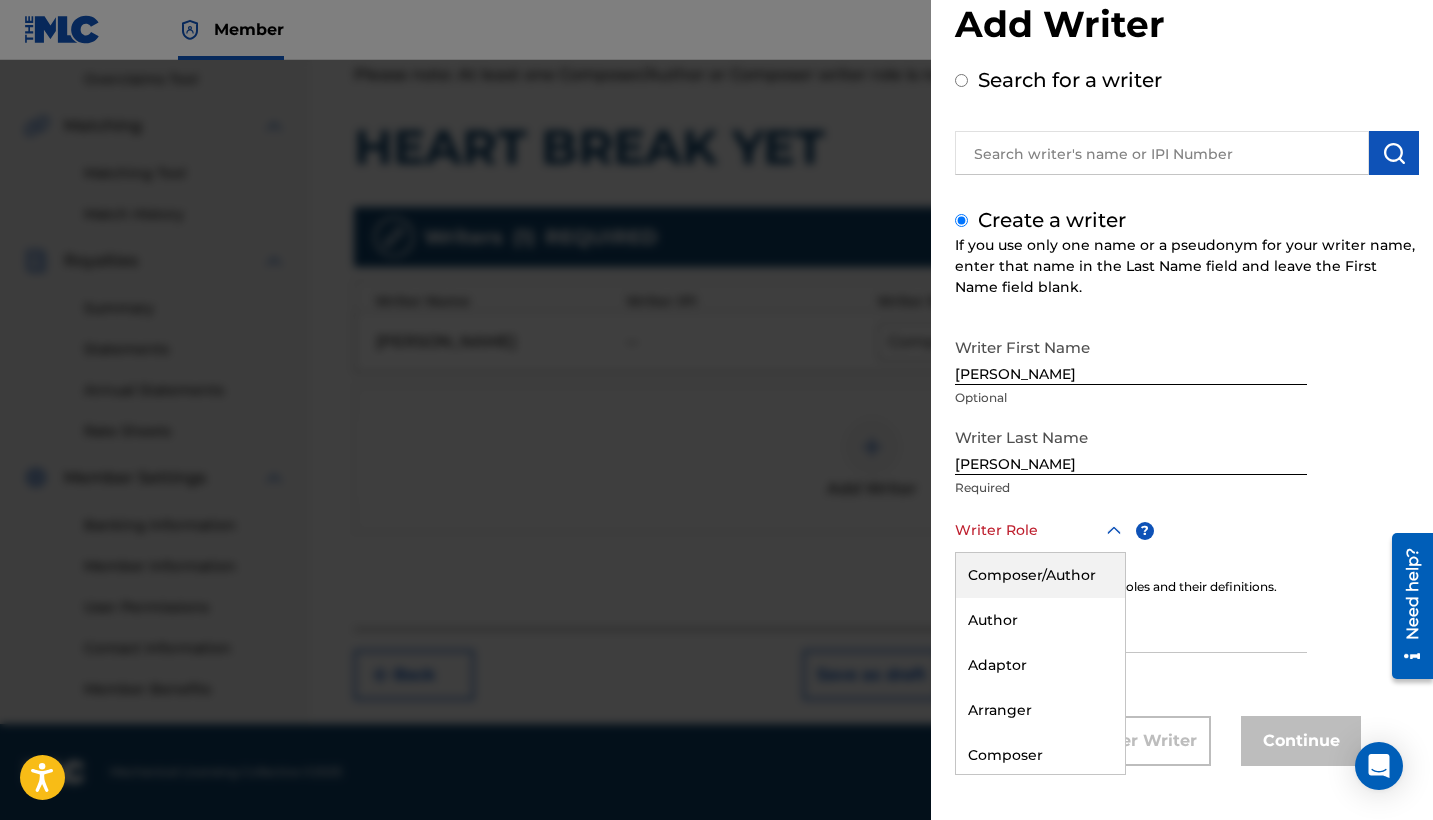 click on "Composer/Author" at bounding box center [1040, 575] 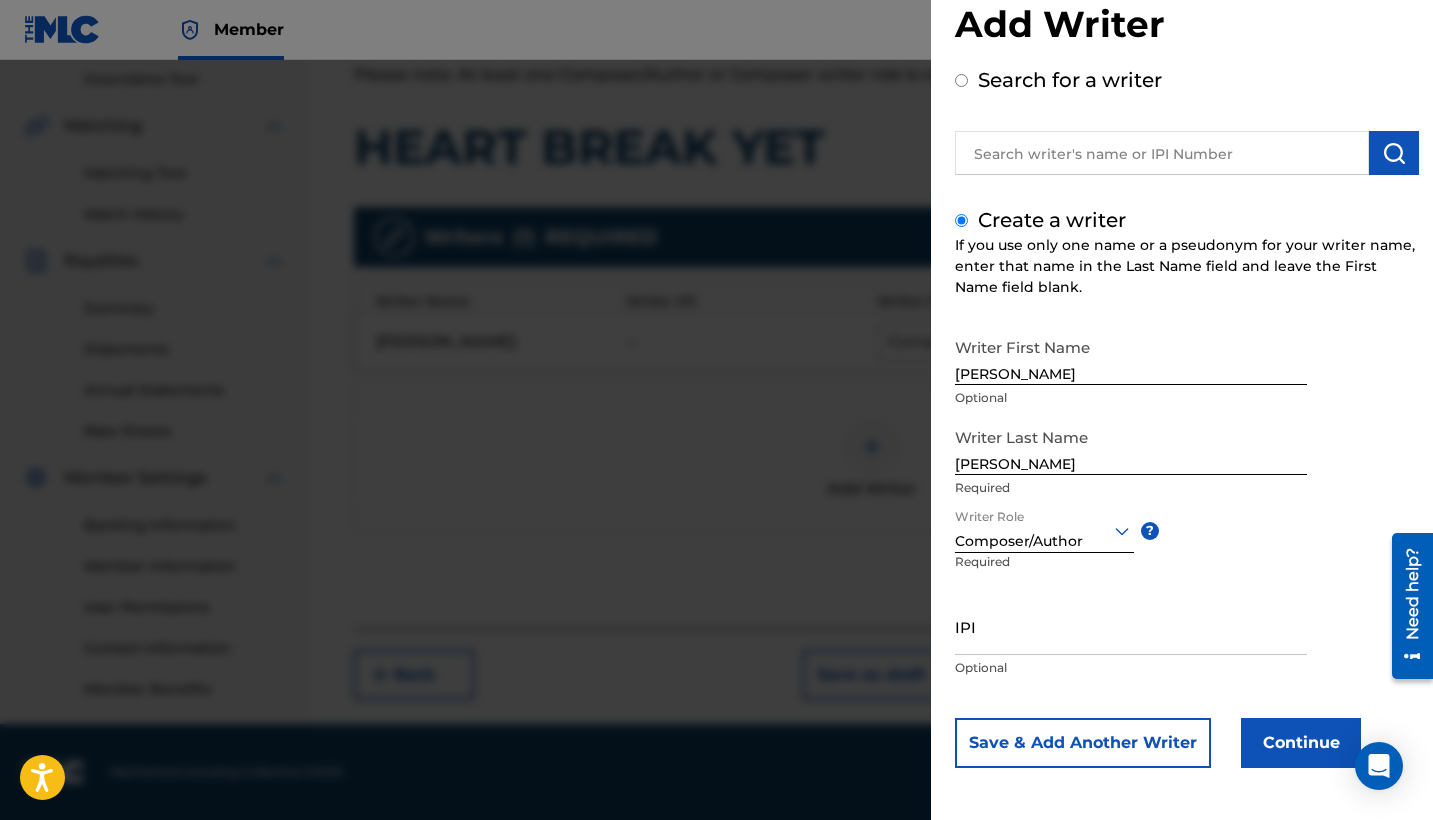 click on "Continue" at bounding box center [1301, 743] 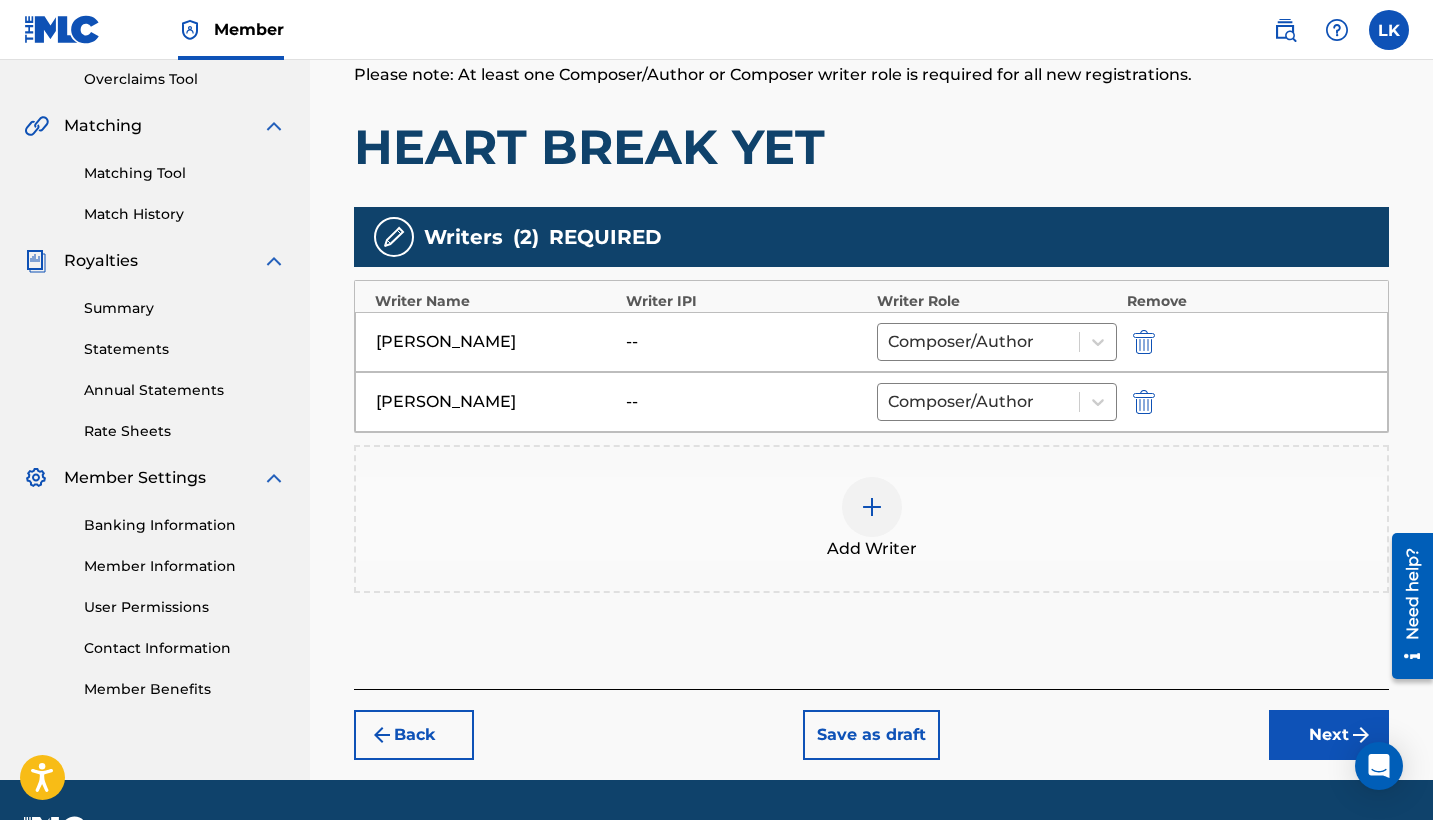 click on "Next" at bounding box center [1329, 735] 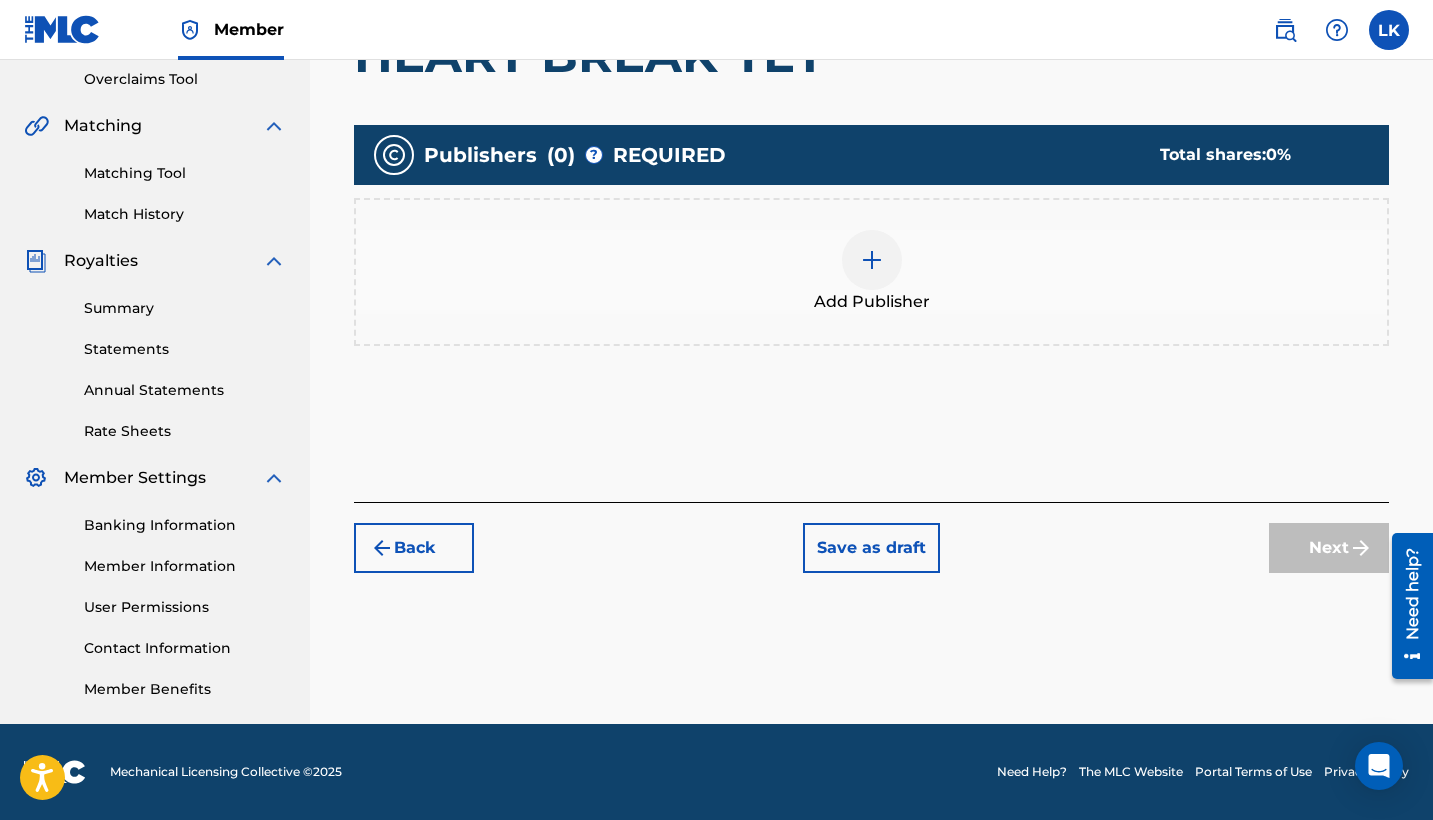 scroll, scrollTop: 90, scrollLeft: 0, axis: vertical 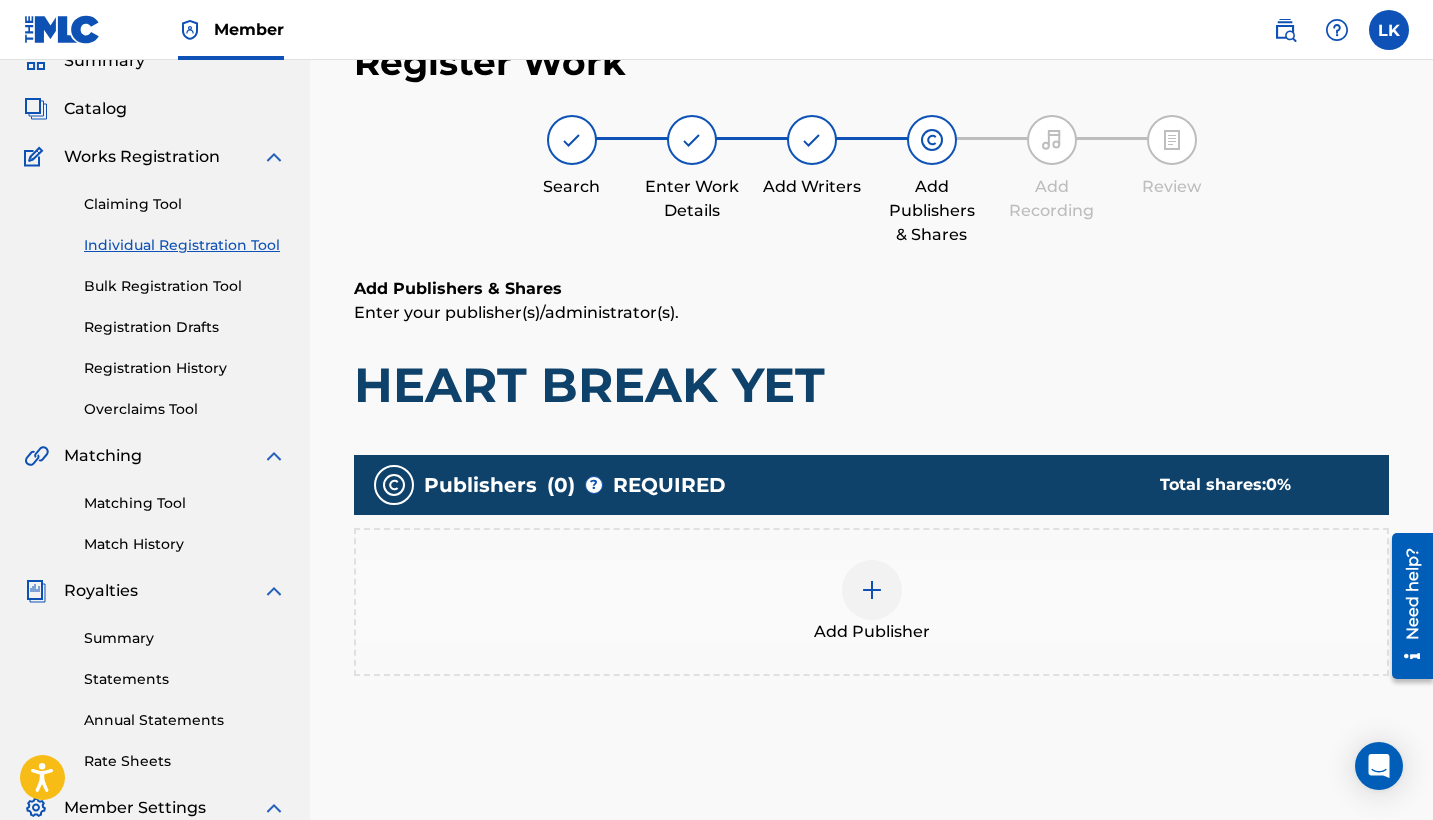 click at bounding box center [872, 590] 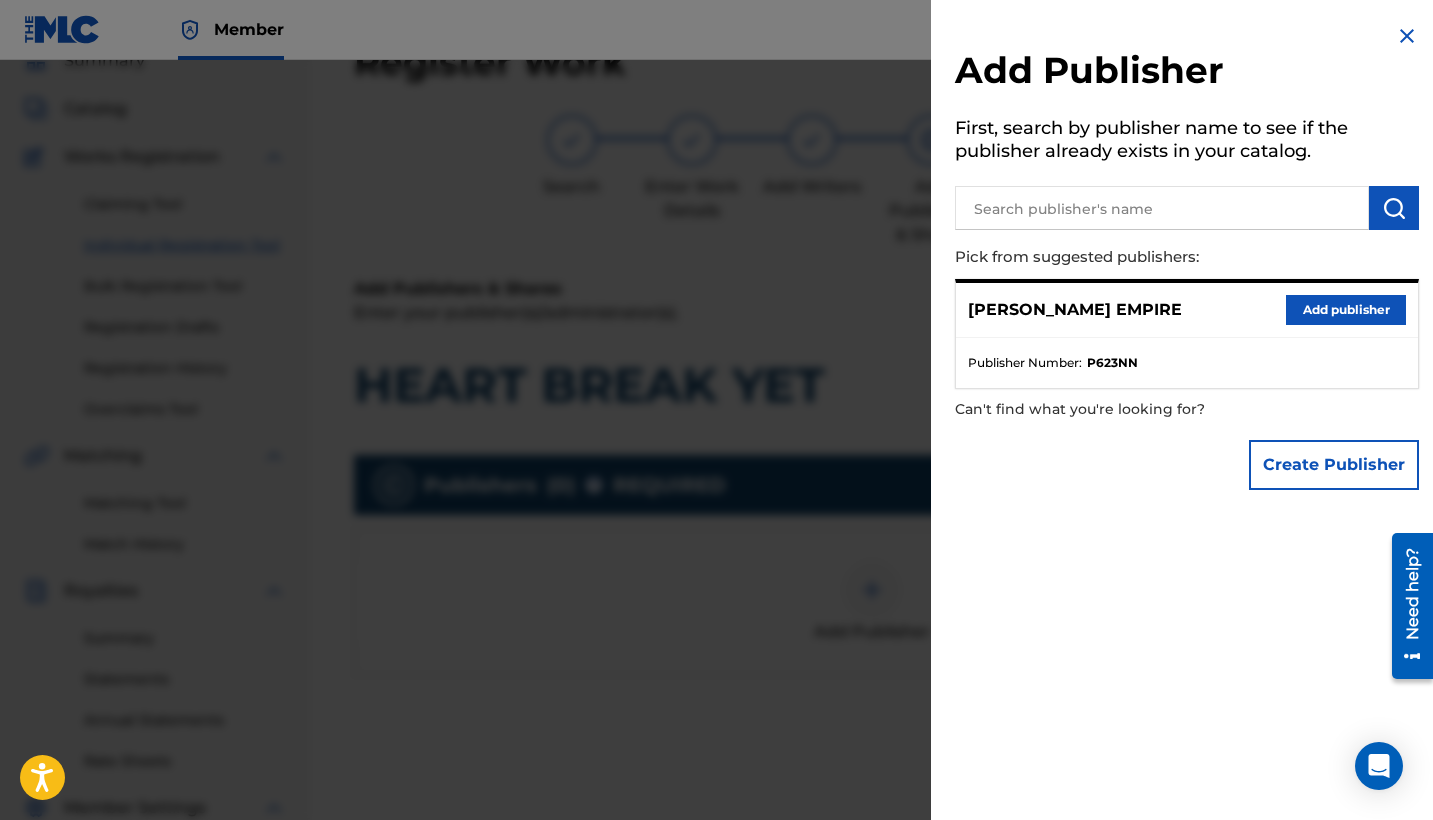 click on "Add publisher" at bounding box center (1346, 310) 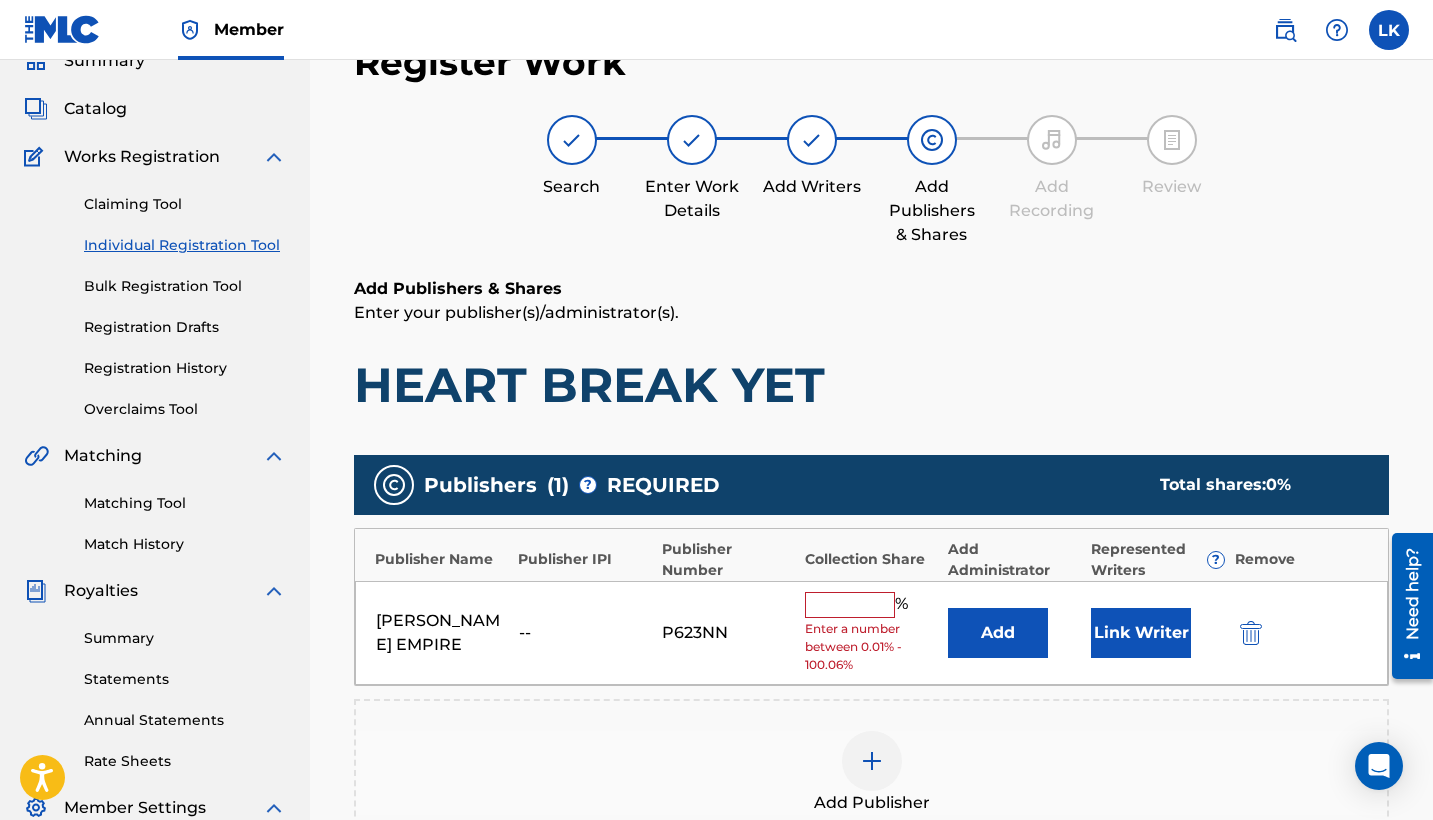 click at bounding box center (850, 605) 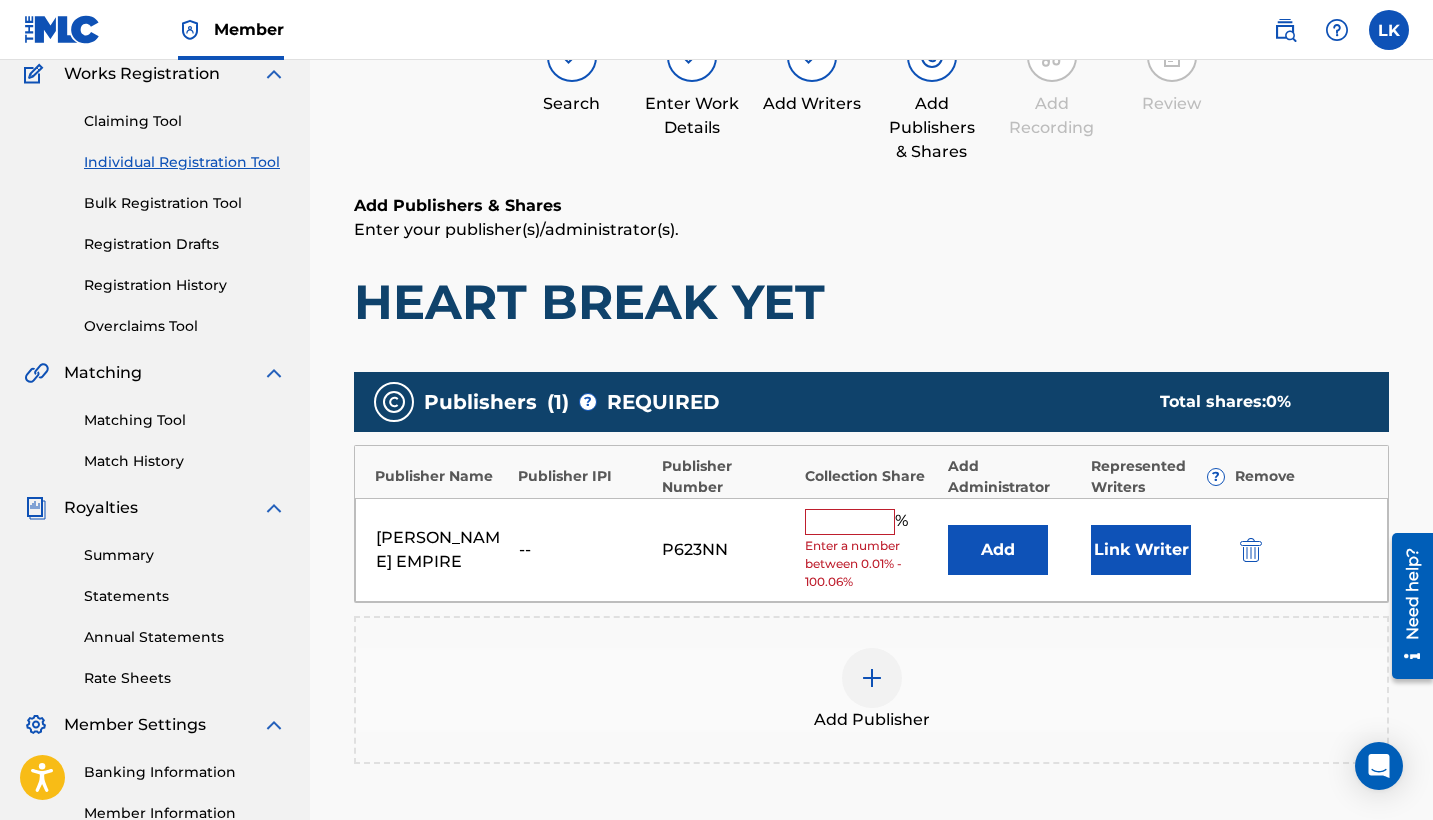 scroll, scrollTop: 174, scrollLeft: 0, axis: vertical 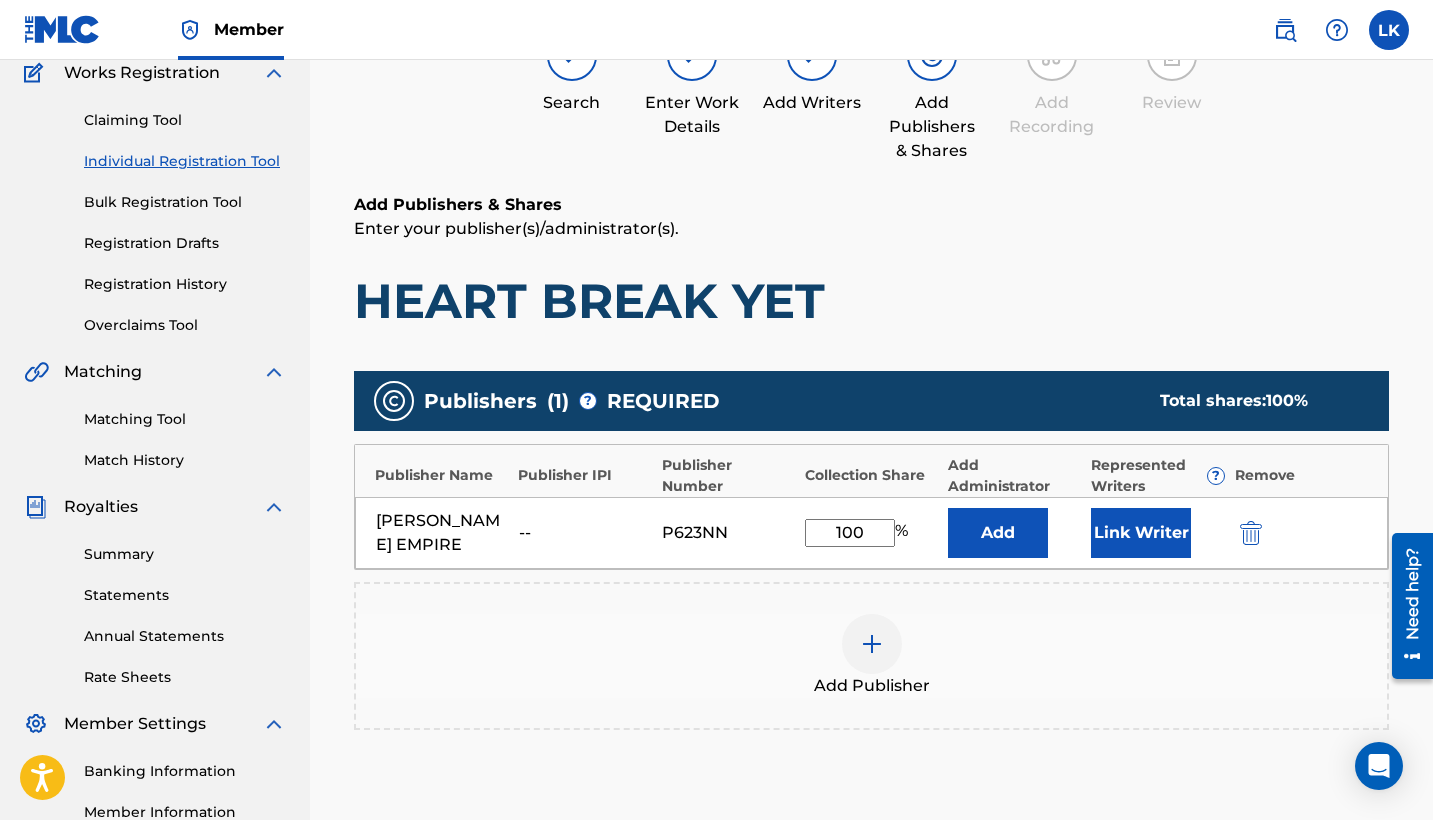 type on "100" 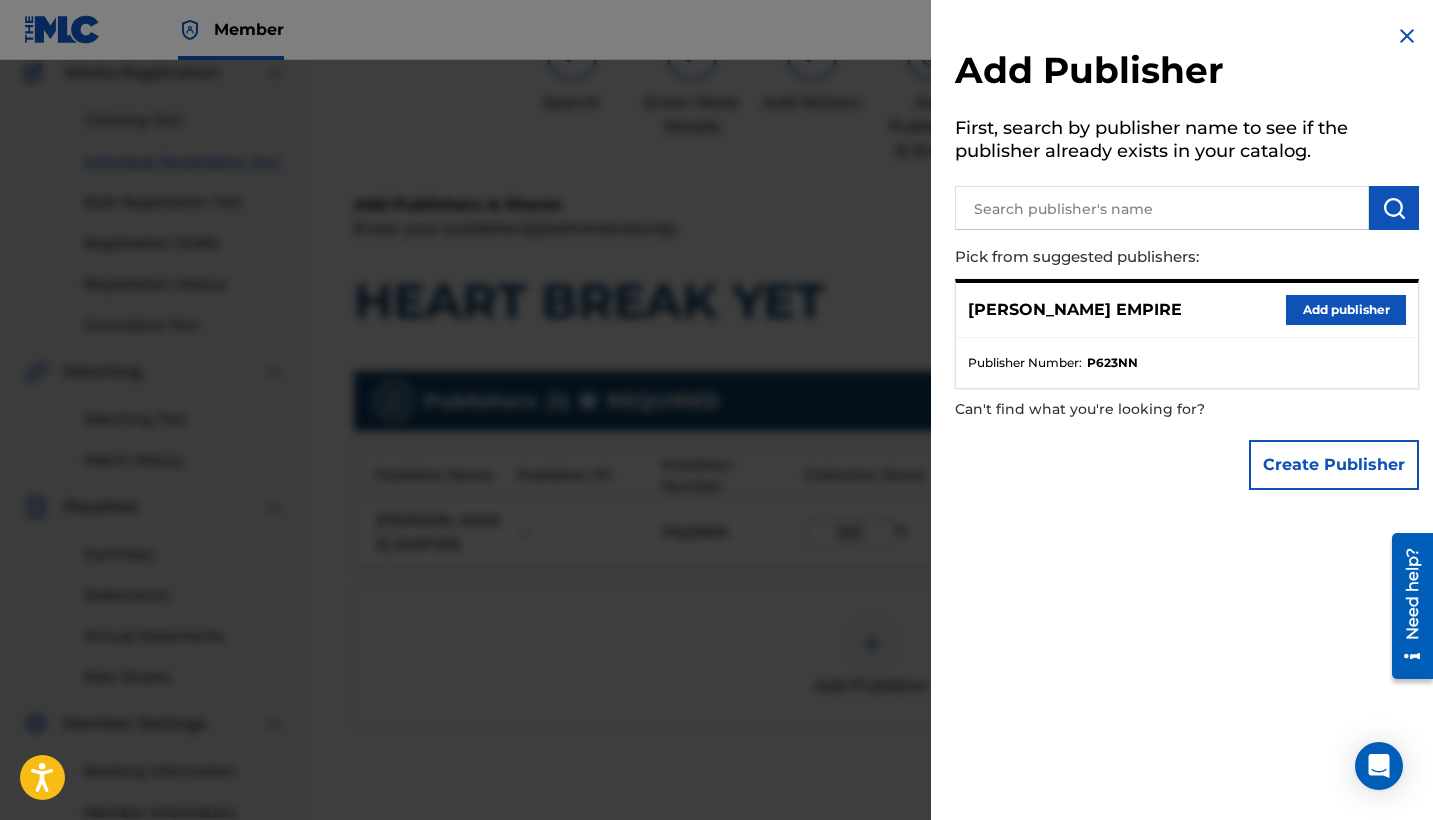 click at bounding box center [1407, 36] 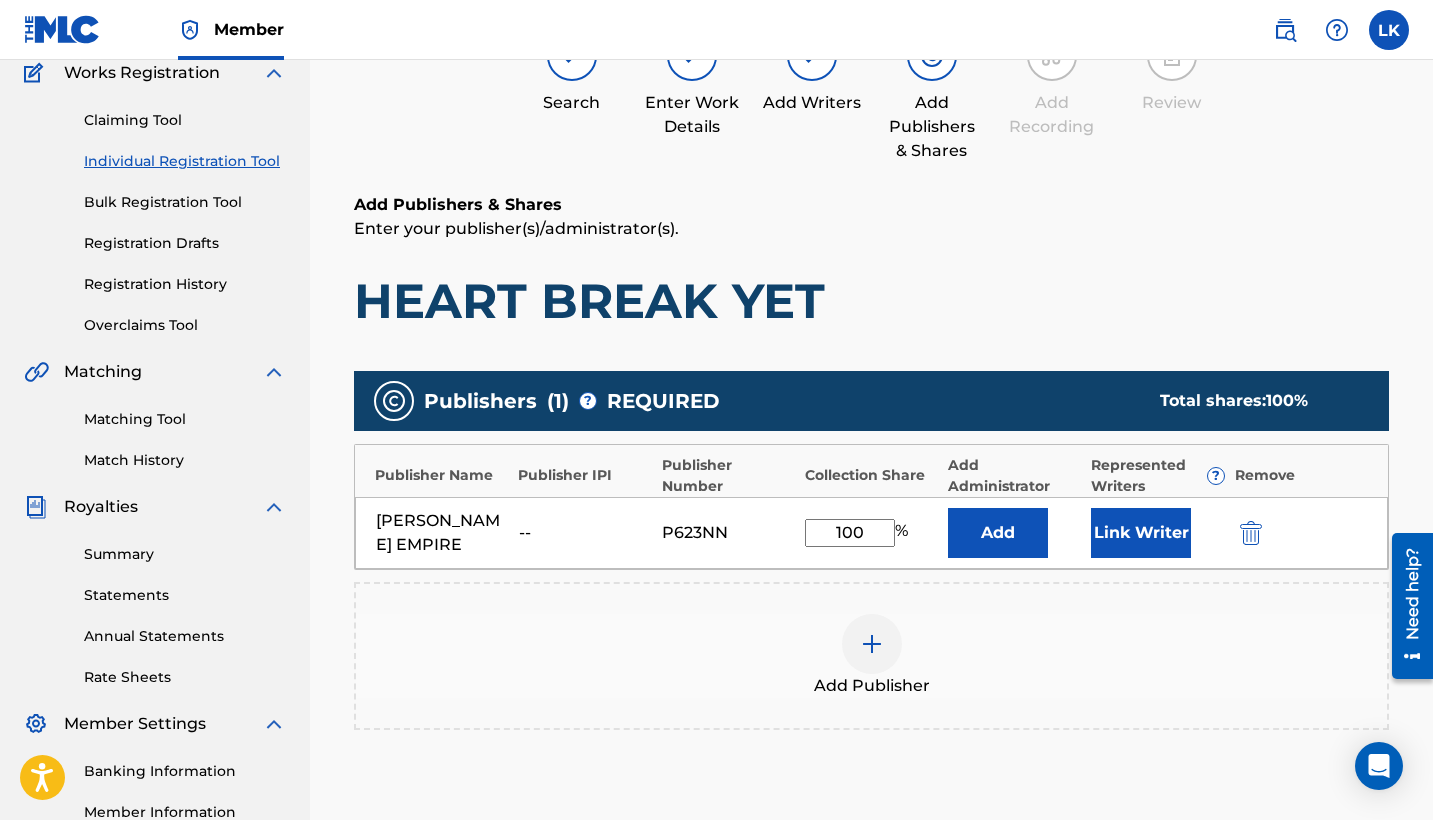 click on "Publishers ( 1 ) ? REQUIRED Total shares:  100 % Publisher Name Publisher IPI Publisher Number Collection Share Add Administrator Represented Writers ? Remove [PERSON_NAME] EMPIRE -- P623NN 100 % Add Link Writer Add Publisher" at bounding box center [871, 579] 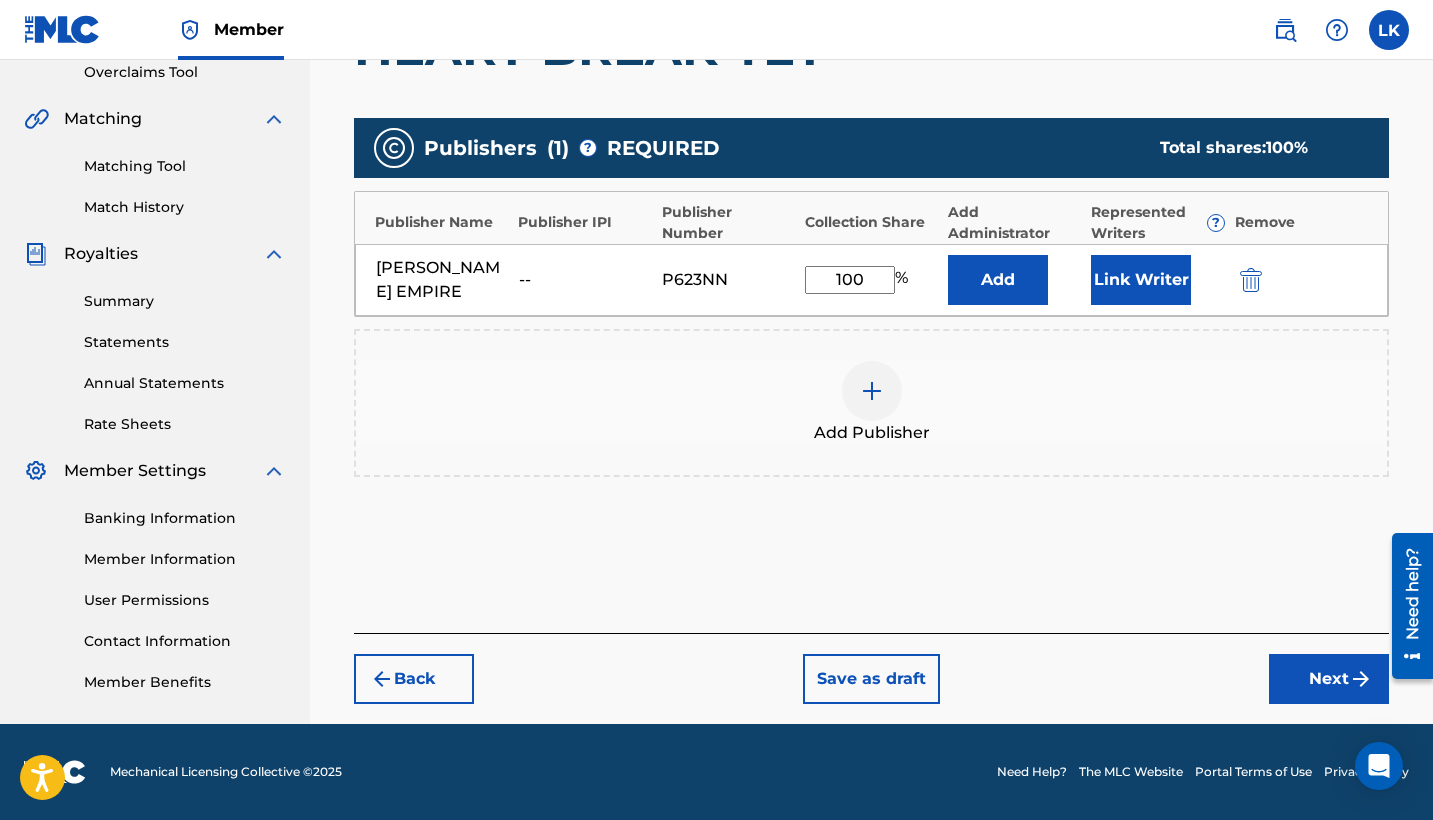 click on "Next" at bounding box center (1329, 679) 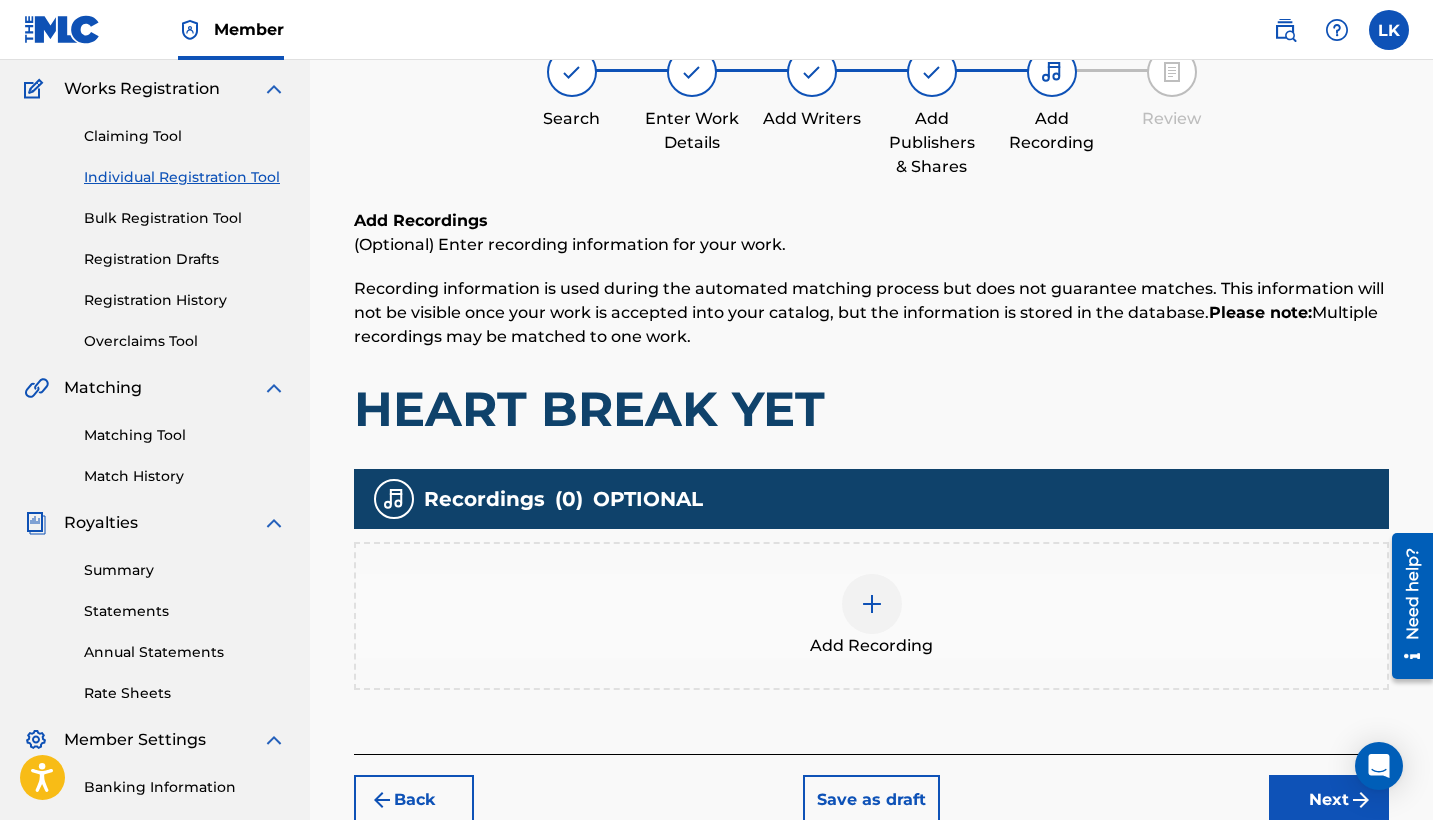 scroll, scrollTop: 150, scrollLeft: 0, axis: vertical 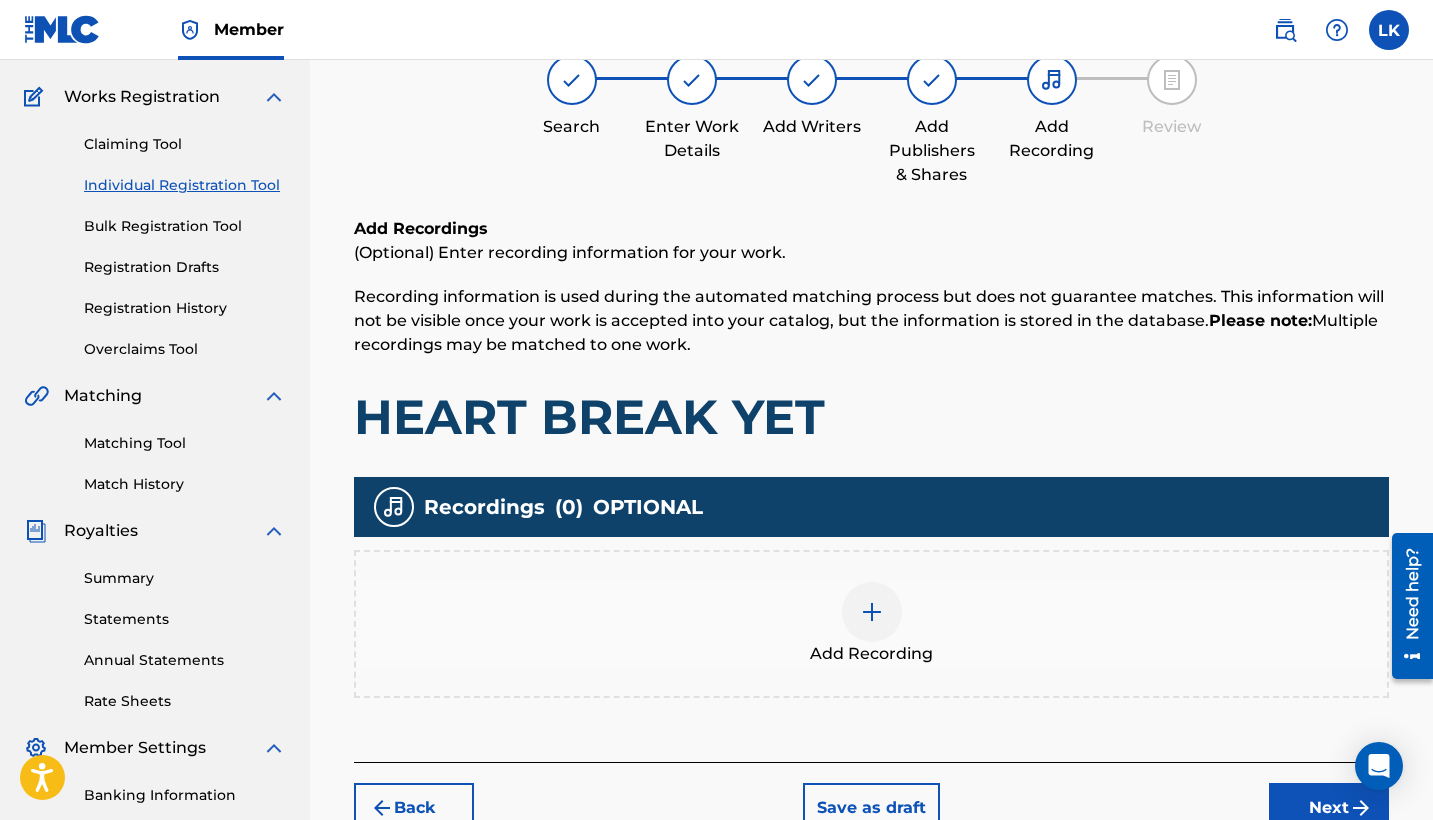 click at bounding box center (872, 612) 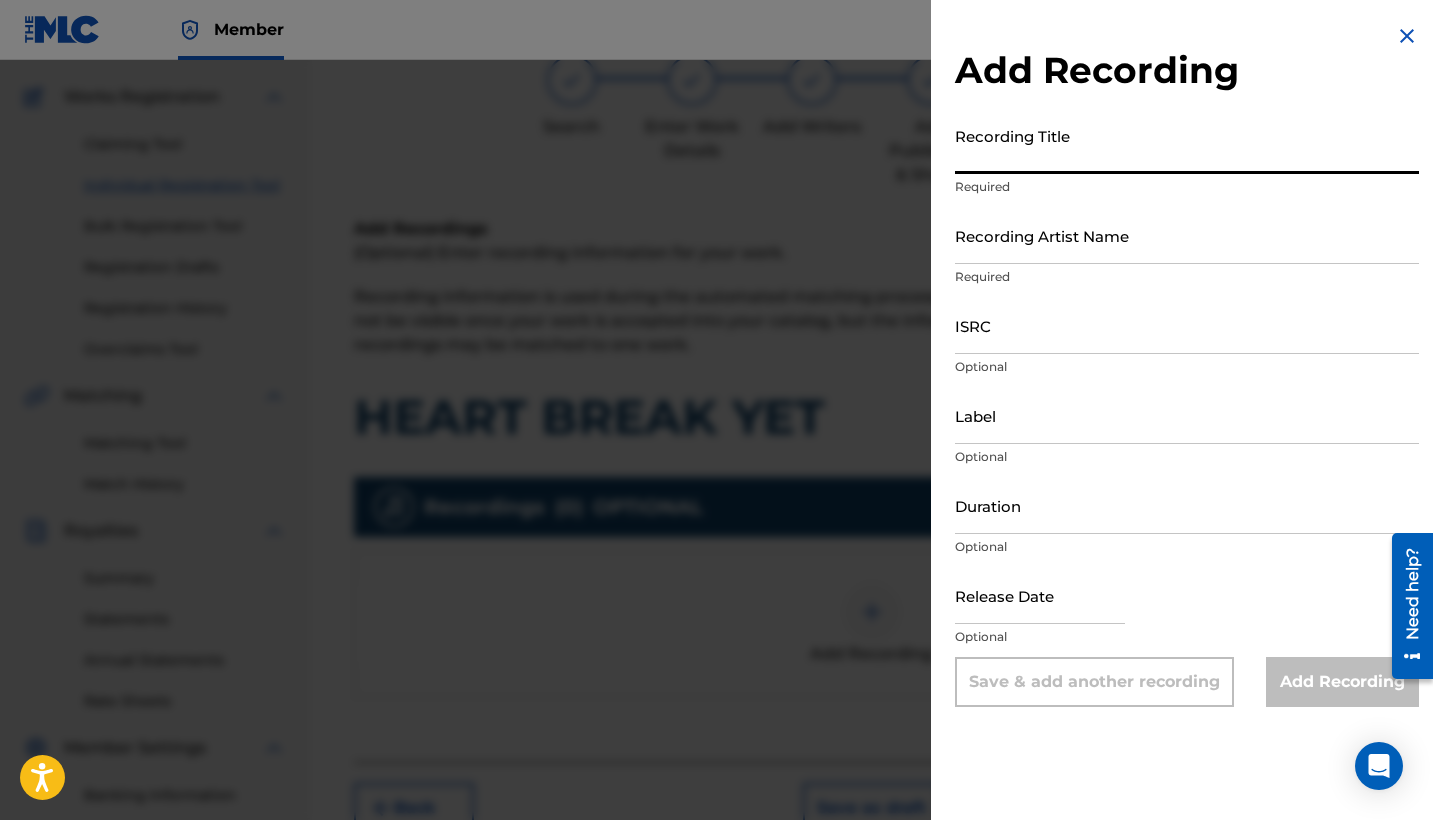 click on "Recording Title" at bounding box center [1187, 145] 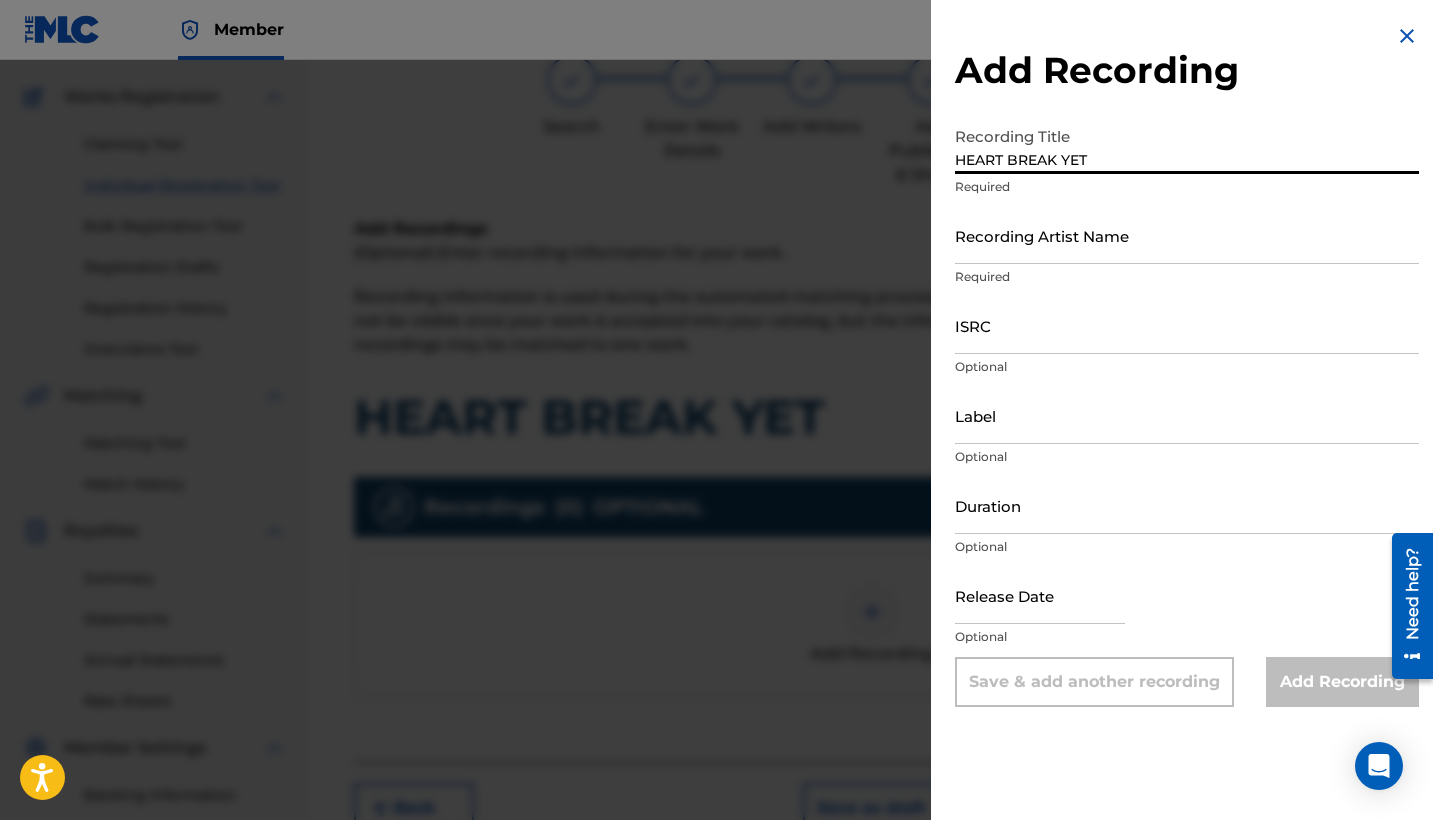 type on "HEART BREAK YET" 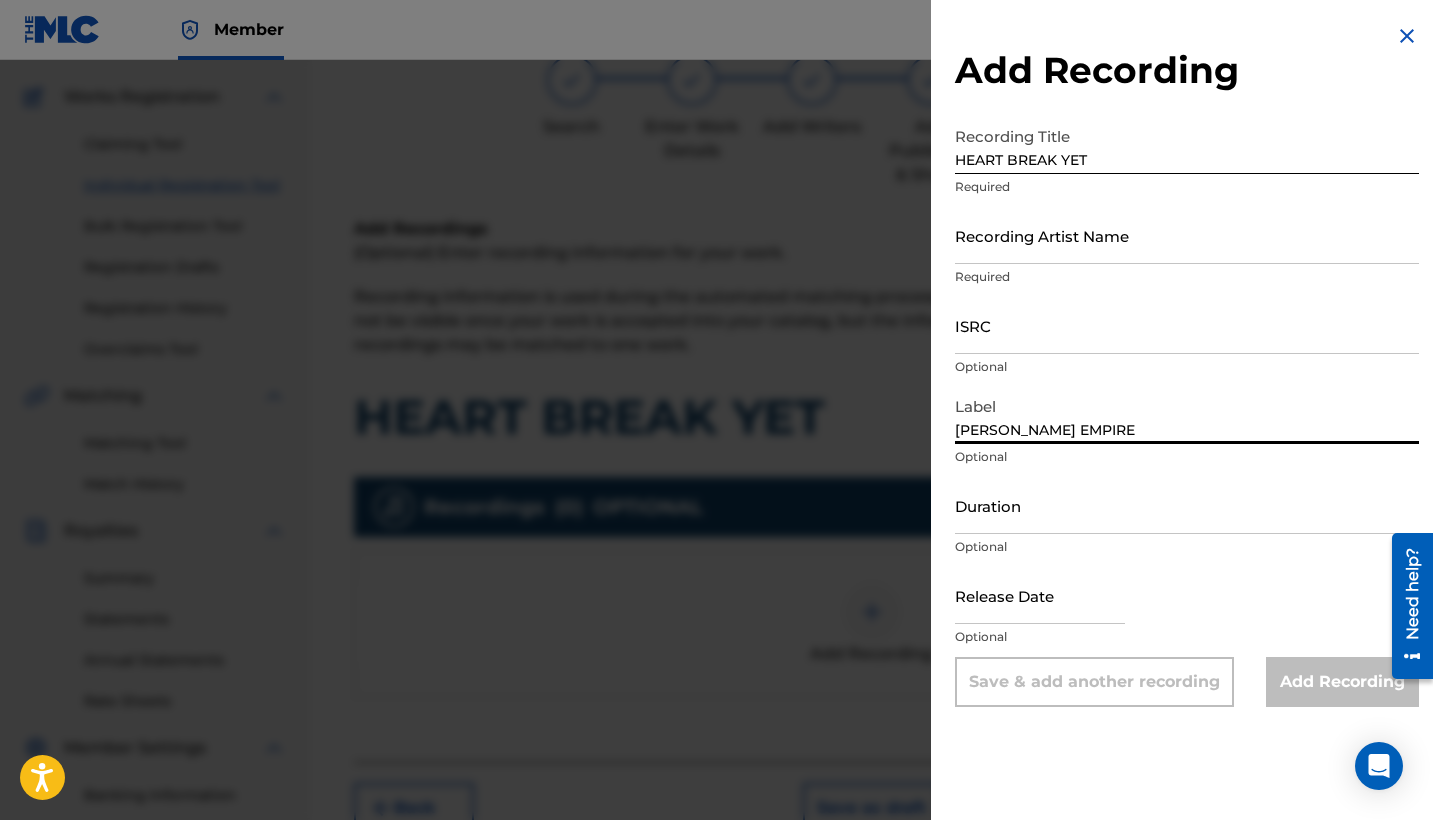 type on "[PERSON_NAME] EMPIRE" 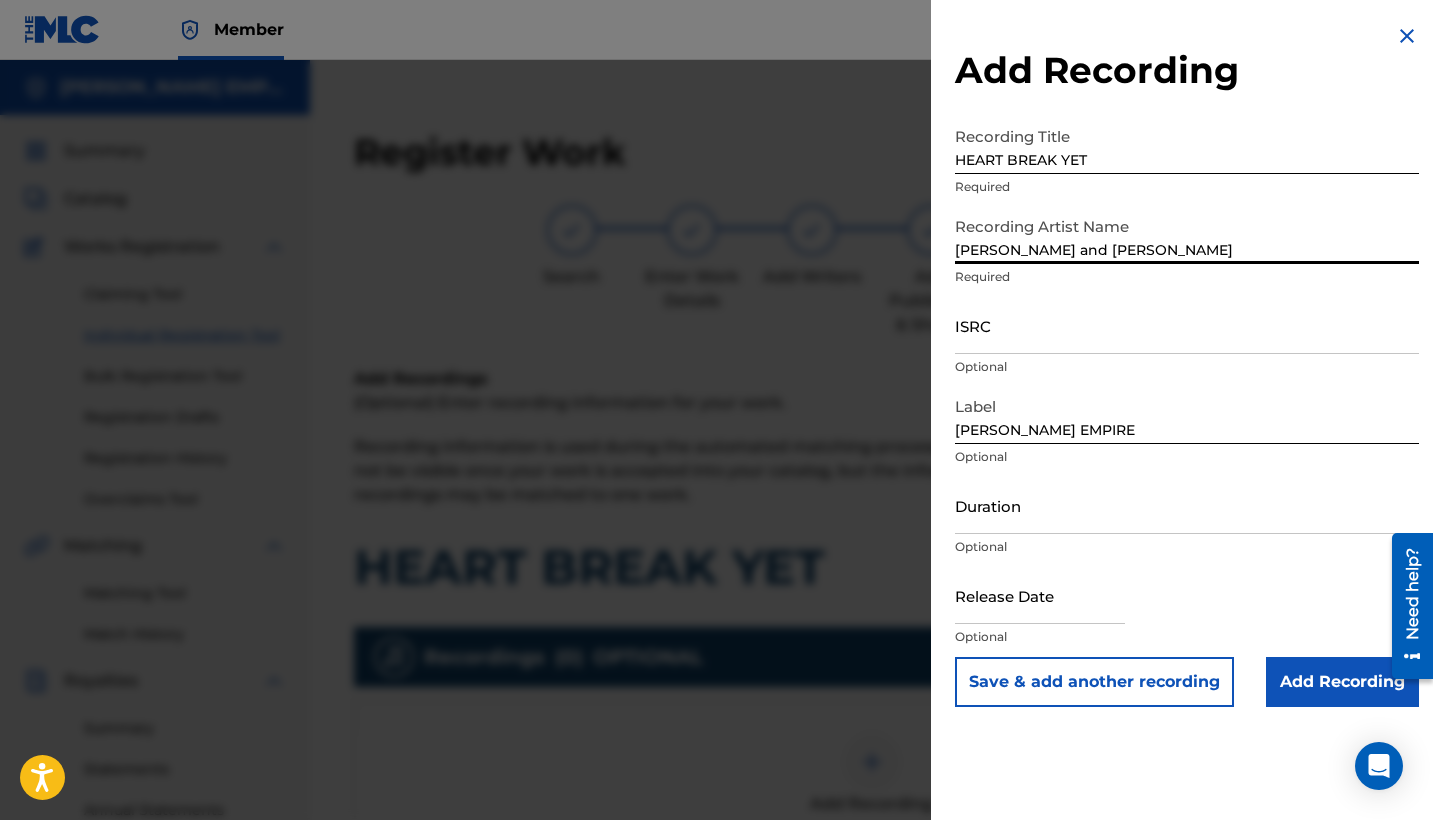 scroll, scrollTop: 0, scrollLeft: 0, axis: both 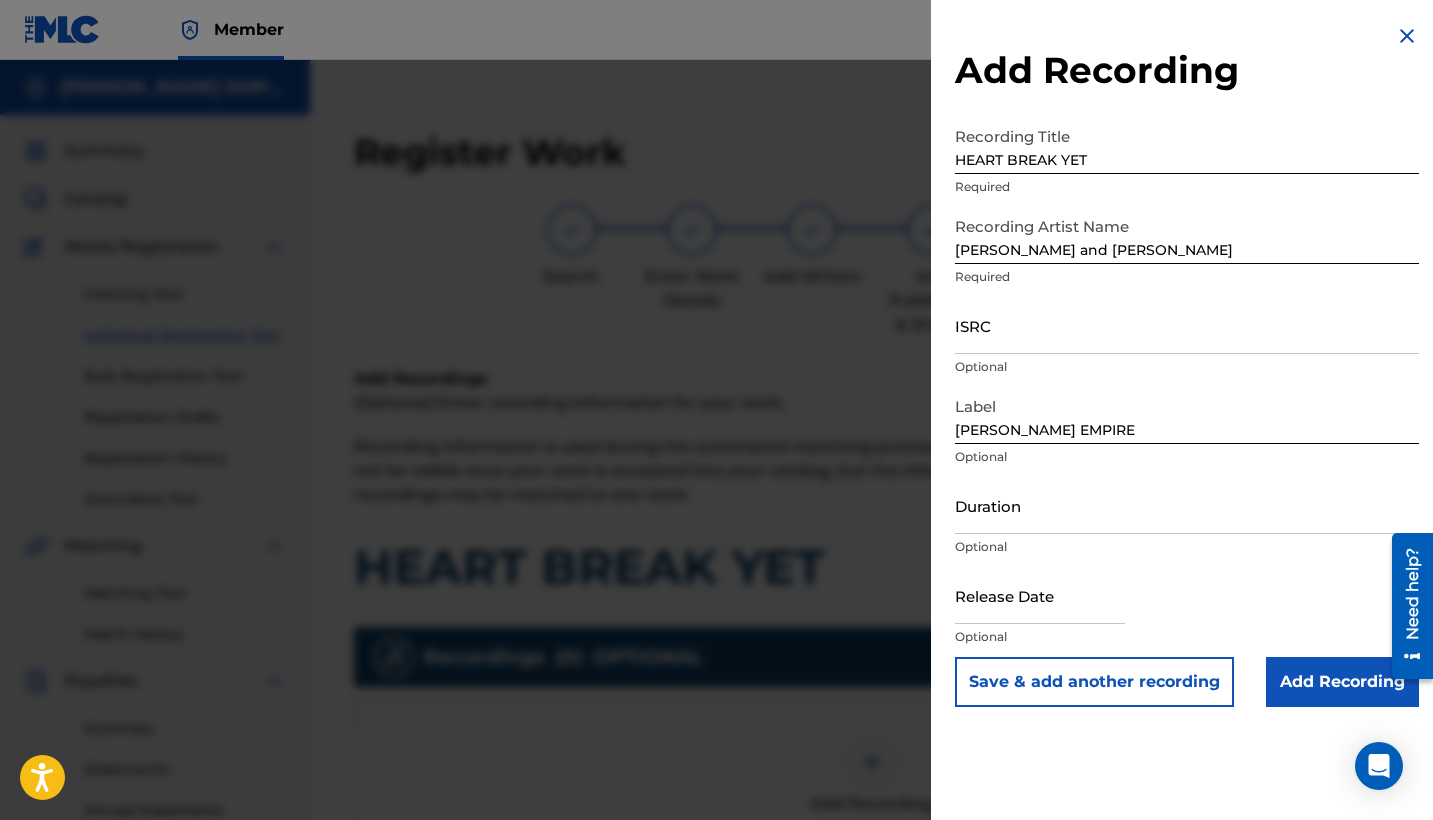 click at bounding box center [1407, 36] 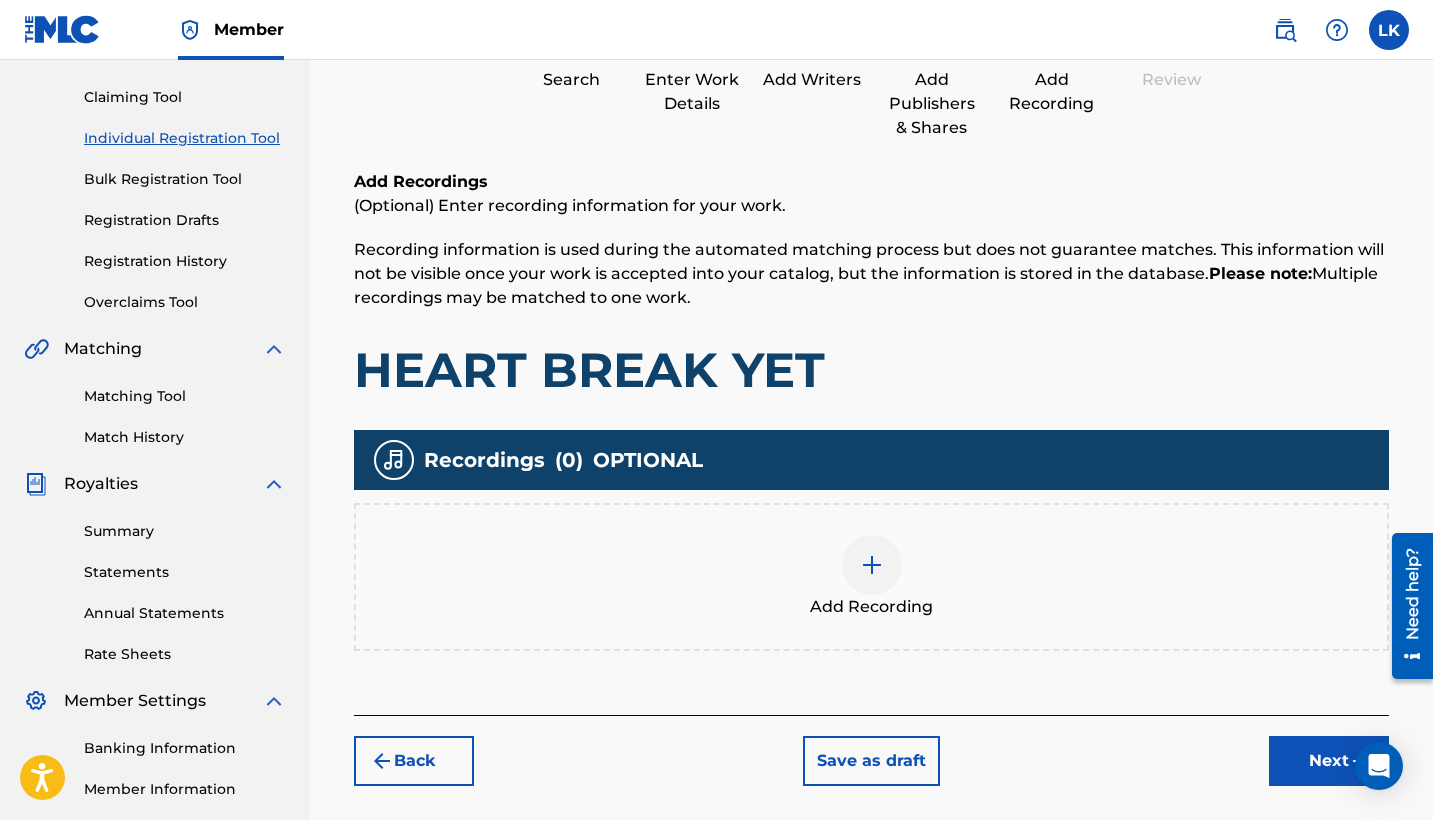 scroll, scrollTop: 199, scrollLeft: 0, axis: vertical 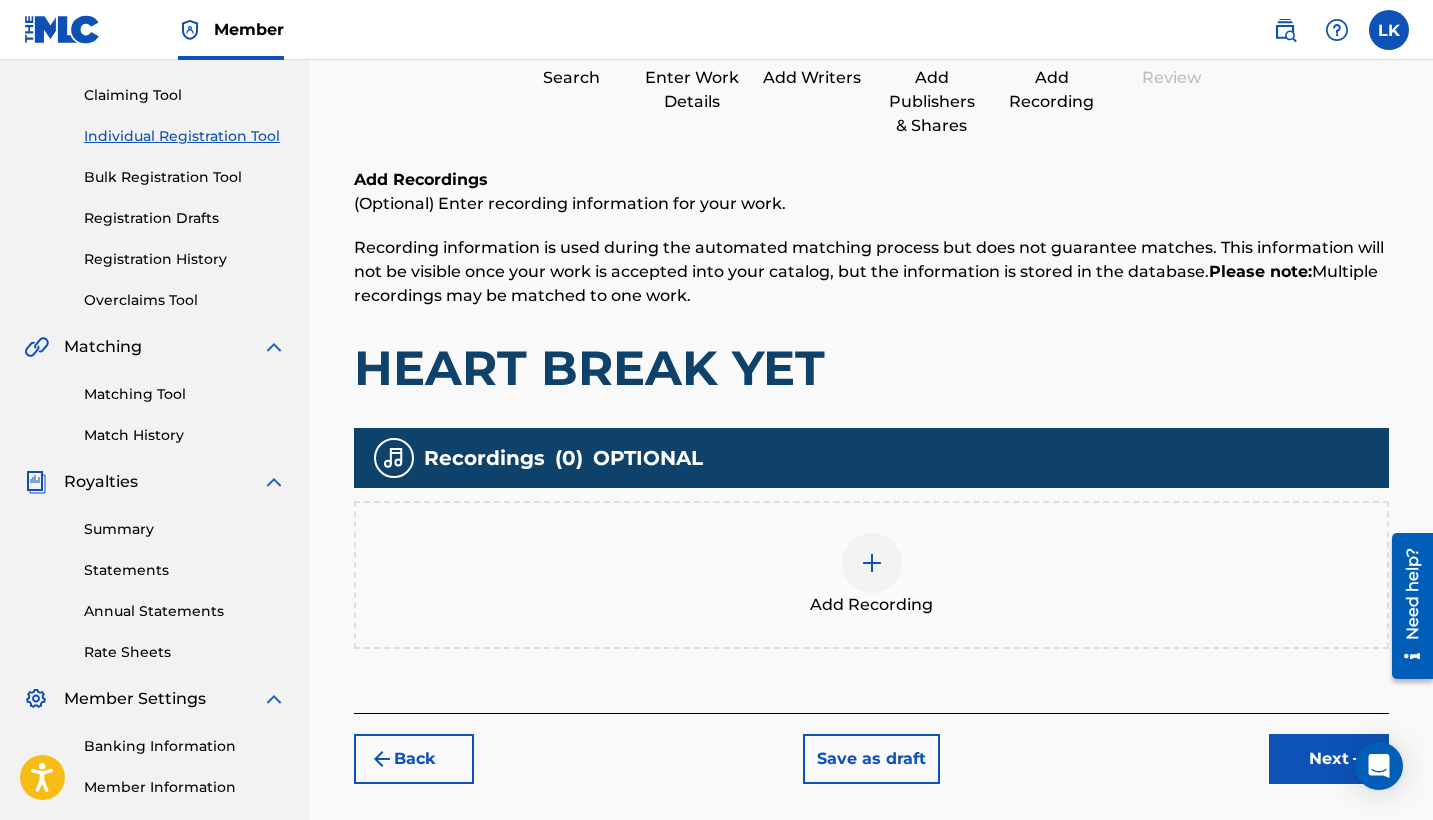 click at bounding box center [872, 563] 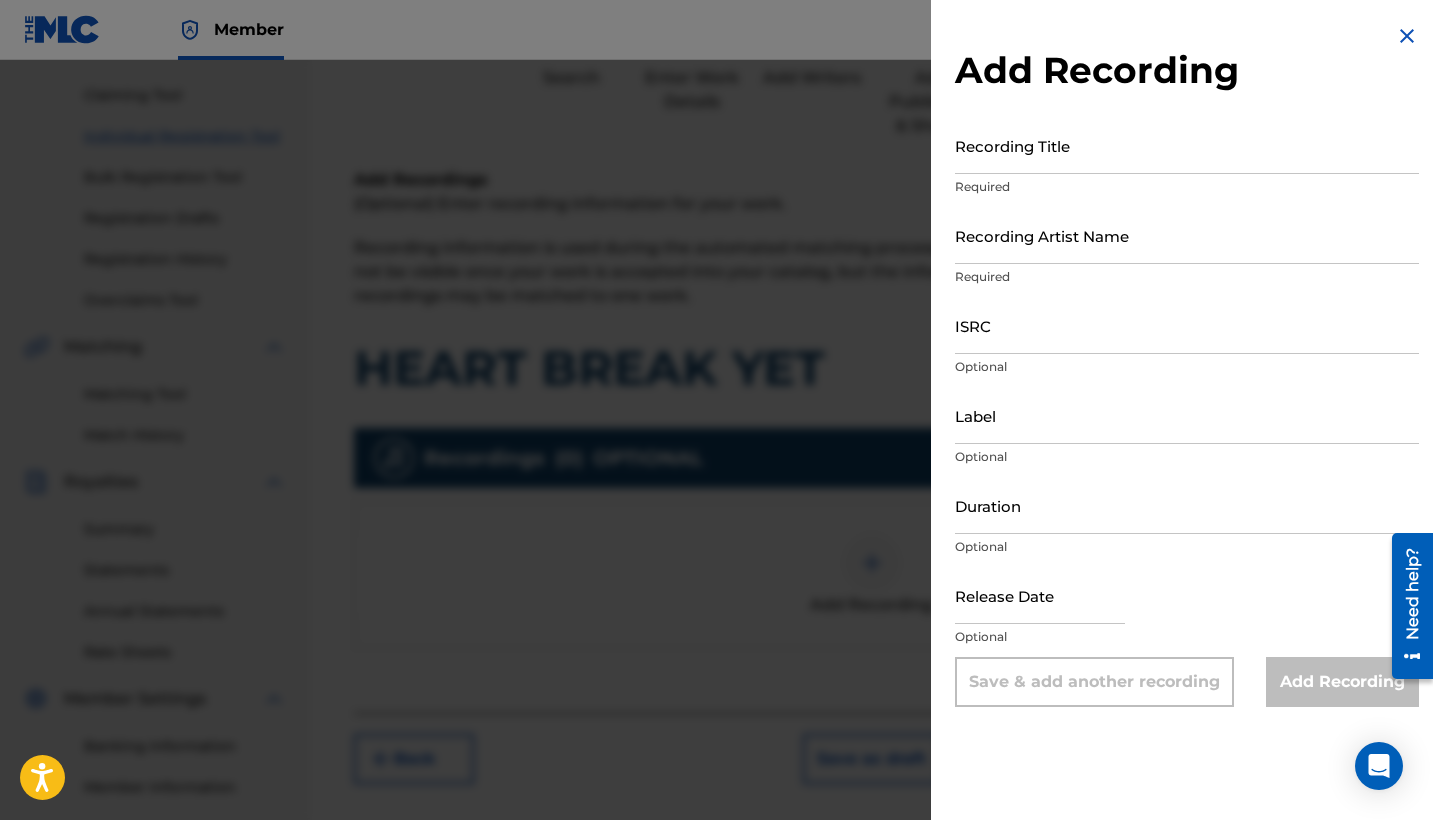 click on "Recording Title" at bounding box center [1187, 145] 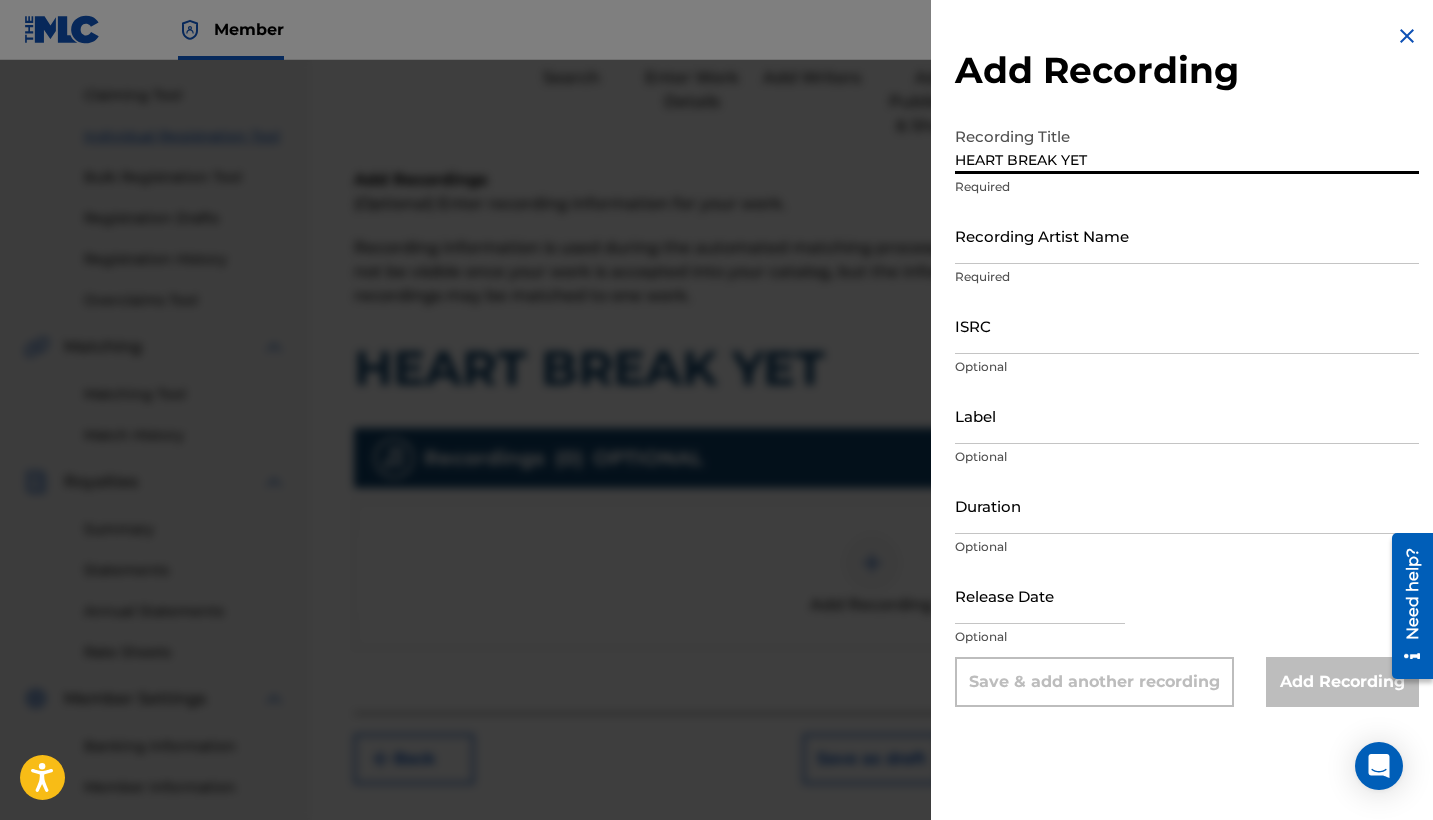 type on "HEART BREAK YET" 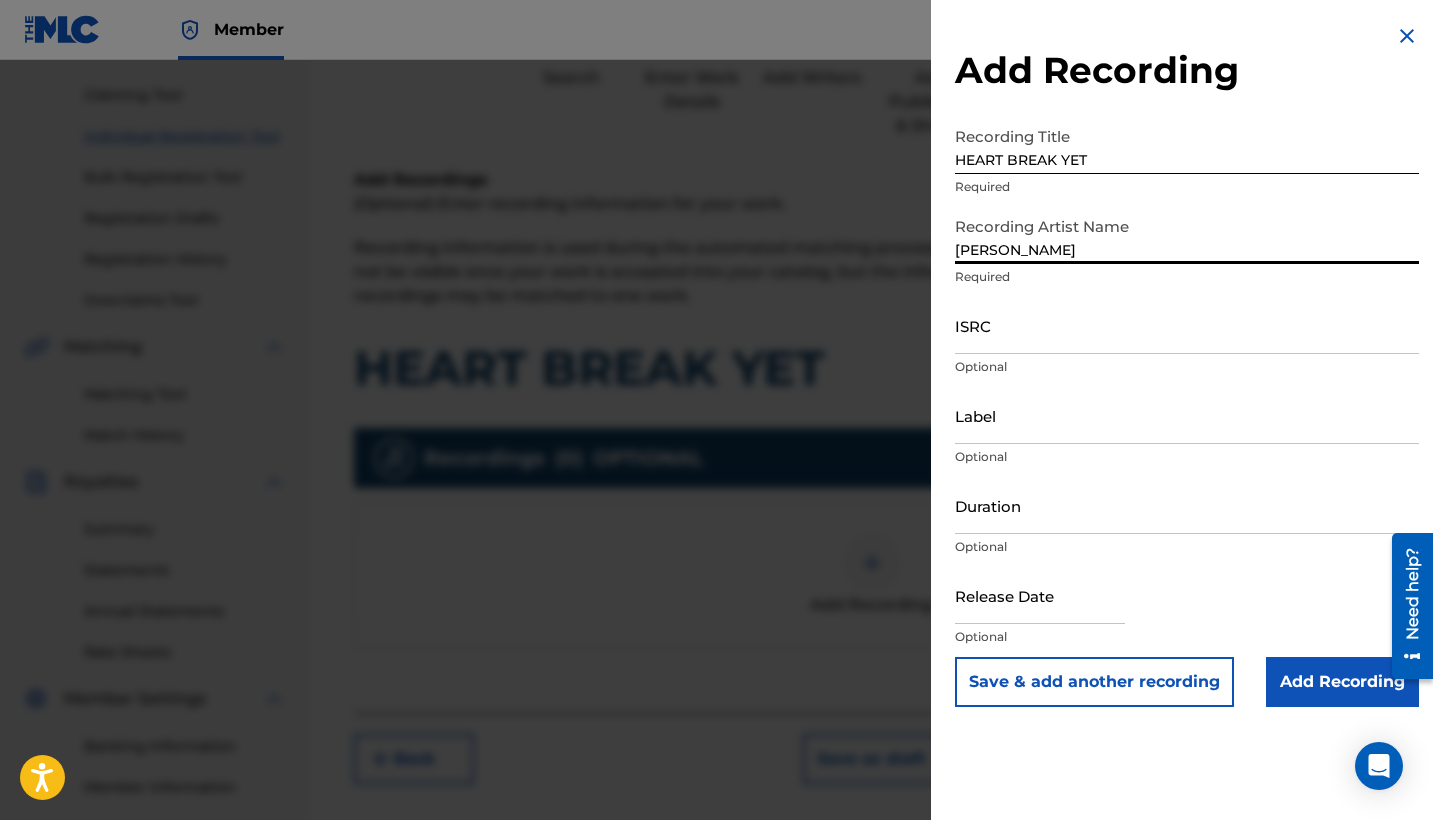 type on "[PERSON_NAME]" 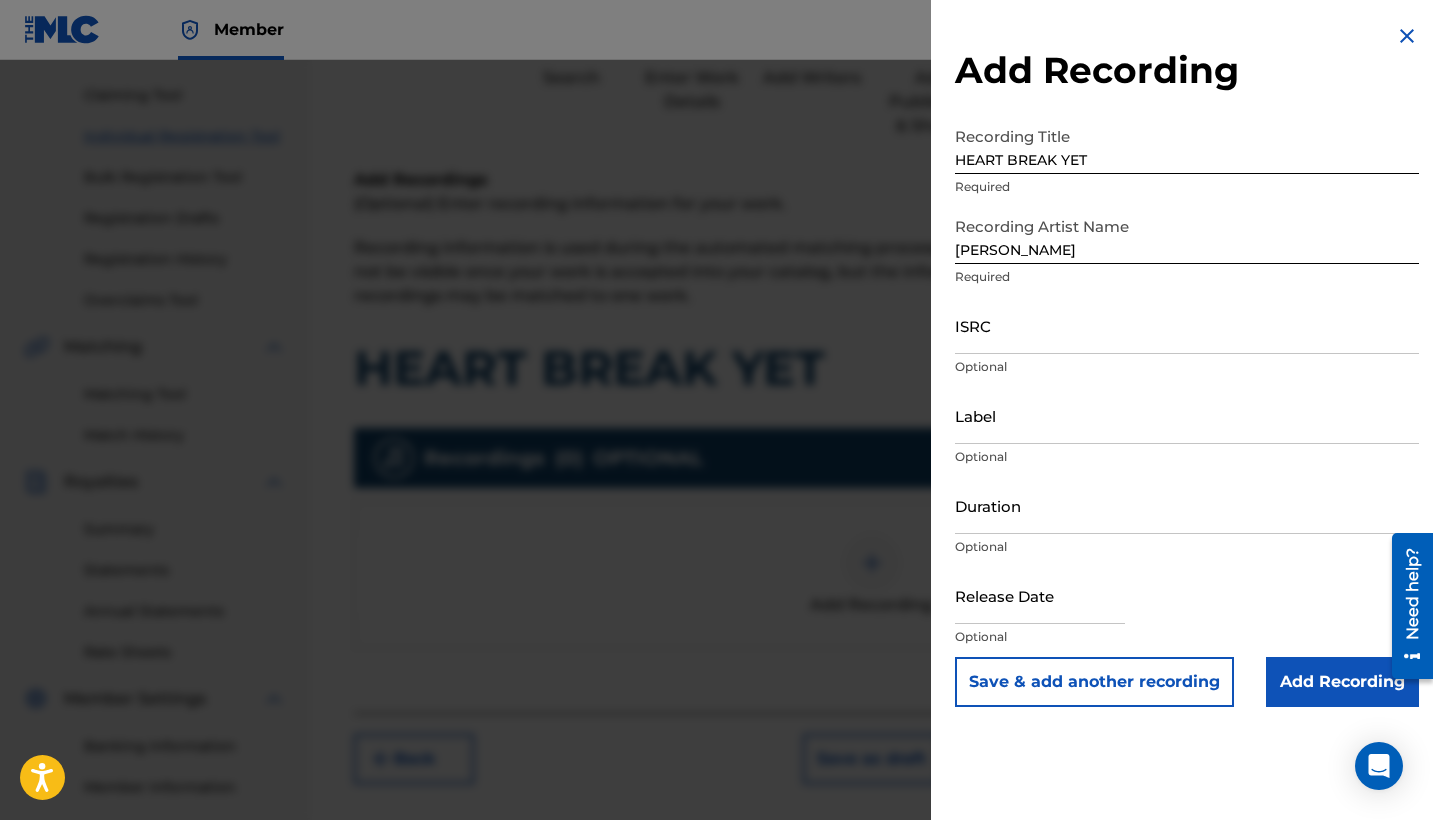 click at bounding box center (1407, 36) 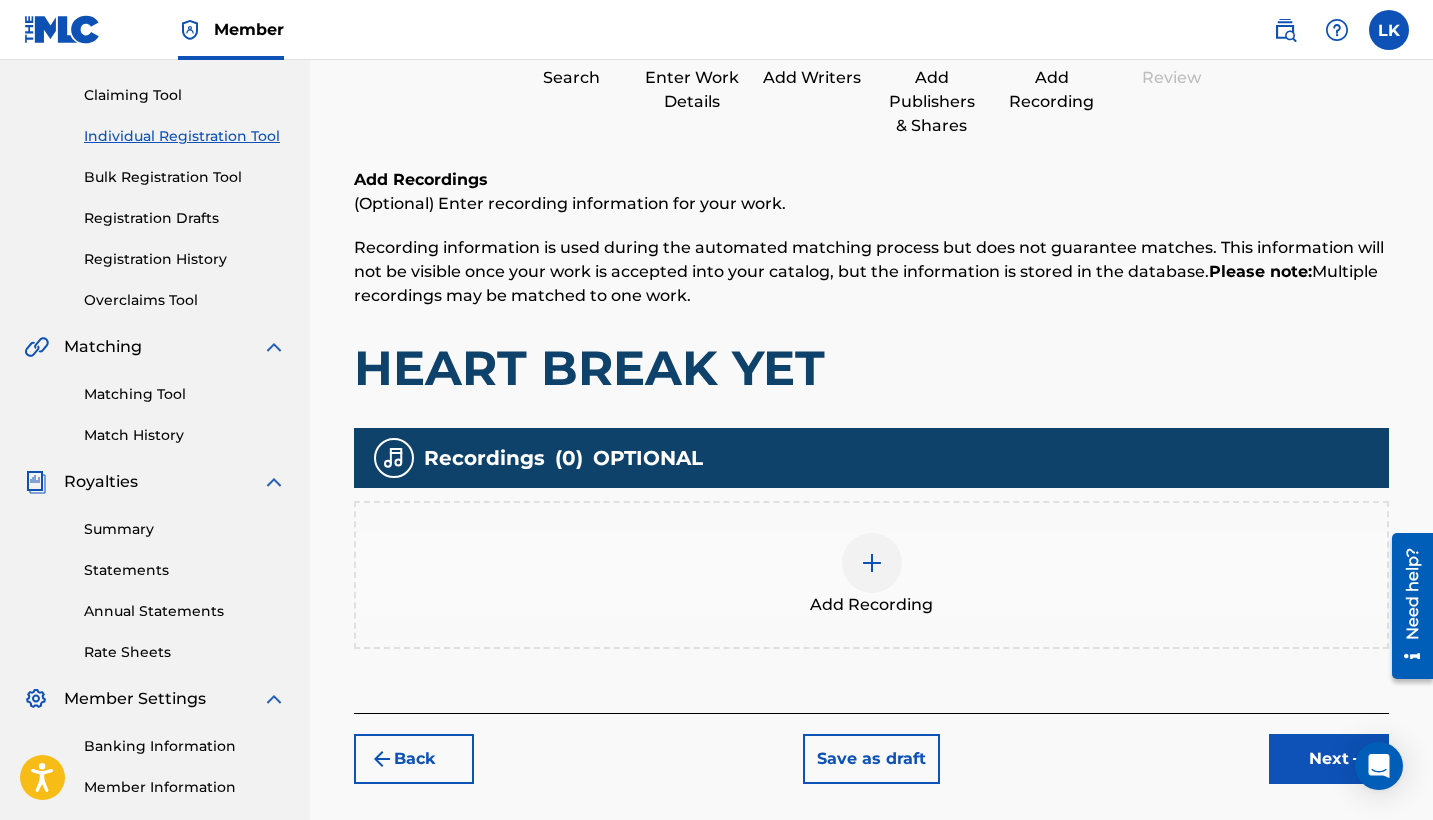 click on "Next" at bounding box center (1329, 759) 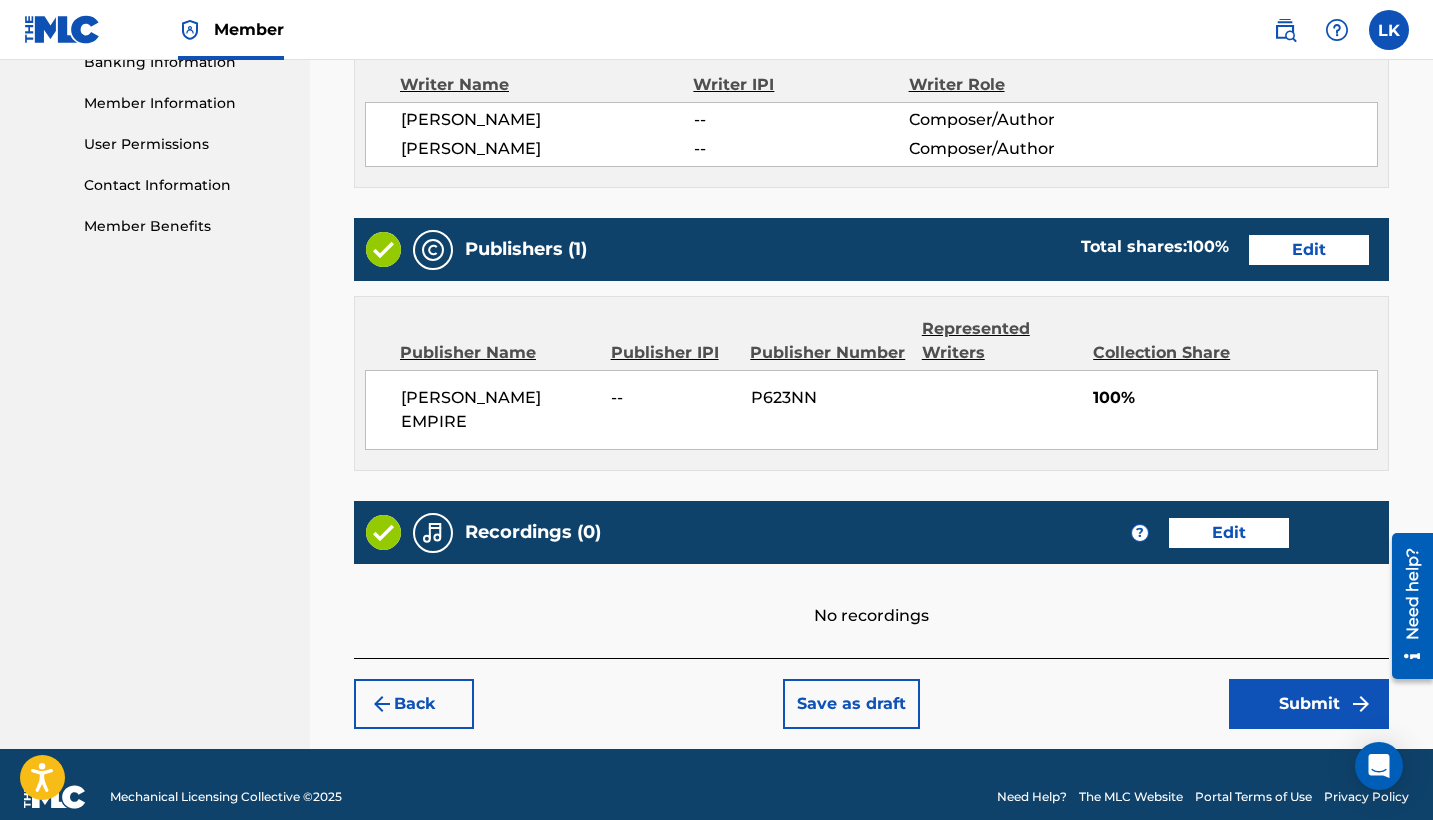 scroll, scrollTop: 882, scrollLeft: 0, axis: vertical 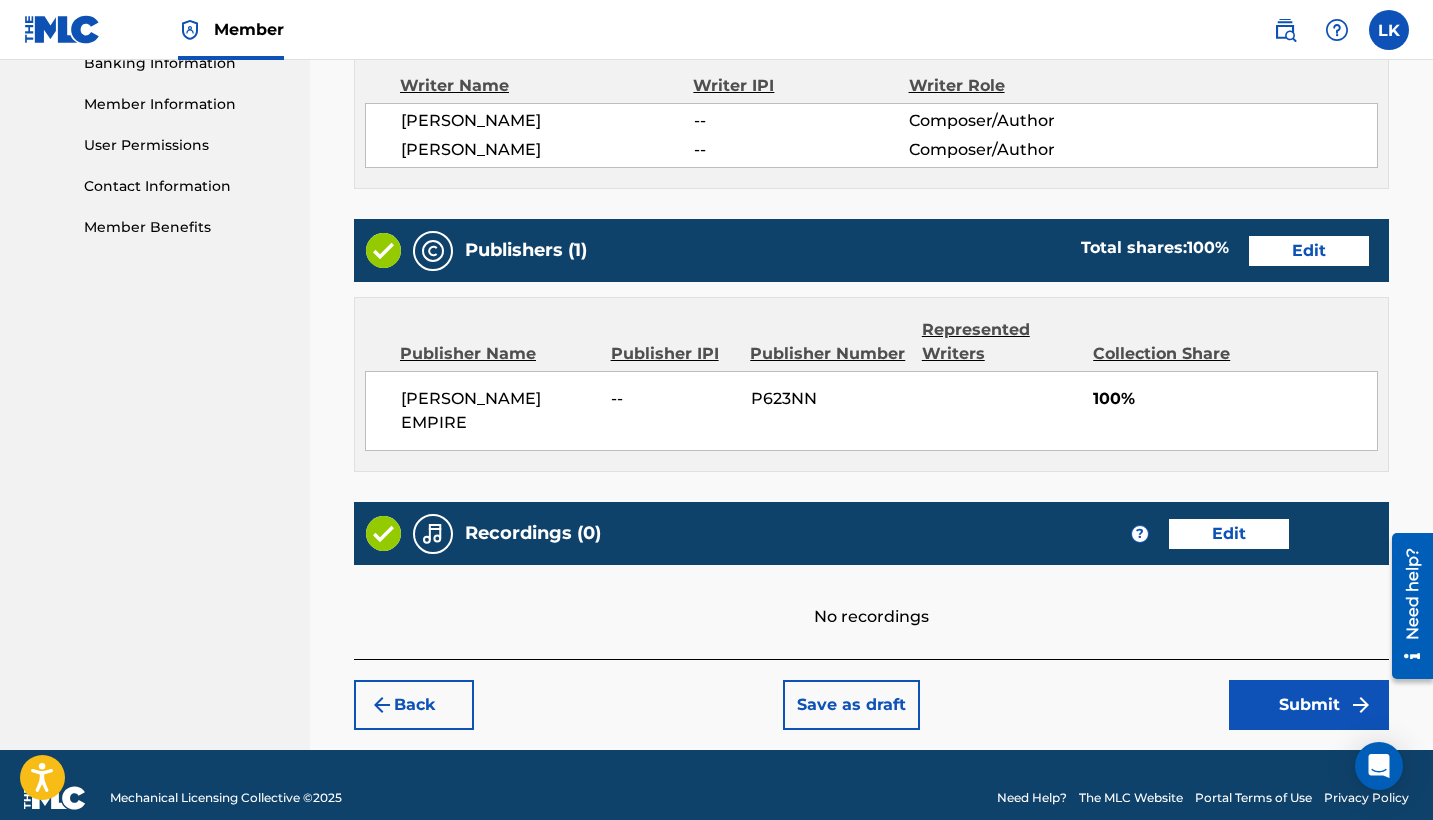 click on "Submit" at bounding box center (1309, 705) 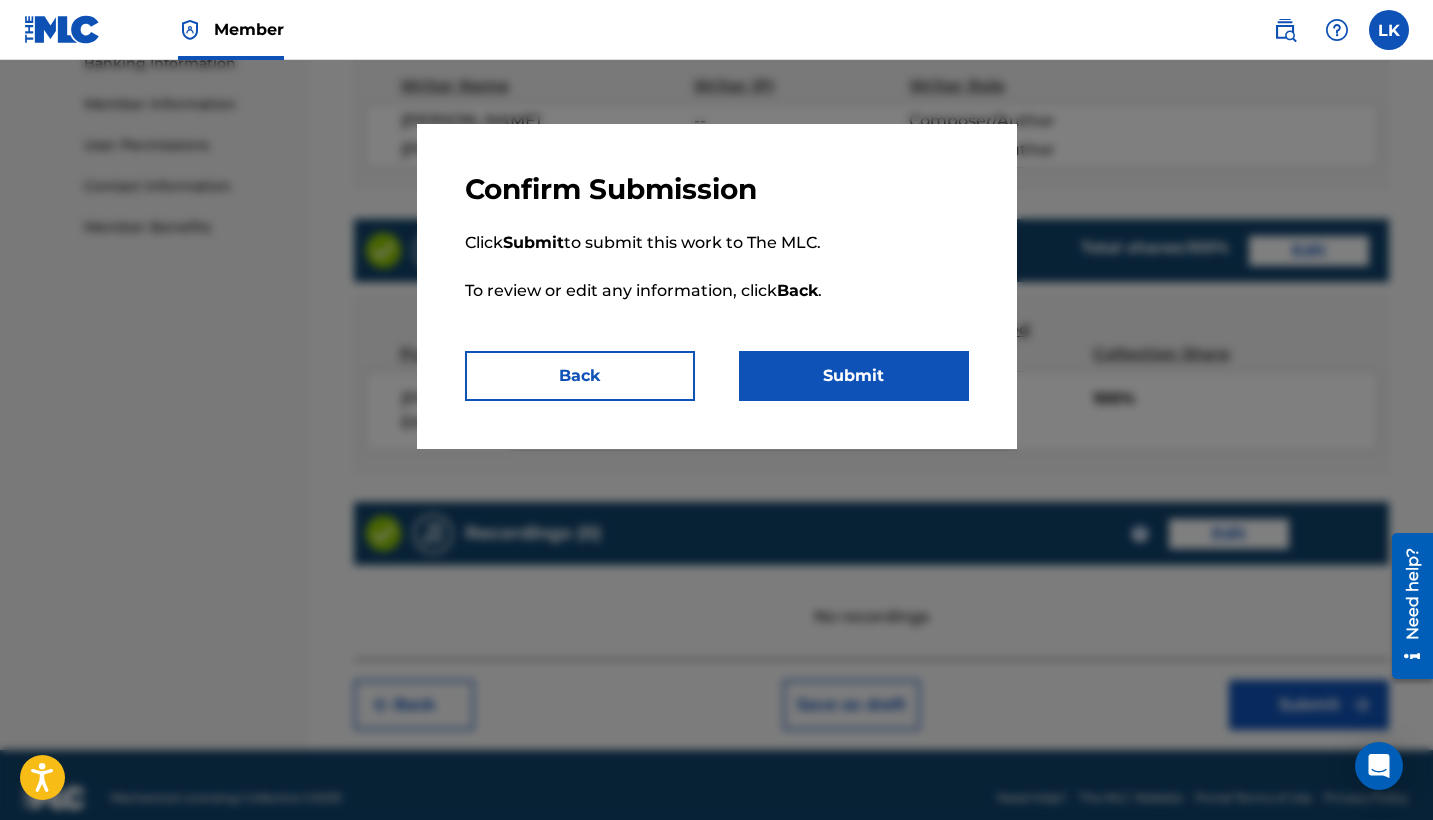click on "Submit" at bounding box center [854, 376] 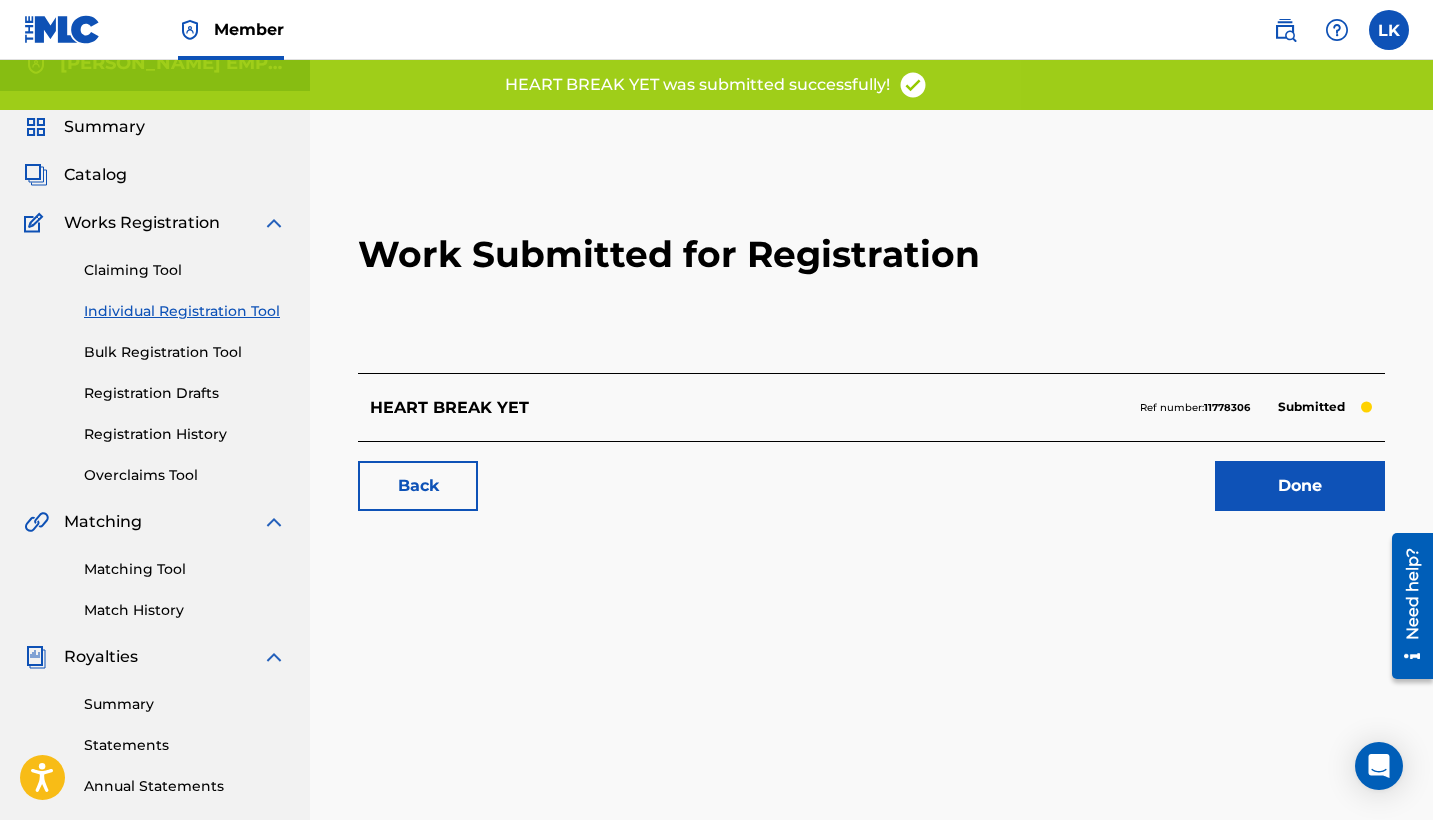 scroll, scrollTop: 25, scrollLeft: 0, axis: vertical 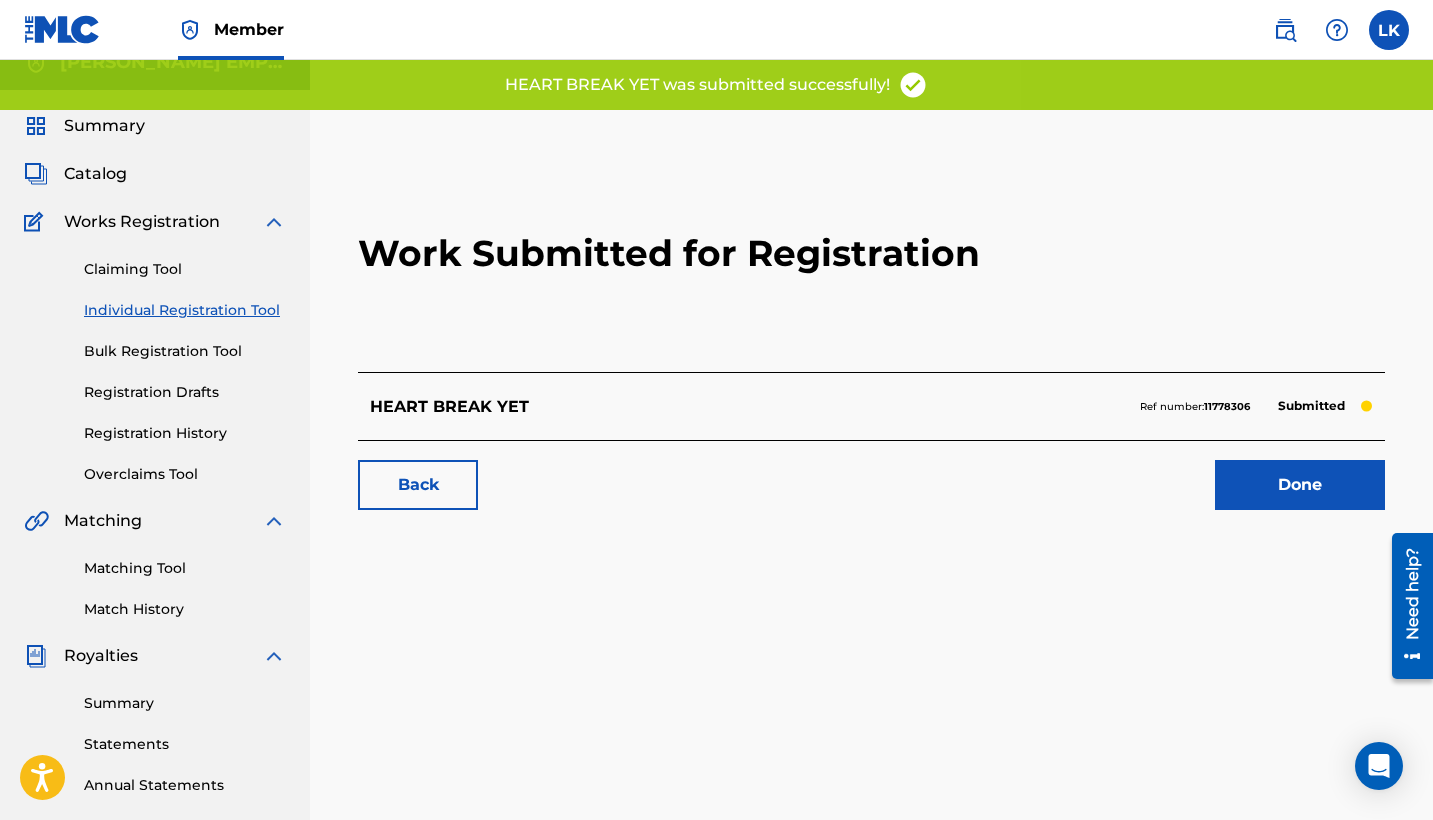 click on "Done" at bounding box center [1300, 485] 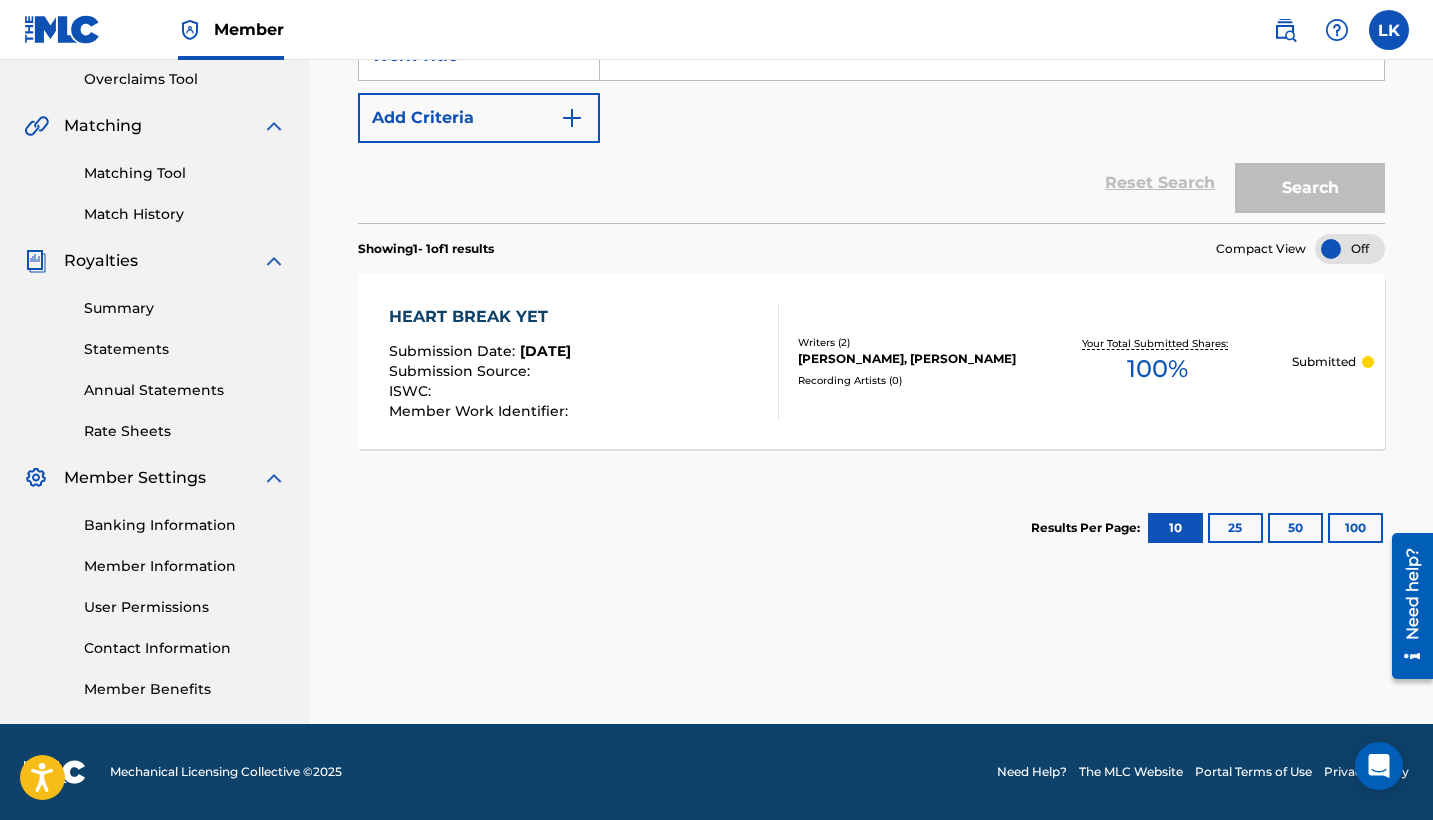 scroll, scrollTop: 420, scrollLeft: 0, axis: vertical 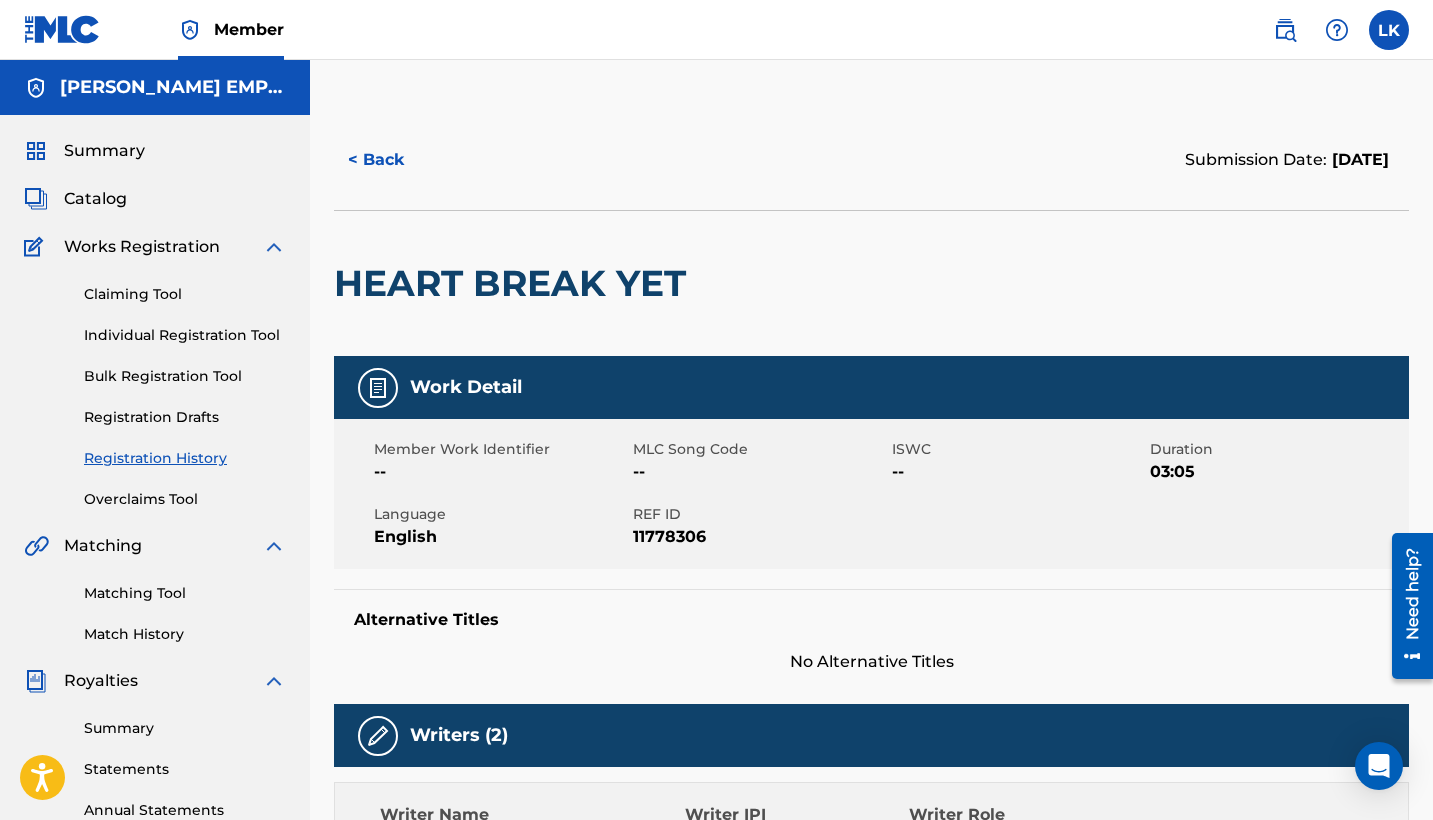 click on "< Back" at bounding box center (394, 160) 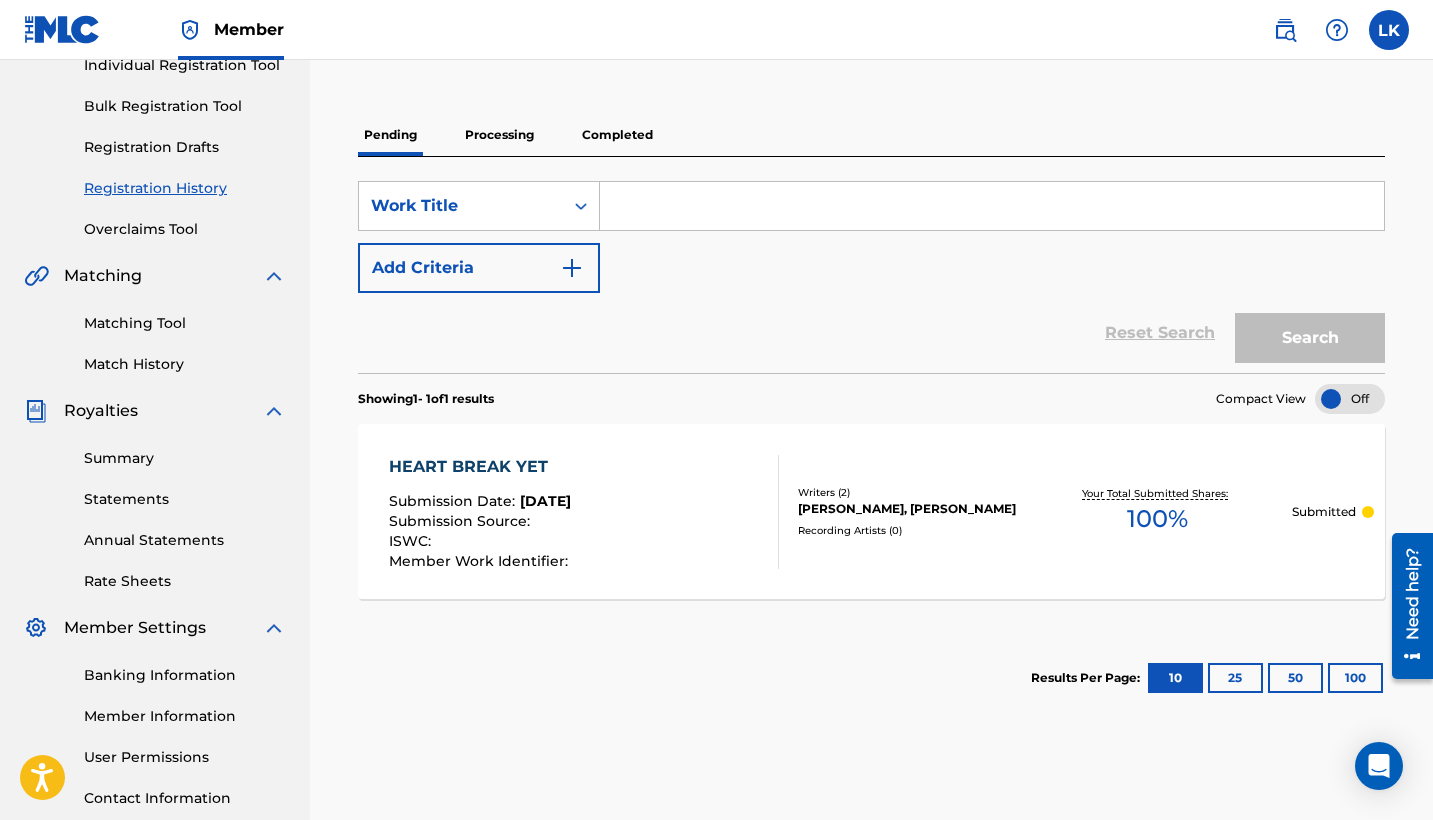 scroll, scrollTop: 147, scrollLeft: 0, axis: vertical 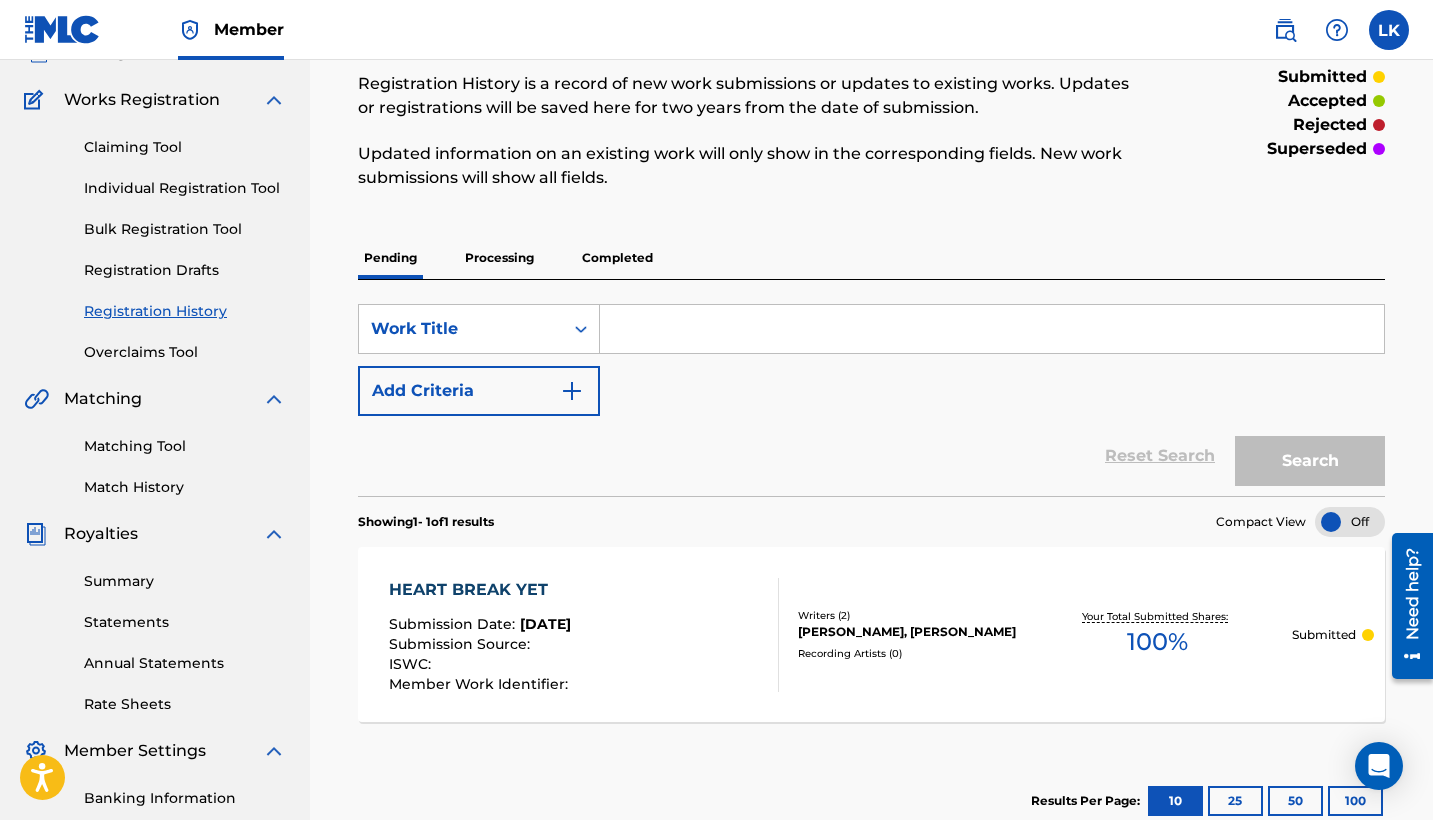 click on "HEART BREAK YET Submission Date : [DATE] Submission Source : ISWC : Member Work Identifier :" at bounding box center [481, 635] 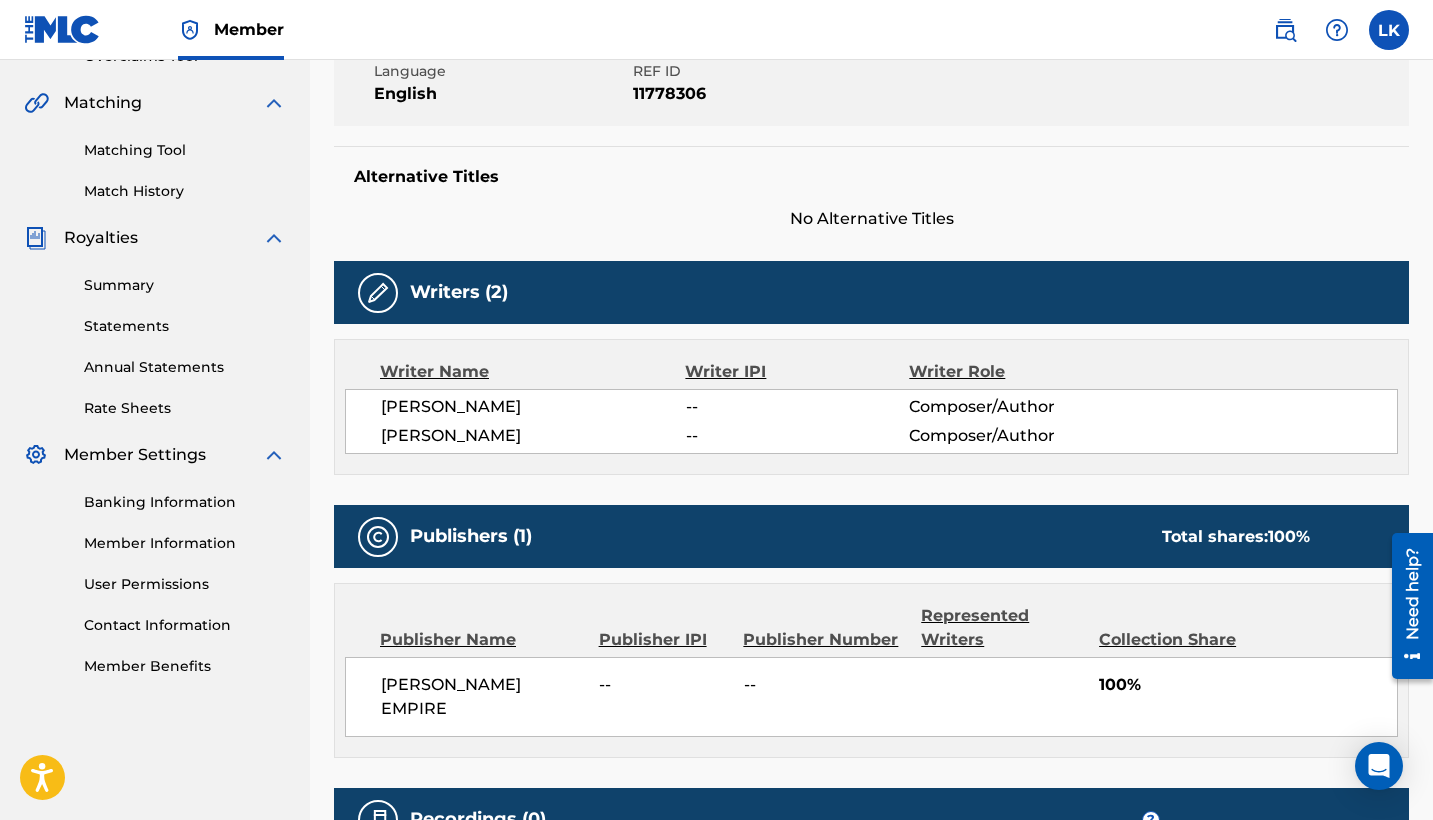 scroll, scrollTop: 445, scrollLeft: 0, axis: vertical 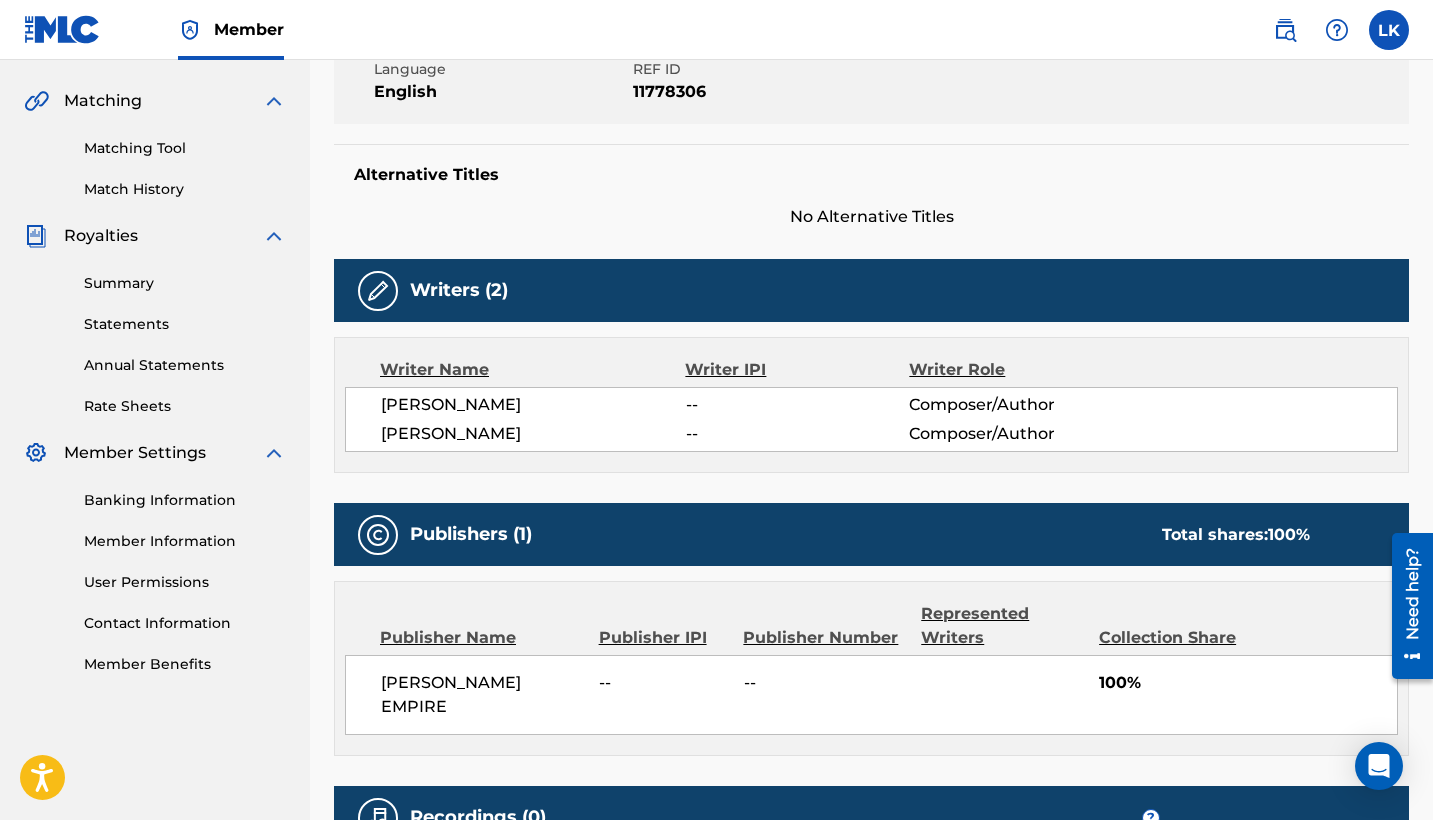 click on "Writer IPI" at bounding box center [797, 370] 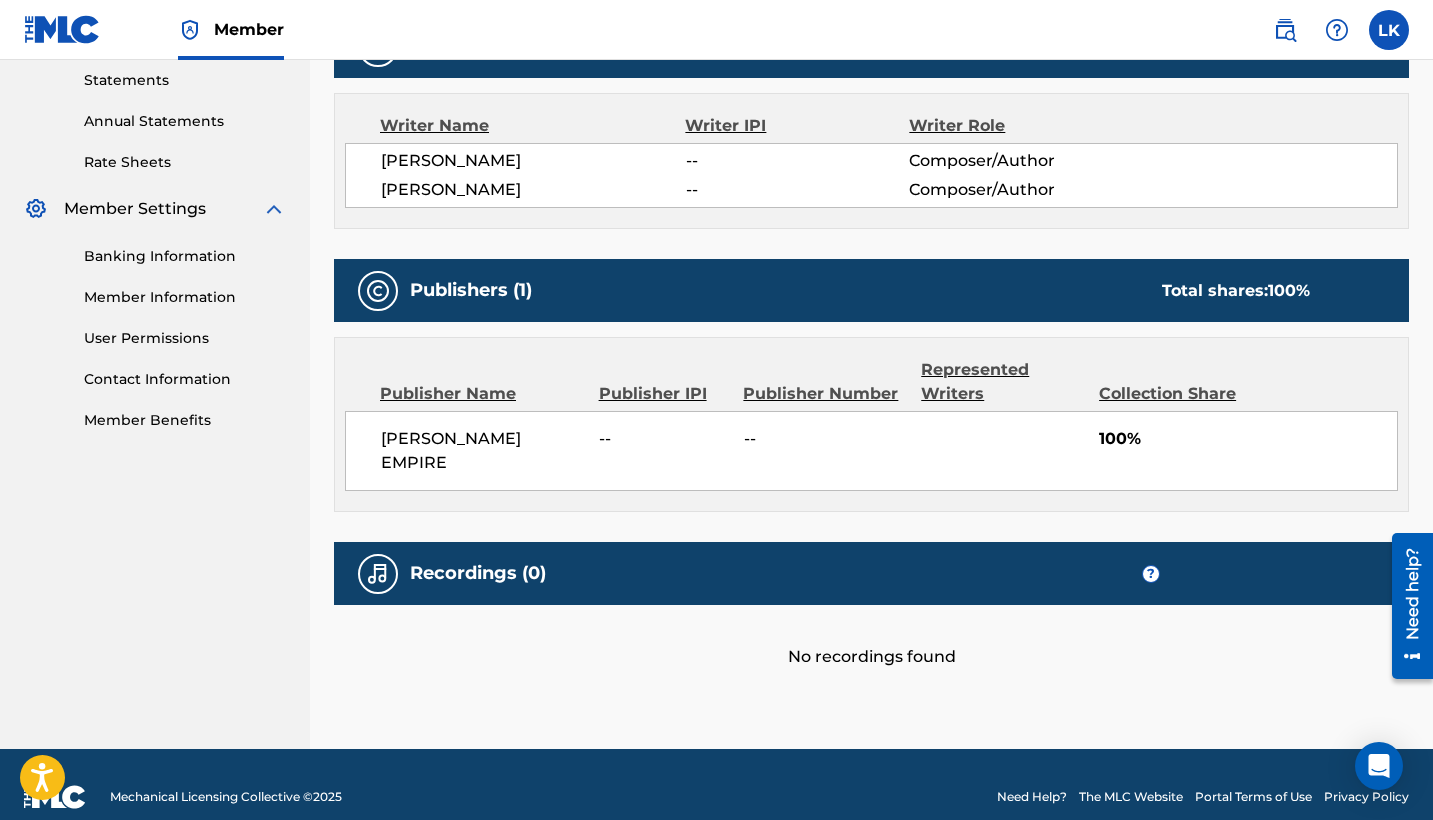 scroll, scrollTop: 688, scrollLeft: 0, axis: vertical 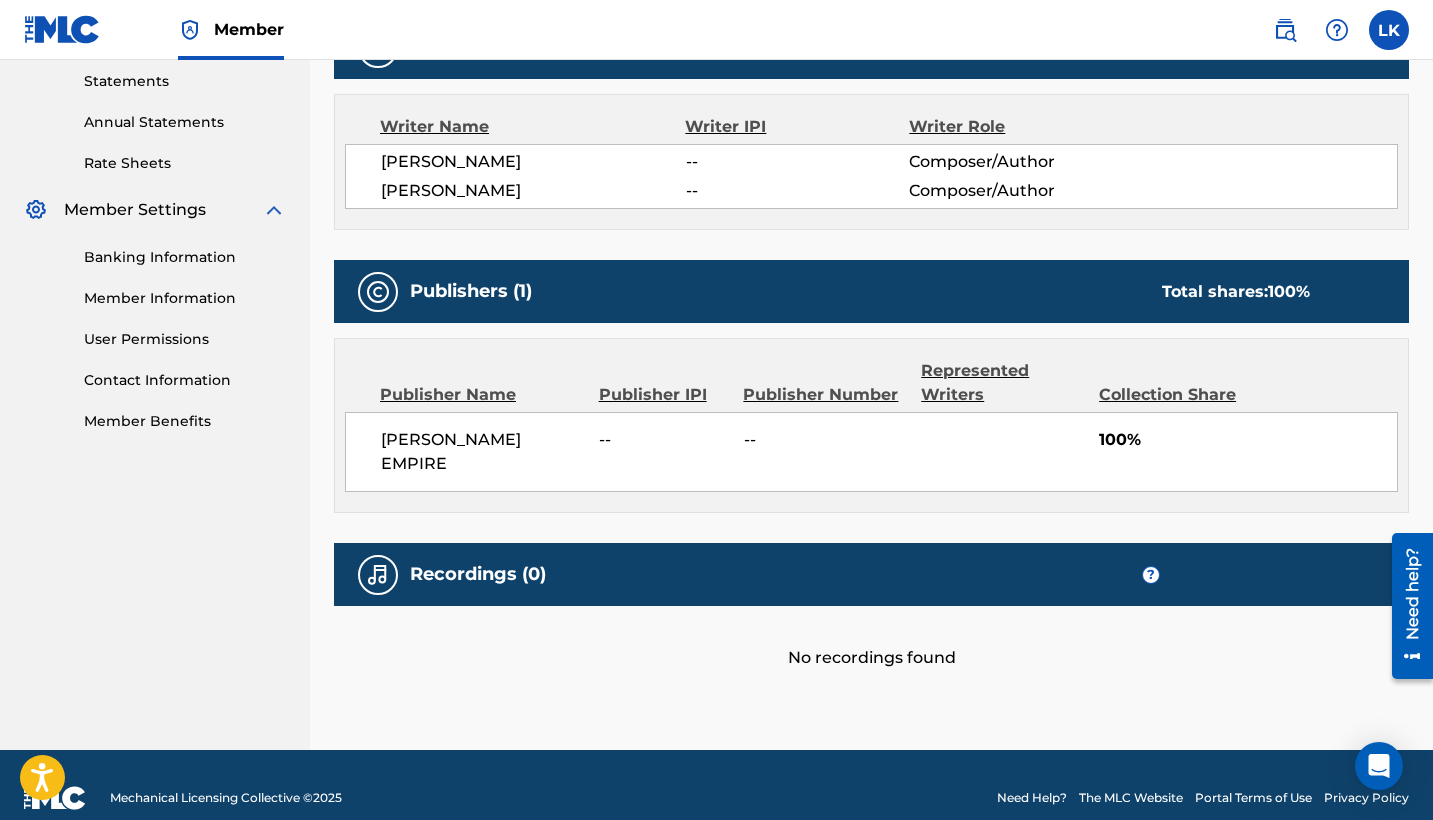 click on "Publisher Name Publisher IPI Publisher Number Represented Writers Collection Share [PERSON_NAME] EMPIRE -- -- 100%" at bounding box center (871, 425) 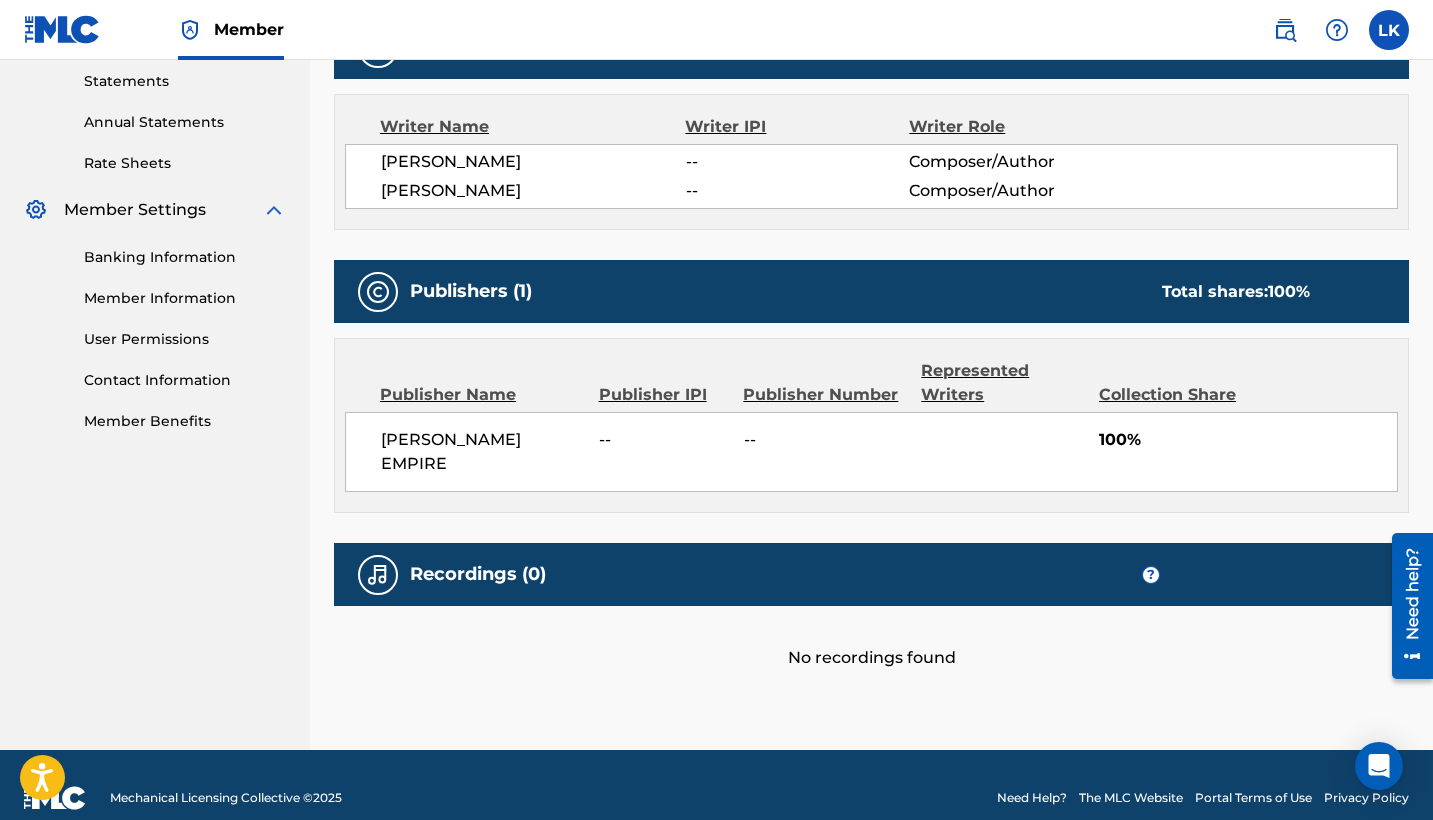 click on "Need help?" at bounding box center [1412, 593] 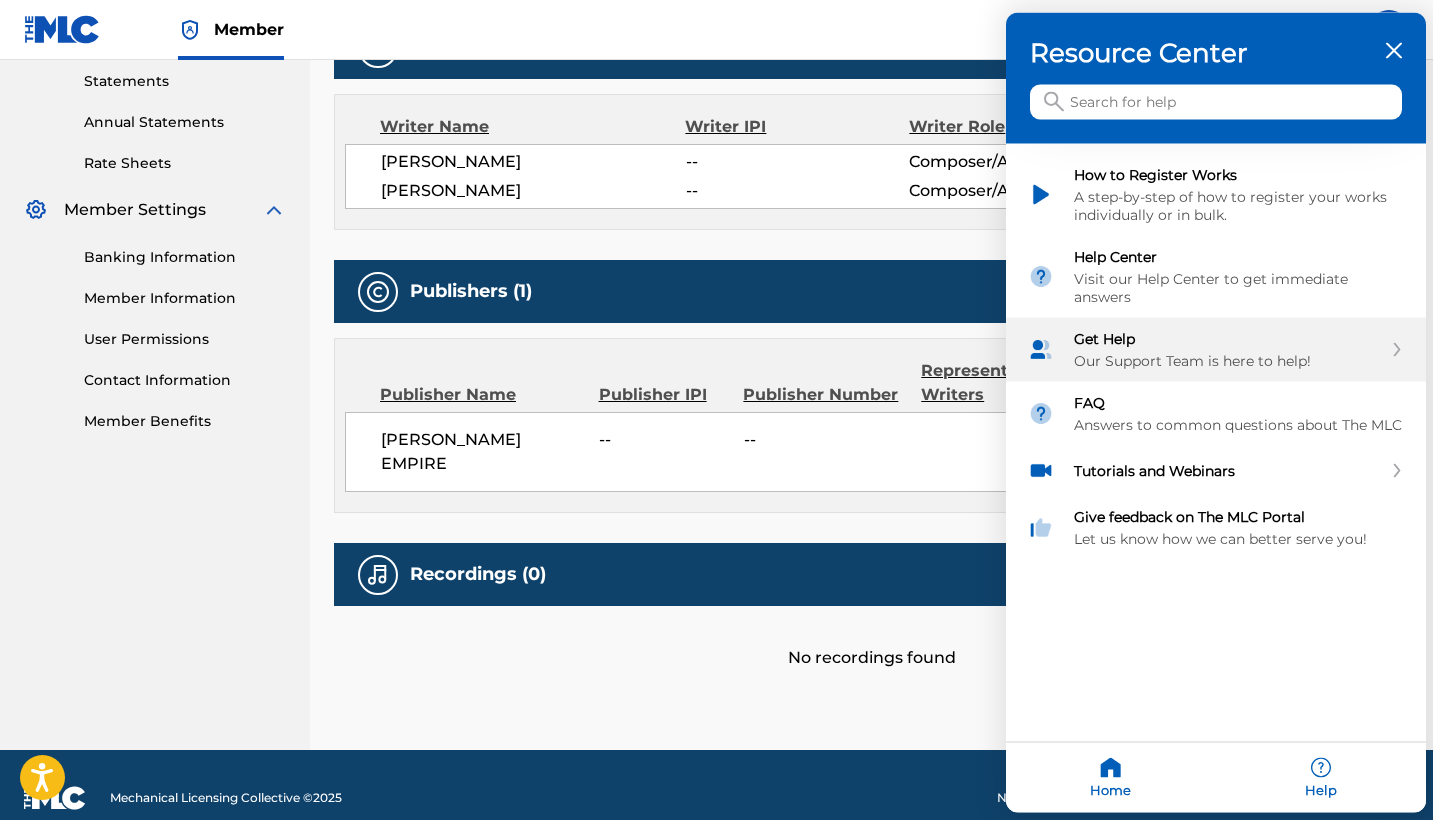 click on "Our Support Team is here to help!" at bounding box center (1228, 361) 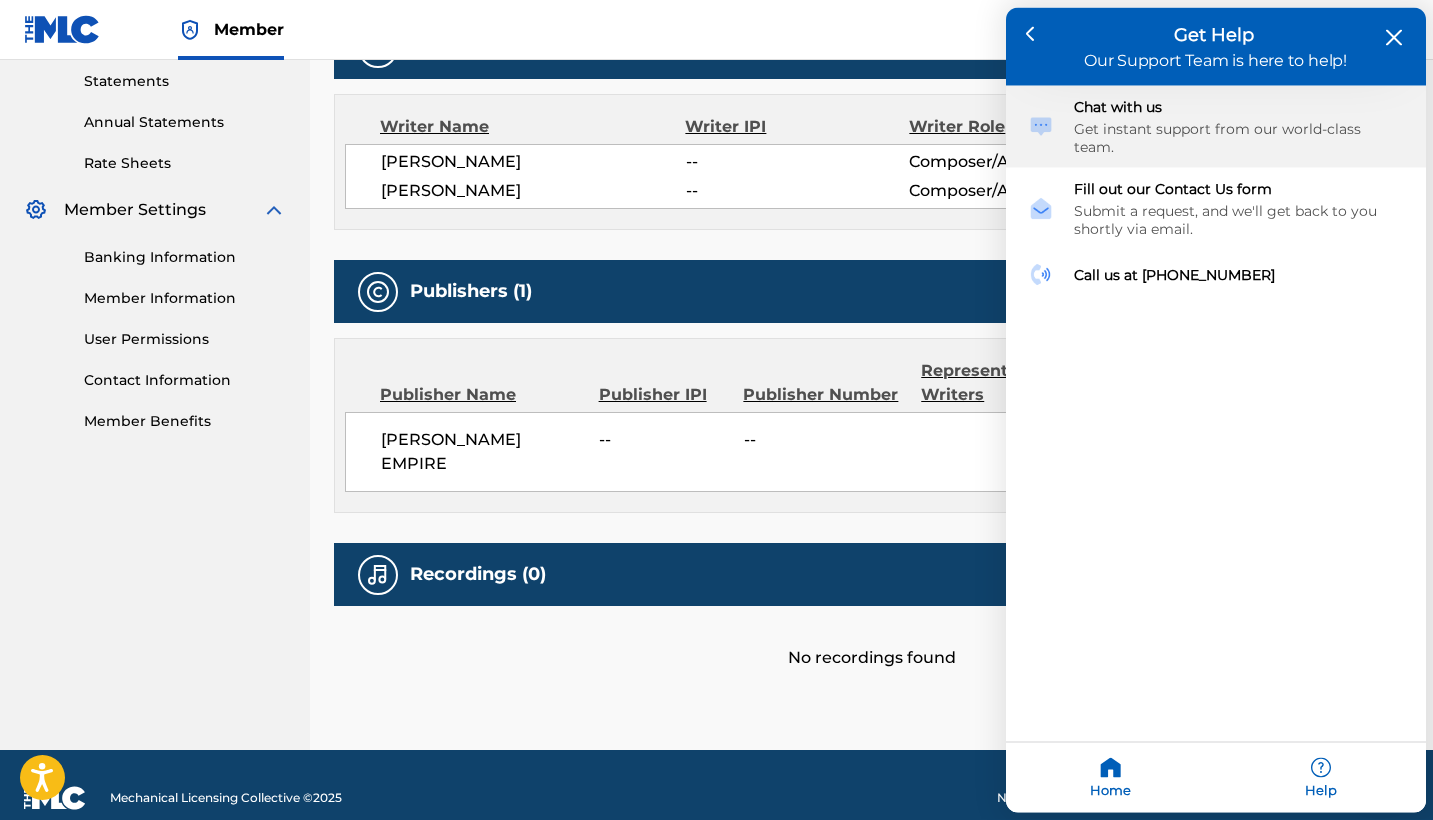 click on "Chat with us" at bounding box center (1239, 107) 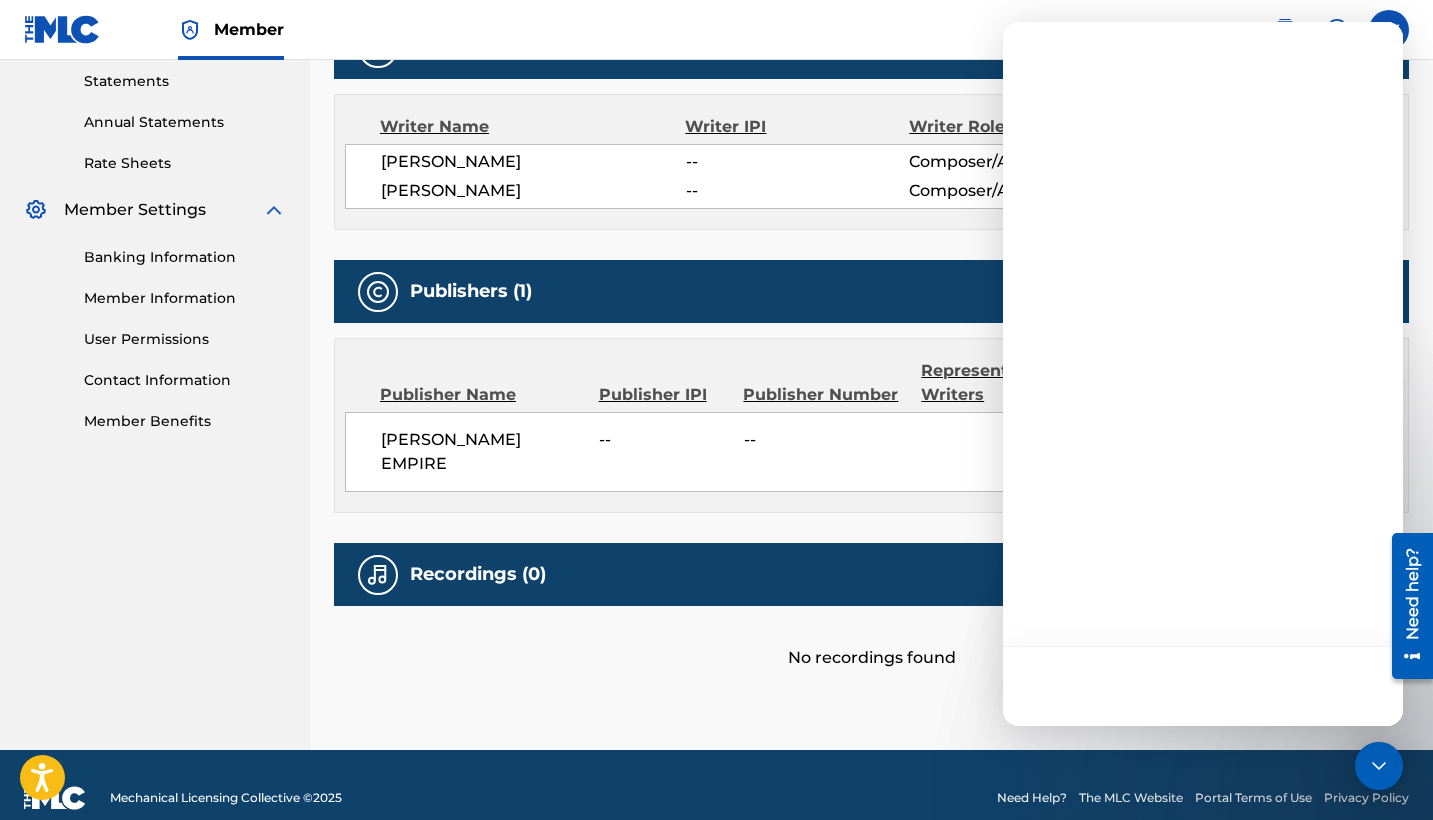 scroll, scrollTop: 0, scrollLeft: 0, axis: both 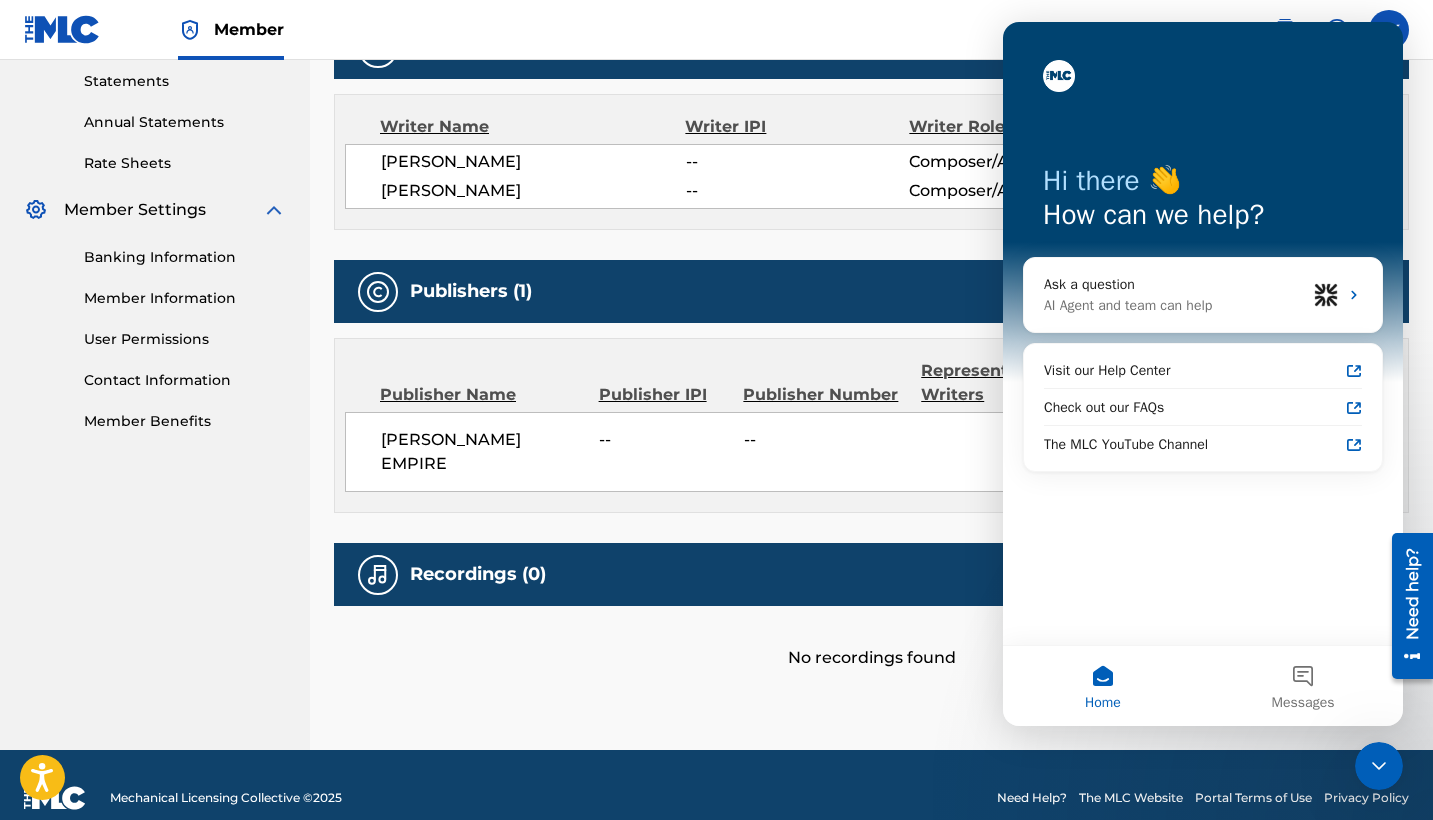 click on "< Back Submission Date: [DATE] HEART BREAK YET     Work Detail   Member Work Identifier -- MLC Song Code -- ISWC -- Duration 03:05 Language English REF ID 11778306 Alternative Titles No Alternative Titles Writers   (2) Writer Name Writer IPI Writer Role [PERSON_NAME] -- Composer/Author [PERSON_NAME] -- Composer/Author Publishers   (1) Total shares:  100 % Publisher Name Publisher IPI Publisher Number Represented Writers Collection Share [PERSON_NAME] EMPIRE -- -- 100% Total shares:  100 % Recordings   (0) ? No recordings found" at bounding box center [871, 86] 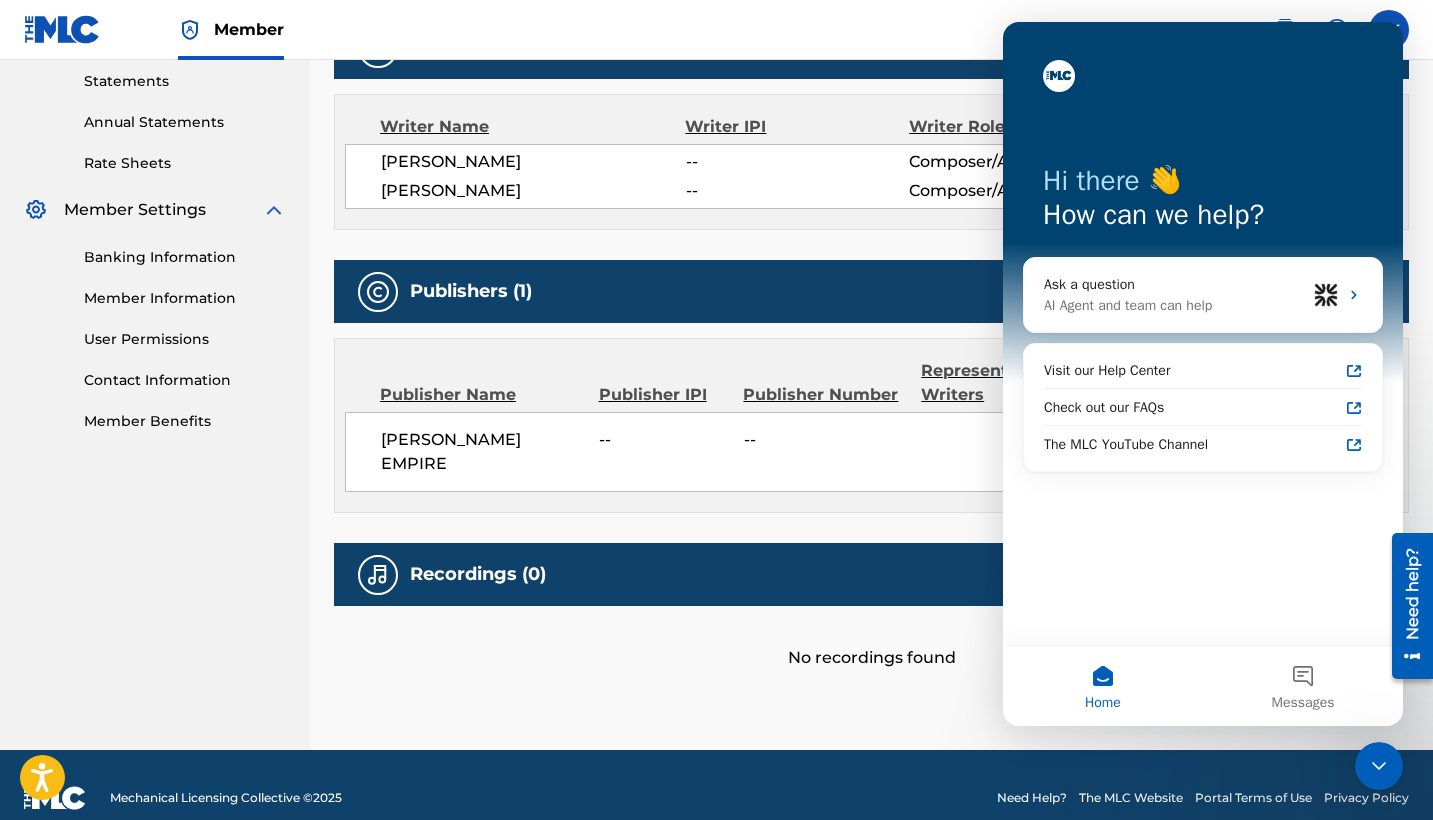 click 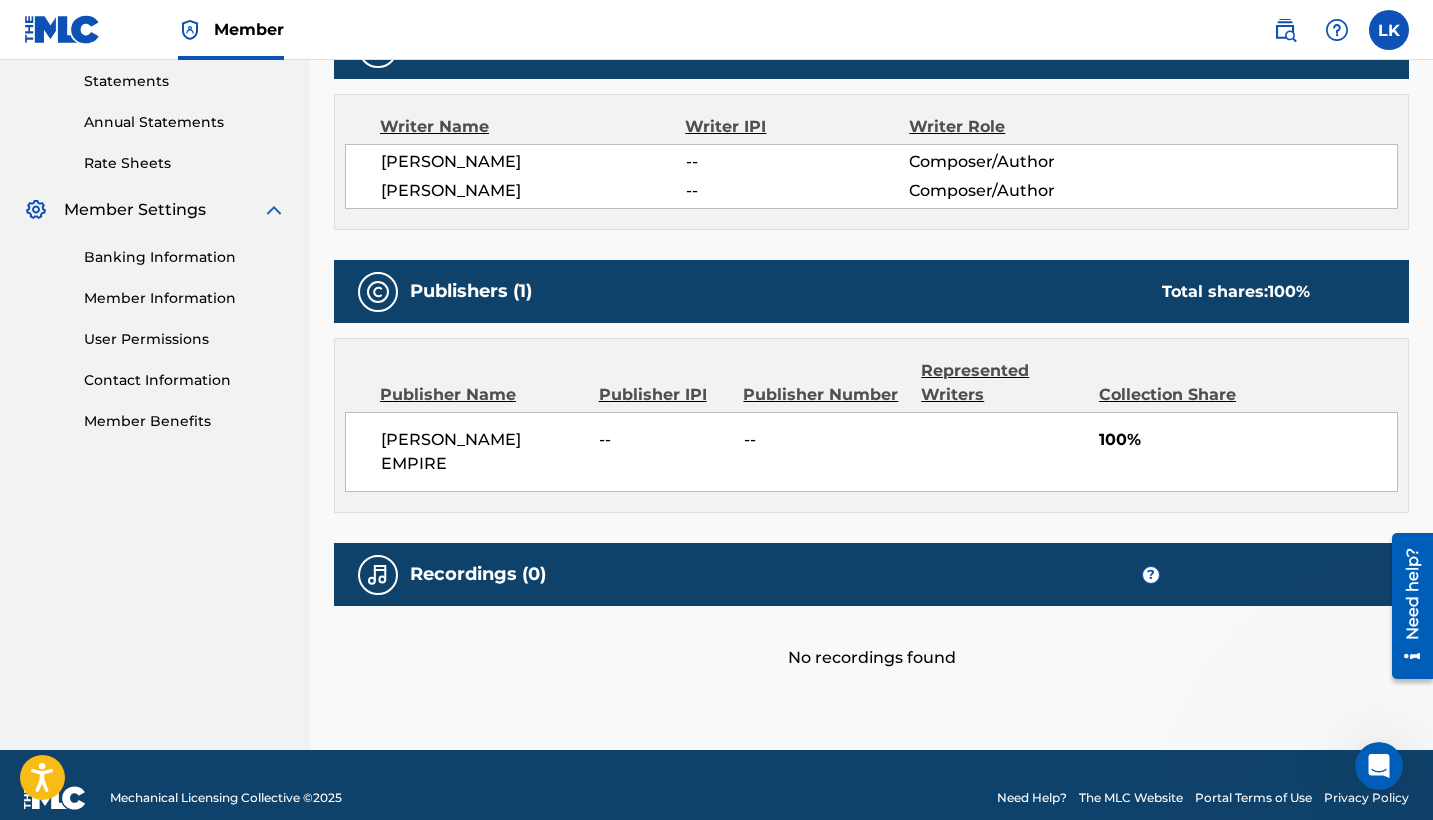 scroll, scrollTop: 0, scrollLeft: 0, axis: both 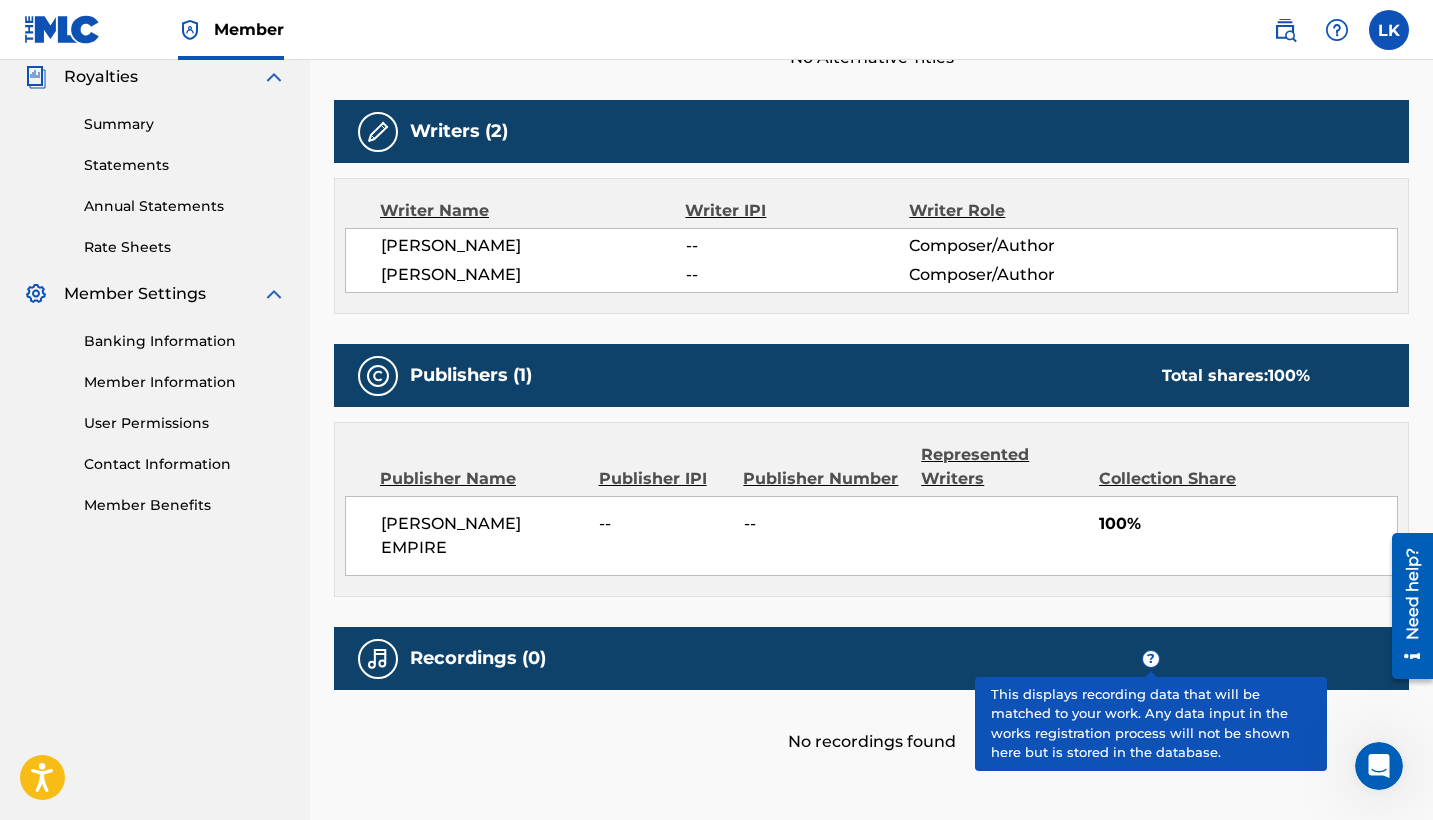click on "?" at bounding box center [1151, 659] 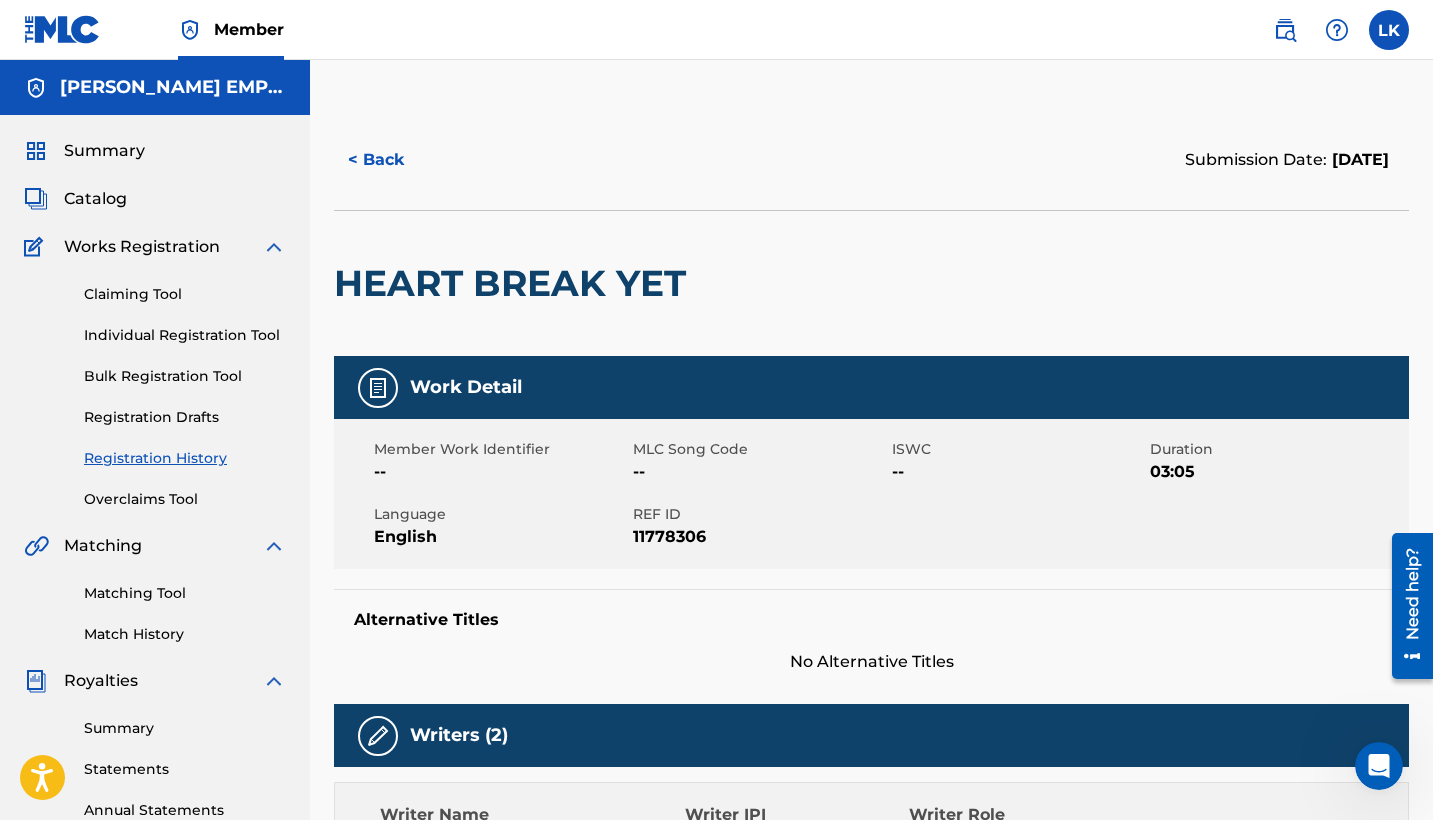 scroll, scrollTop: 0, scrollLeft: 0, axis: both 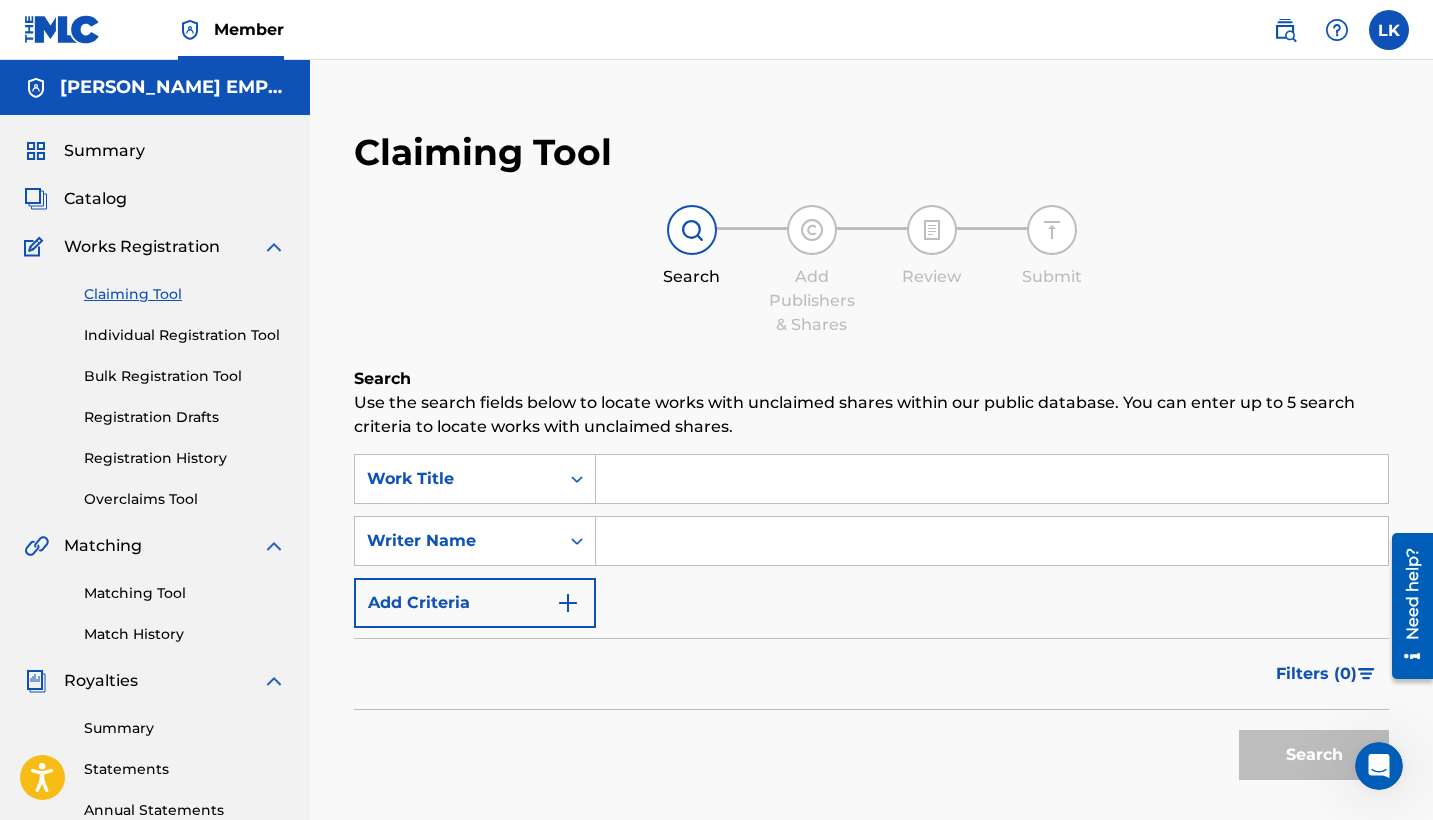 click on "Summary" at bounding box center [155, 151] 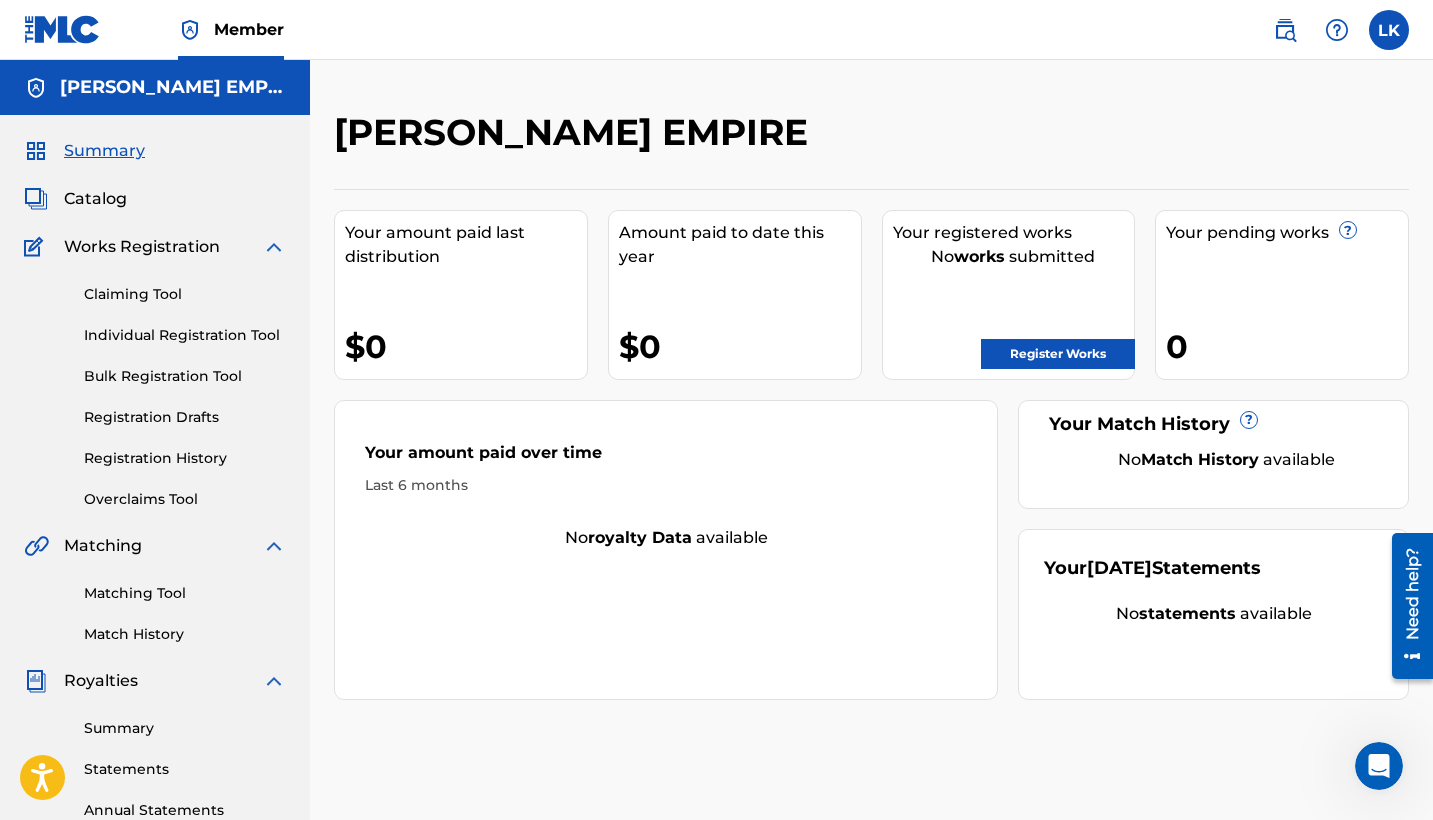 scroll, scrollTop: 51, scrollLeft: 0, axis: vertical 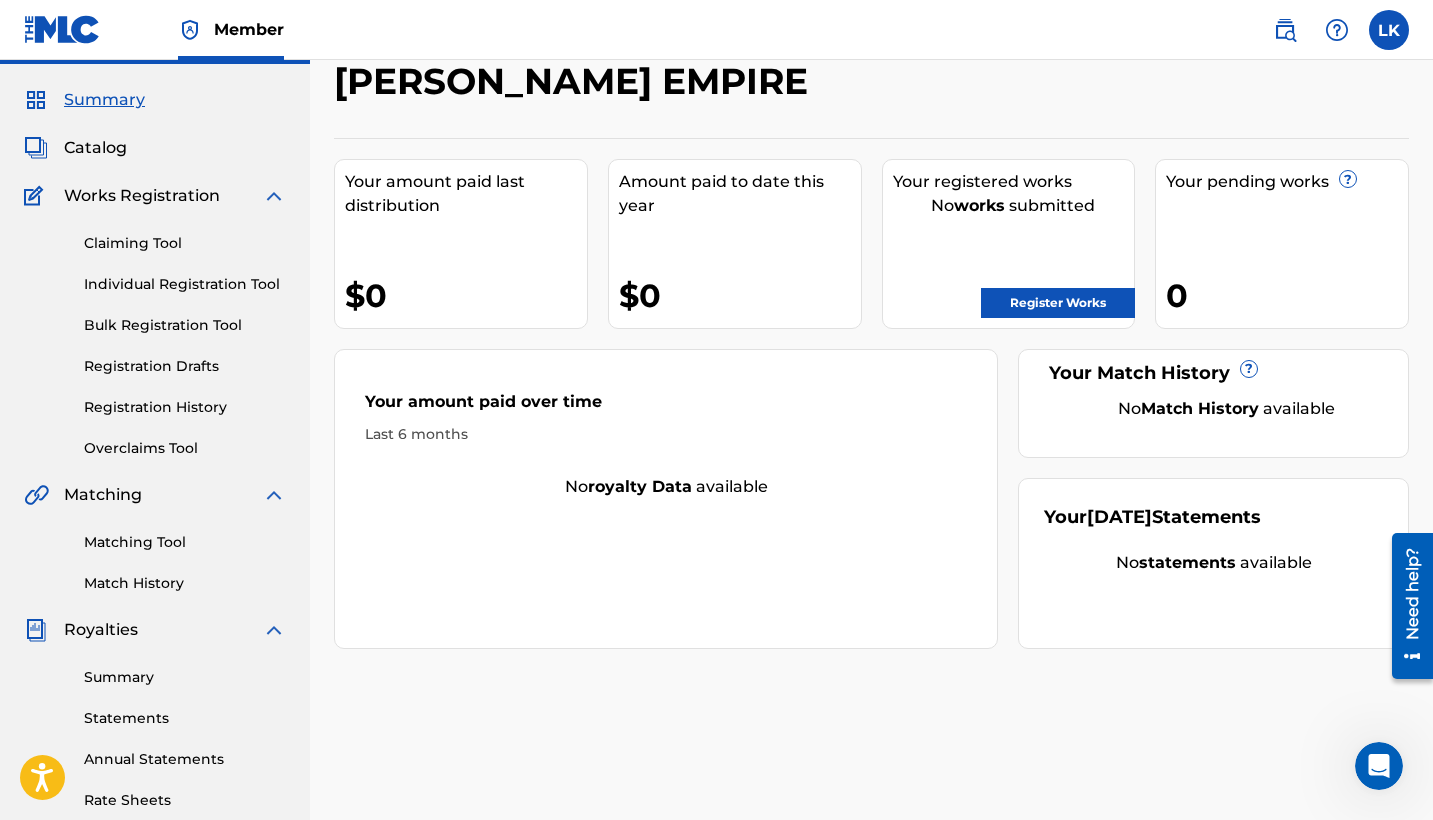click on "Match History" at bounding box center [1200, 408] 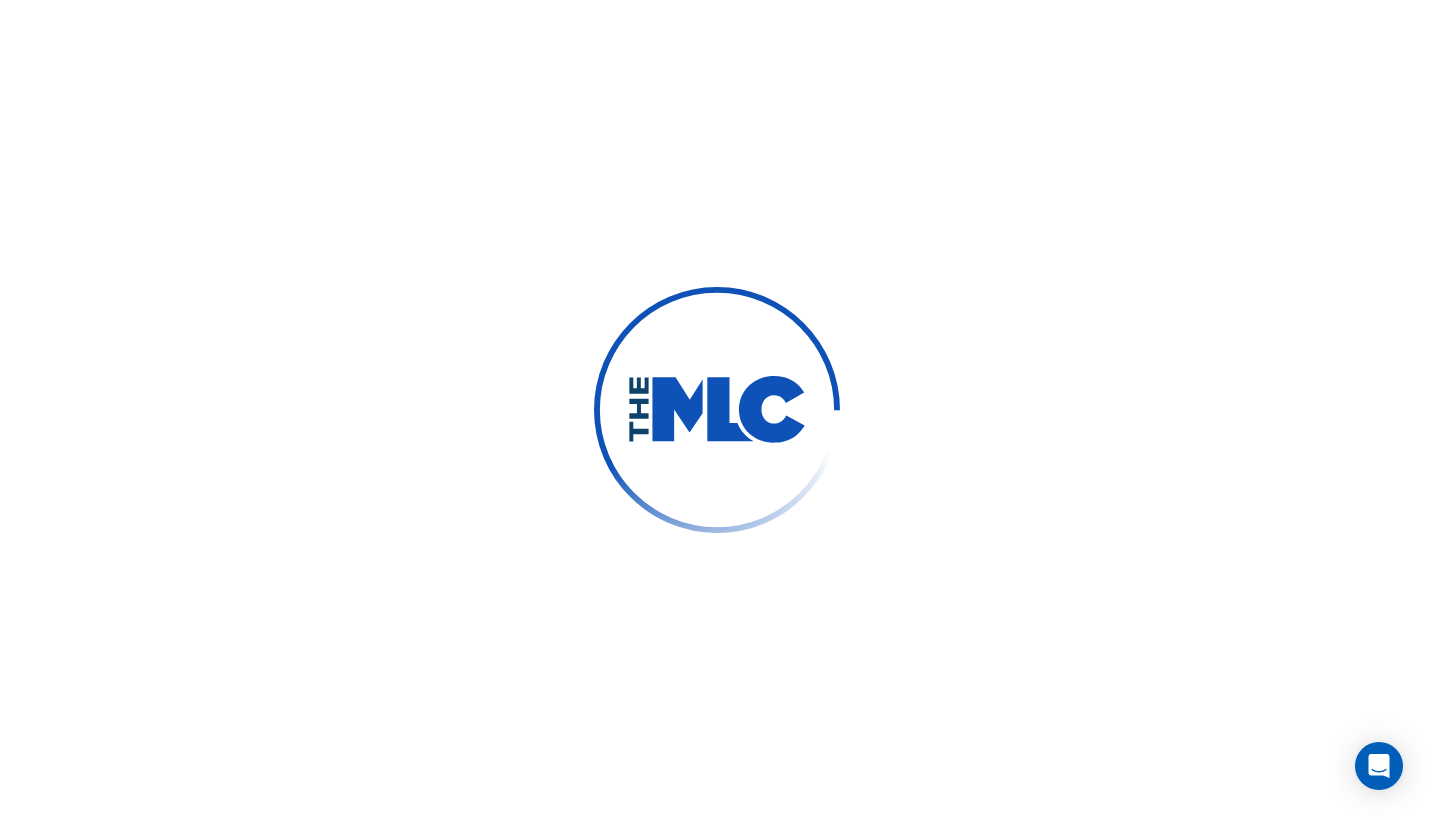 scroll, scrollTop: 0, scrollLeft: 0, axis: both 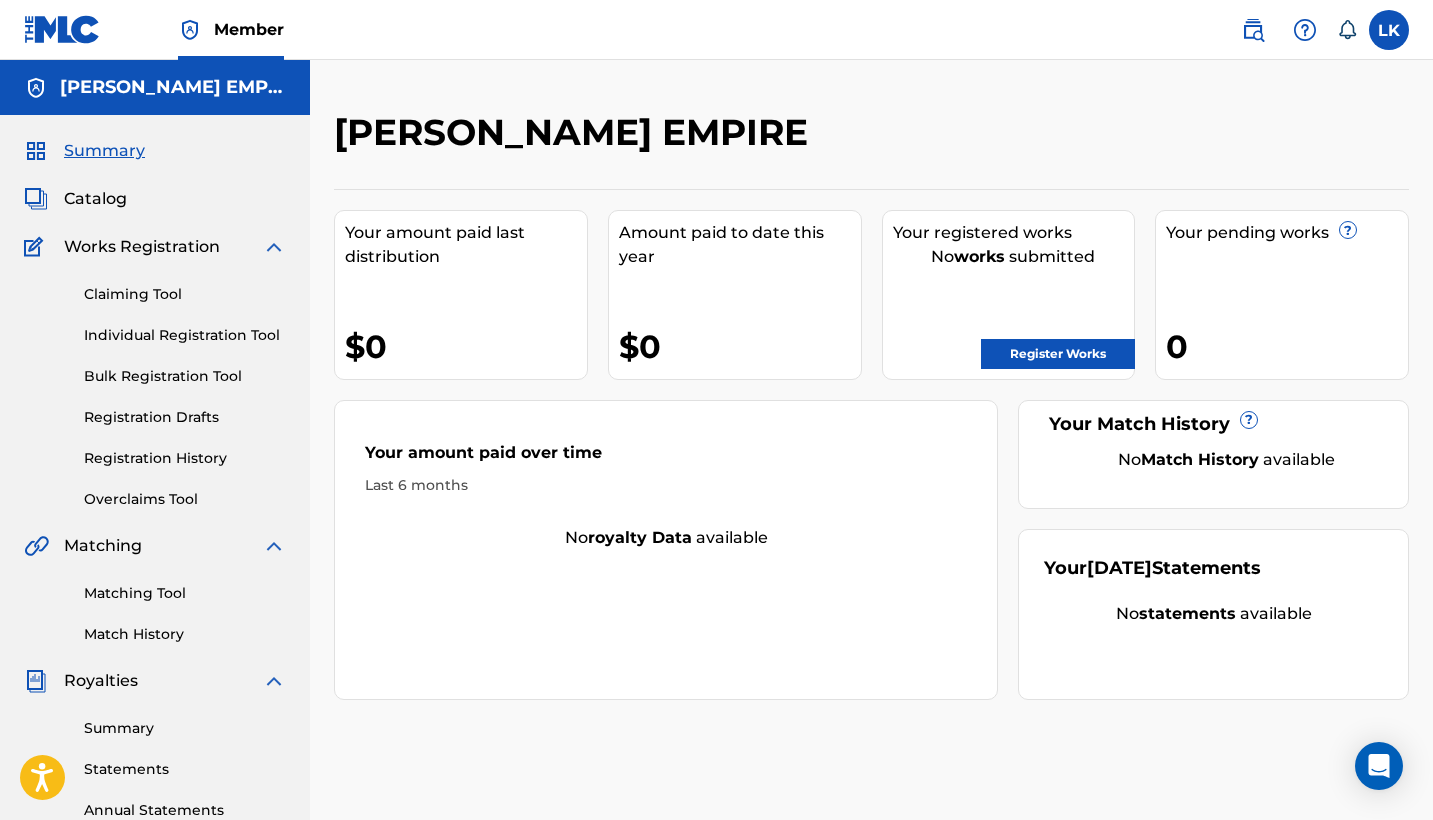 click on "Your registered works   No  works   submitted Register Works" at bounding box center [1009, 295] 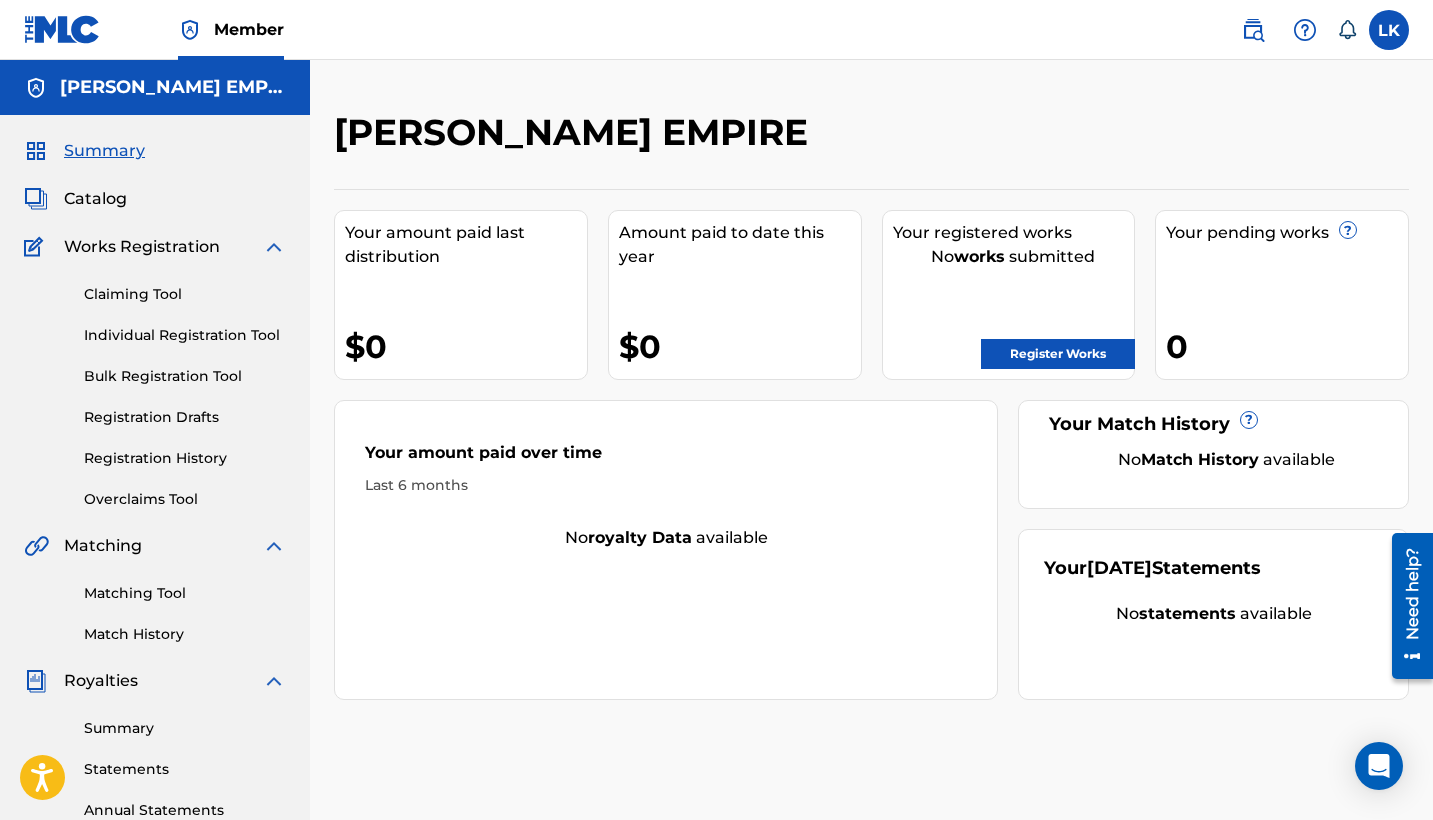 click at bounding box center [1389, 30] 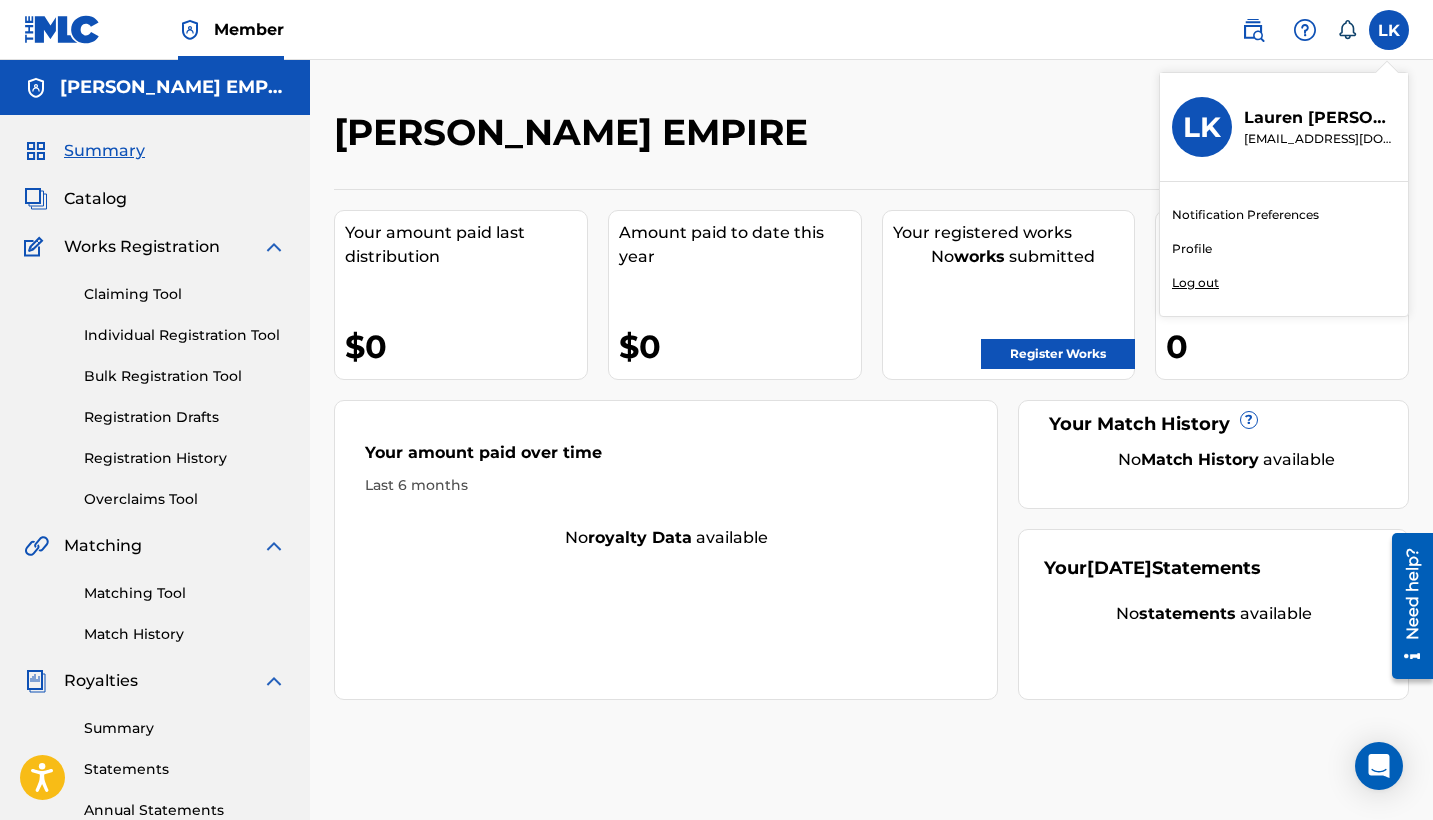 click on "[EMAIL_ADDRESS][DOMAIN_NAME]" at bounding box center (1320, 139) 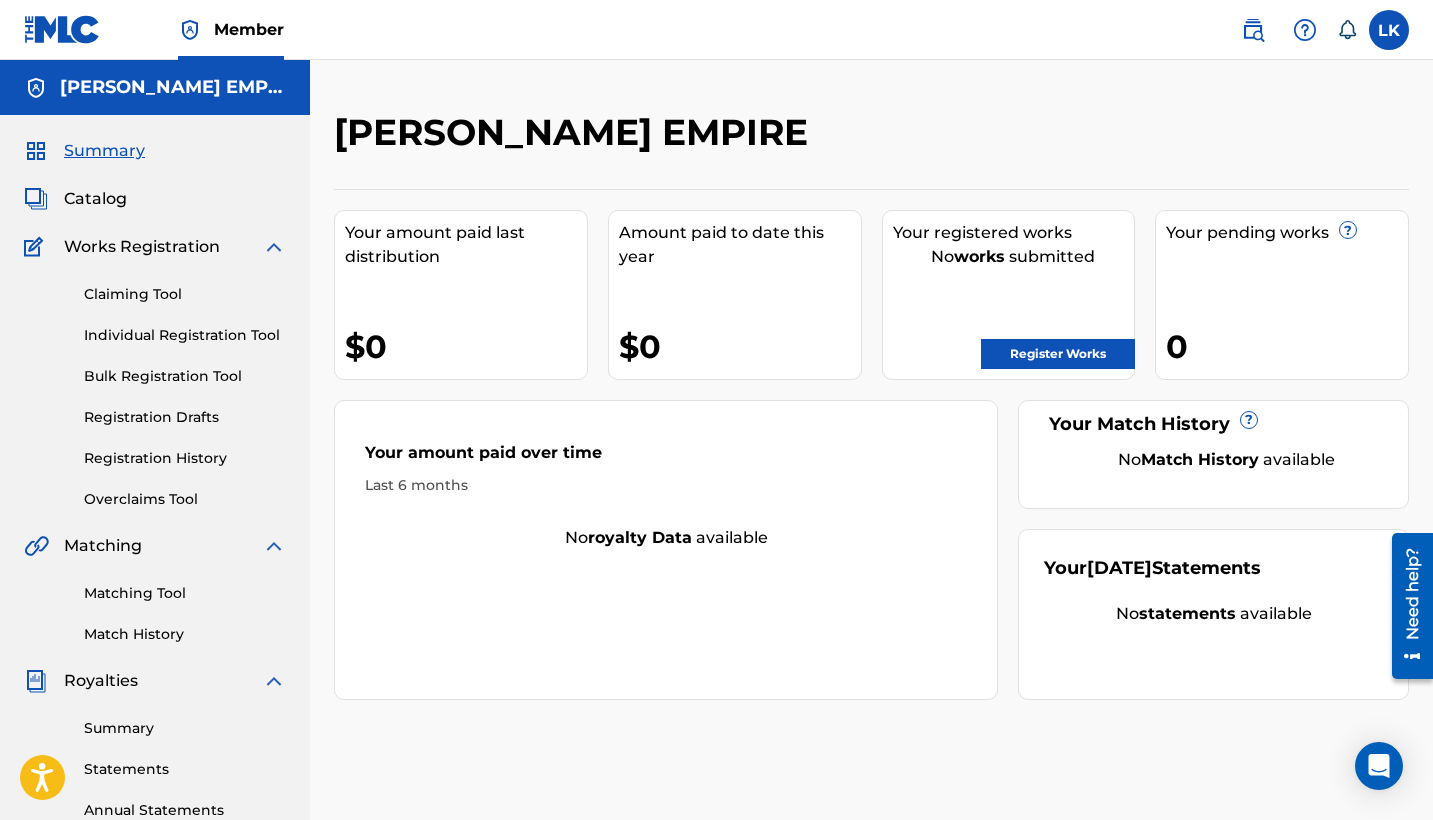 click on "Registration History" at bounding box center (185, 458) 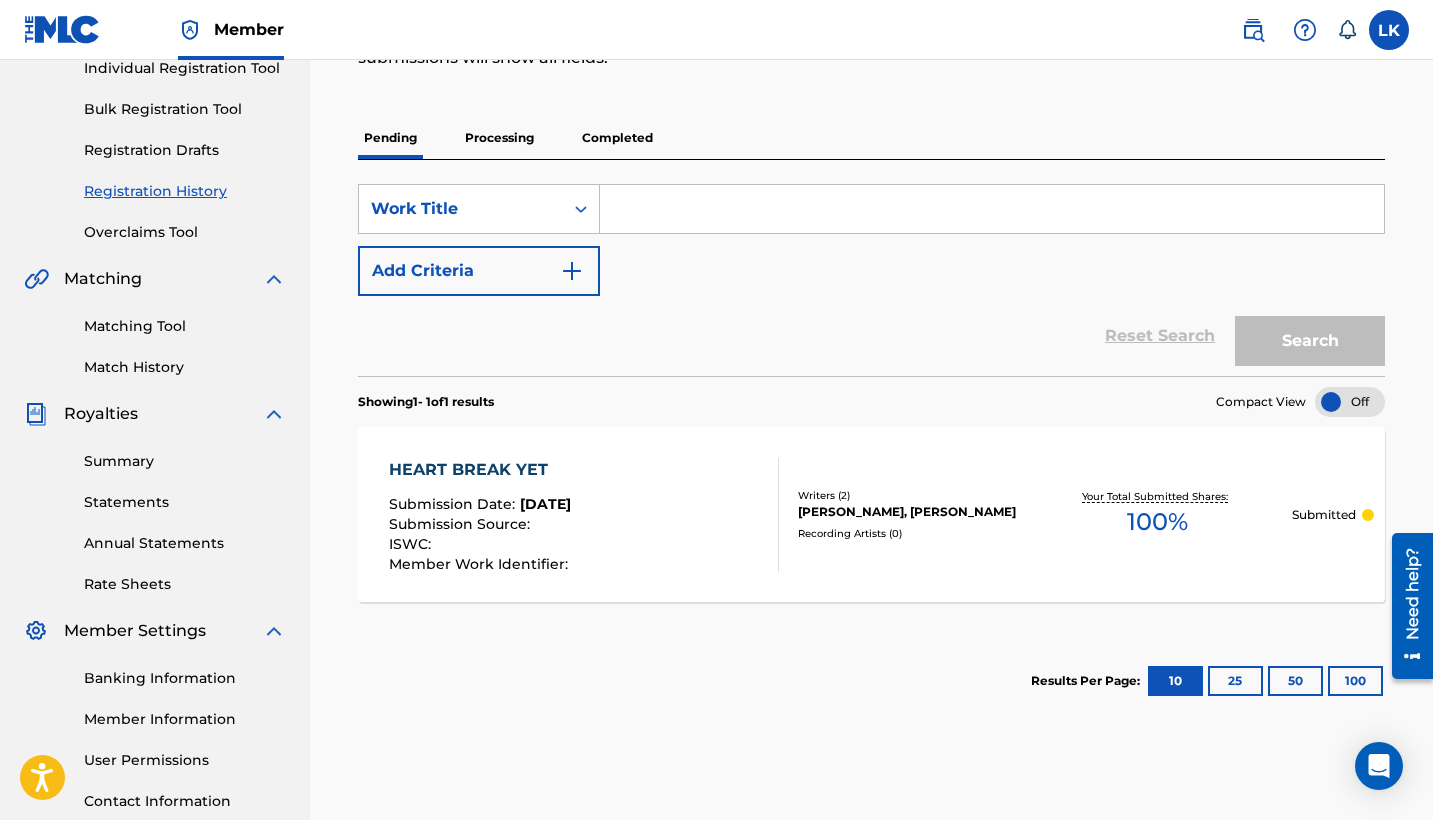 scroll, scrollTop: 266, scrollLeft: 0, axis: vertical 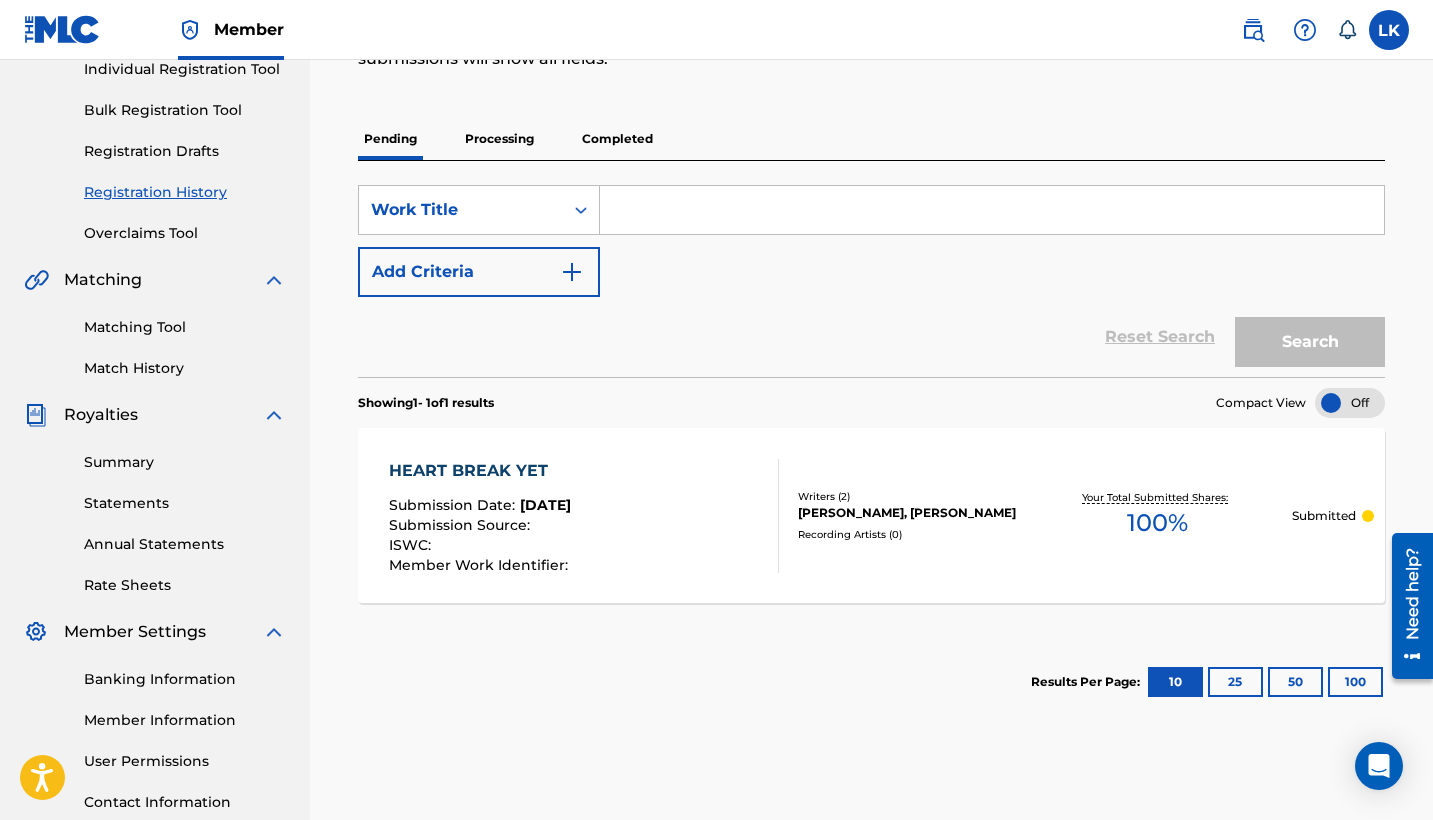 click on "HEART BREAK YET Submission Date : [DATE] Submission Source : ISWC : Member Work Identifier :" at bounding box center [481, 516] 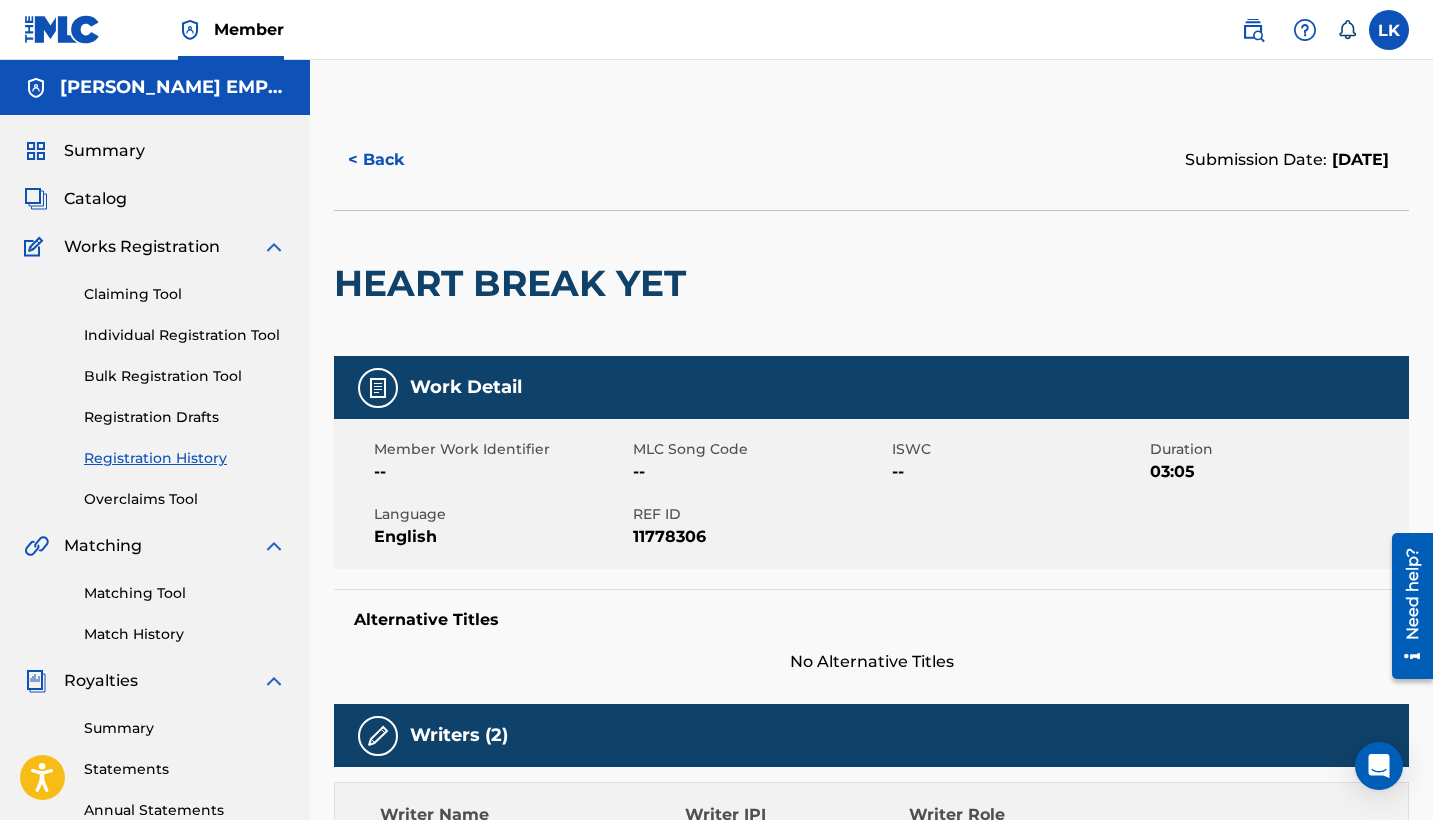 scroll, scrollTop: 0, scrollLeft: 0, axis: both 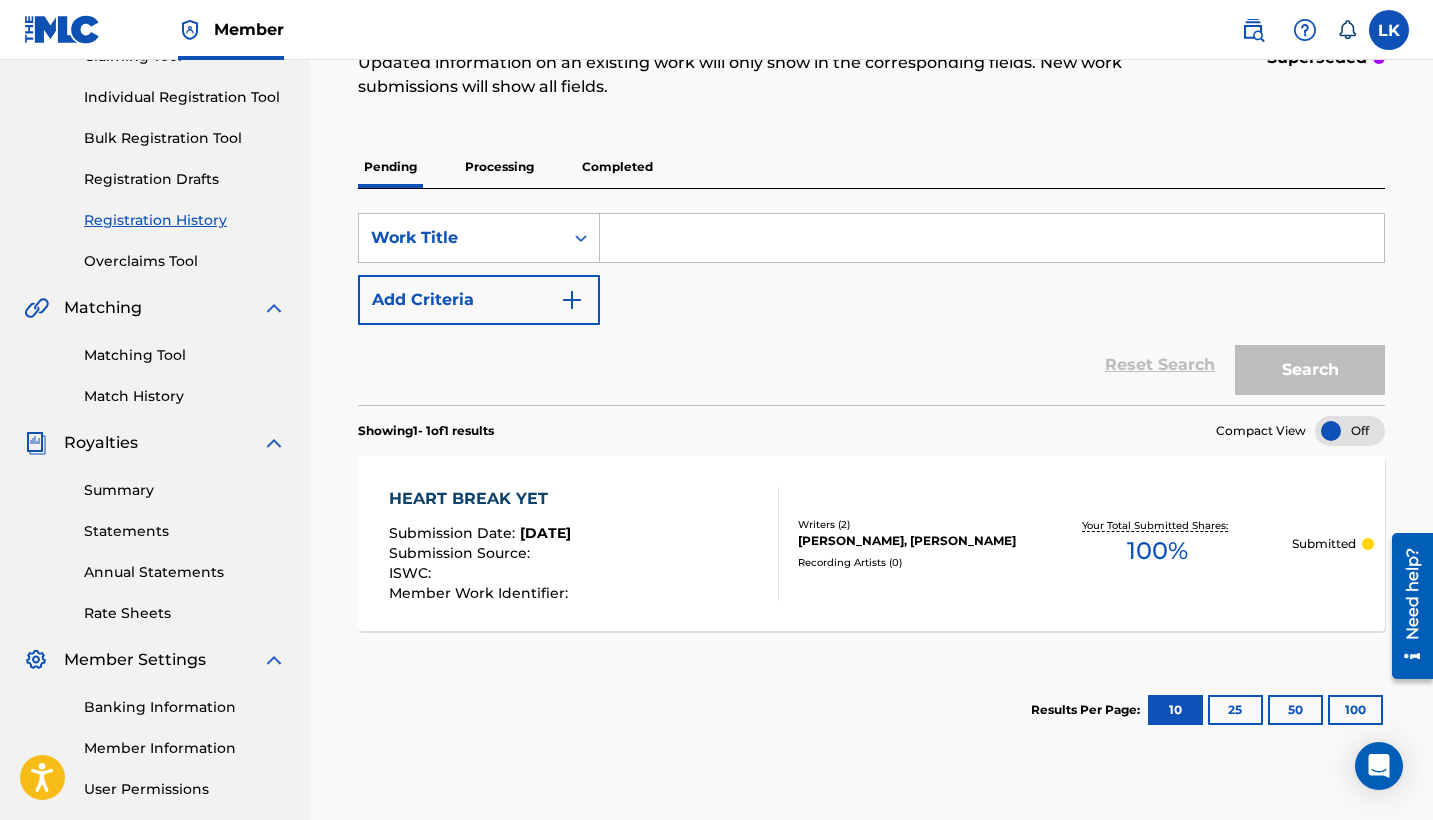 click on "Writers ( 2 ) Nate Middleton, Lauren Kuncio Recording Artists ( 0 )" at bounding box center (901, 543) 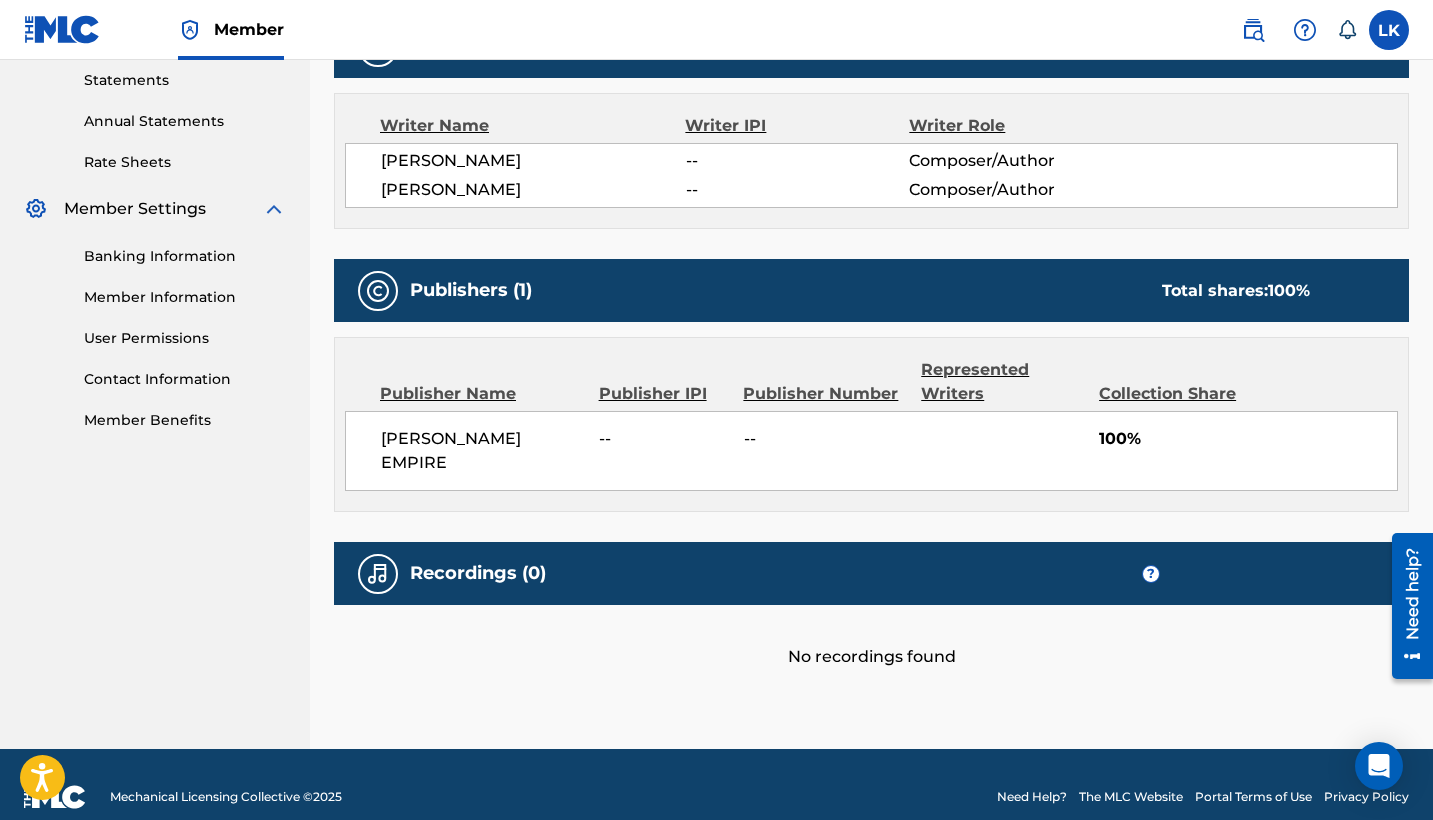 scroll, scrollTop: 688, scrollLeft: 0, axis: vertical 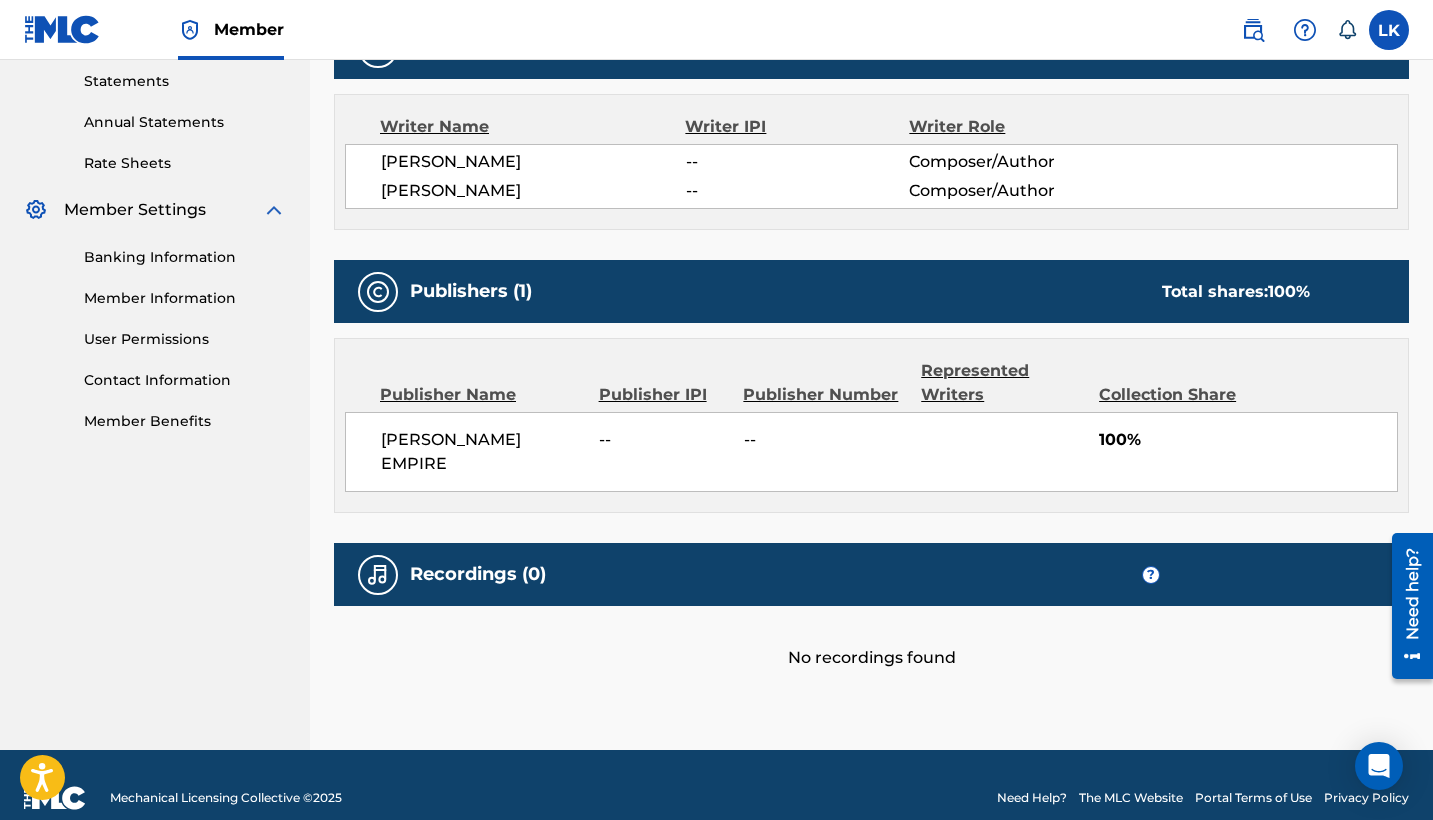click on "Need Help?" at bounding box center [1032, 798] 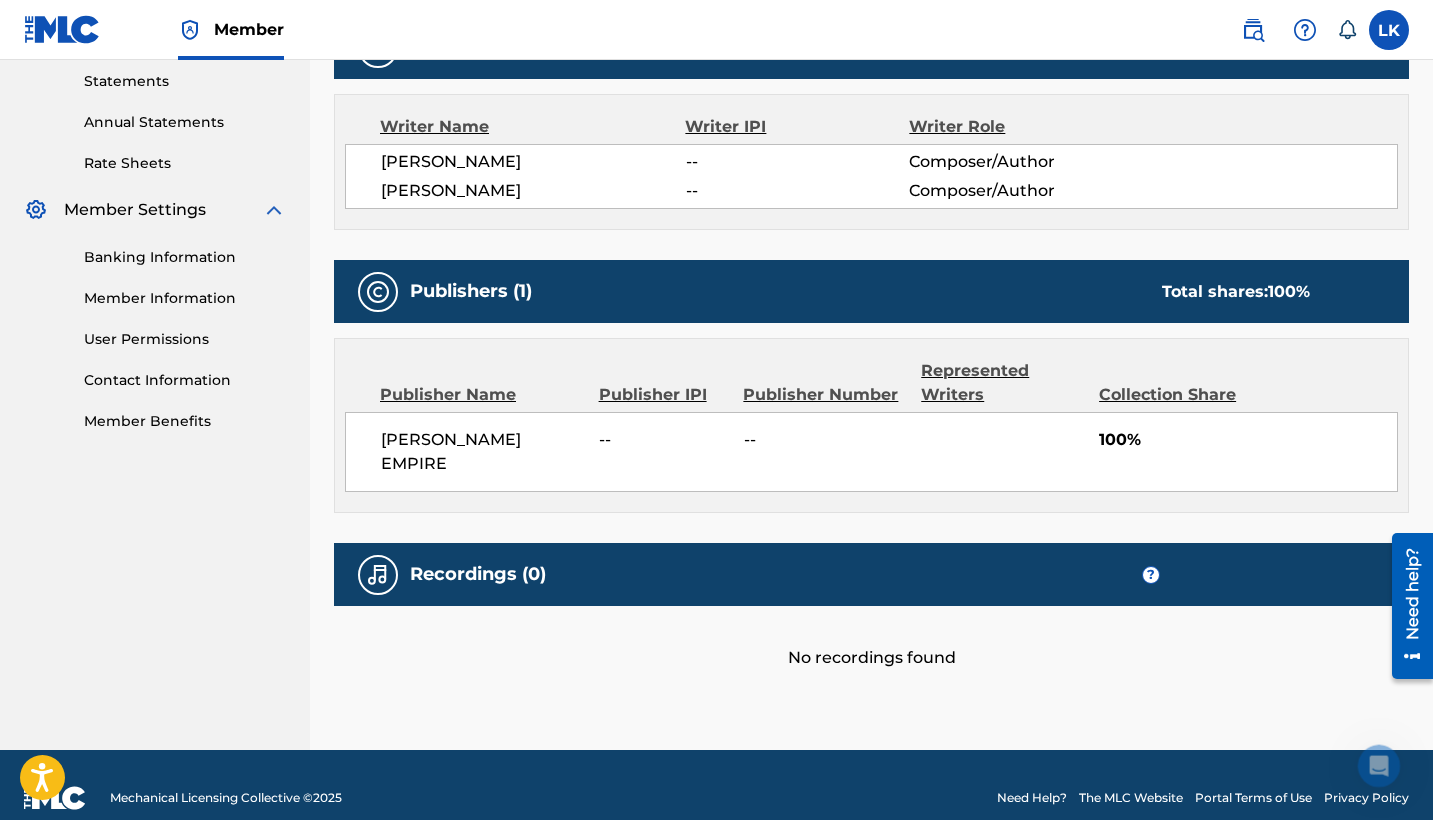 scroll, scrollTop: 0, scrollLeft: 0, axis: both 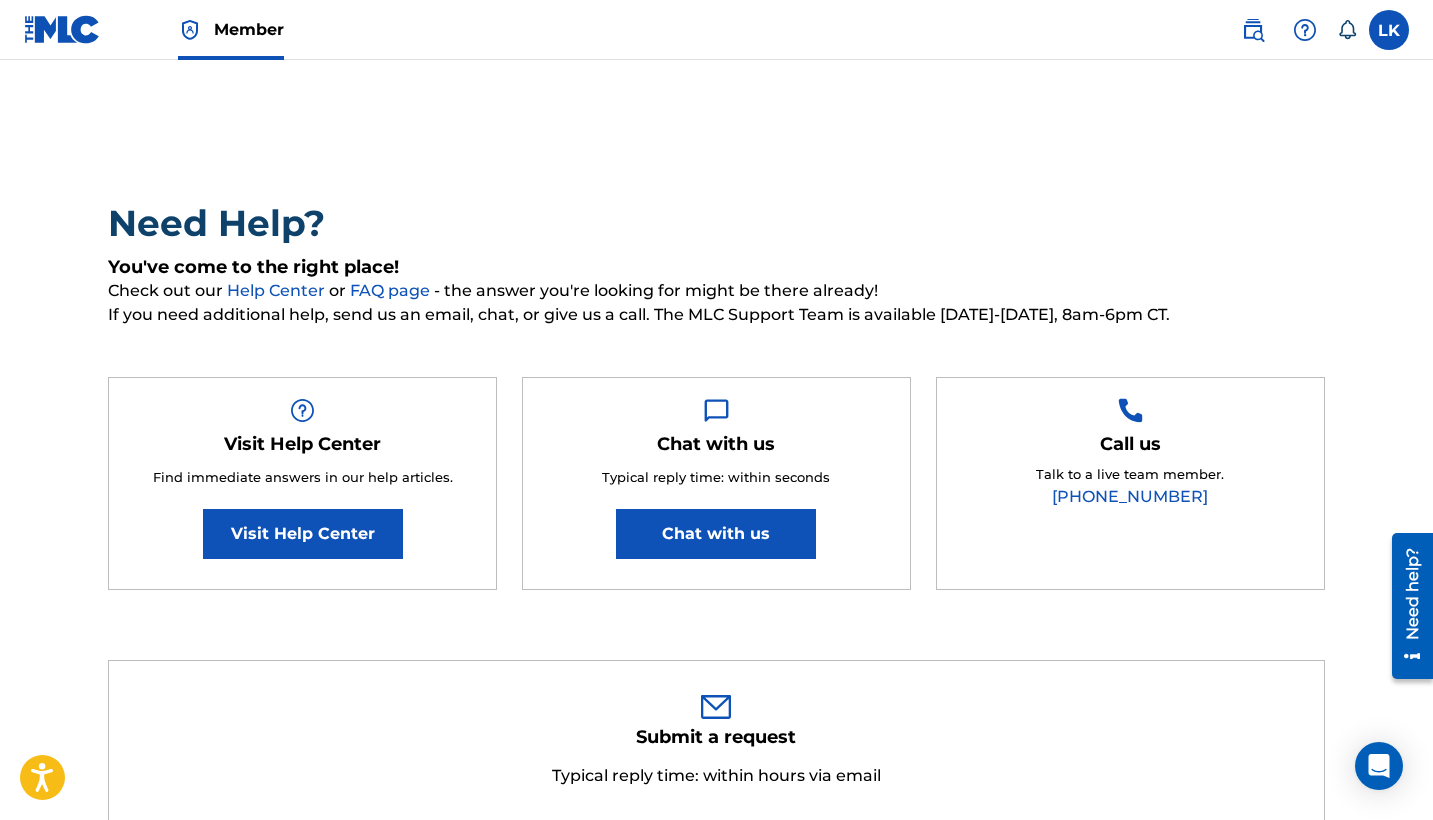 click on "Chat with us" at bounding box center (716, 534) 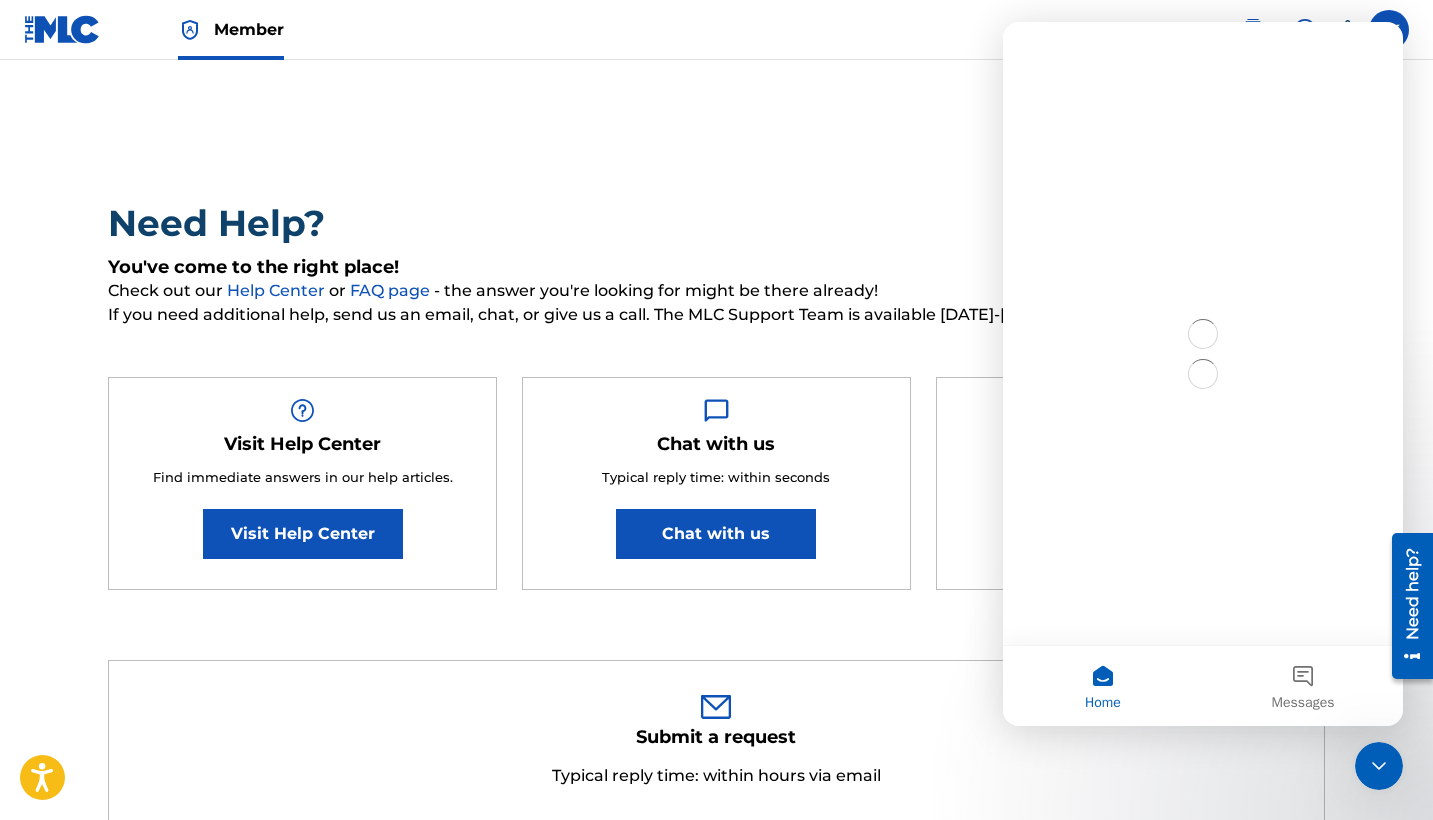 scroll, scrollTop: 0, scrollLeft: 0, axis: both 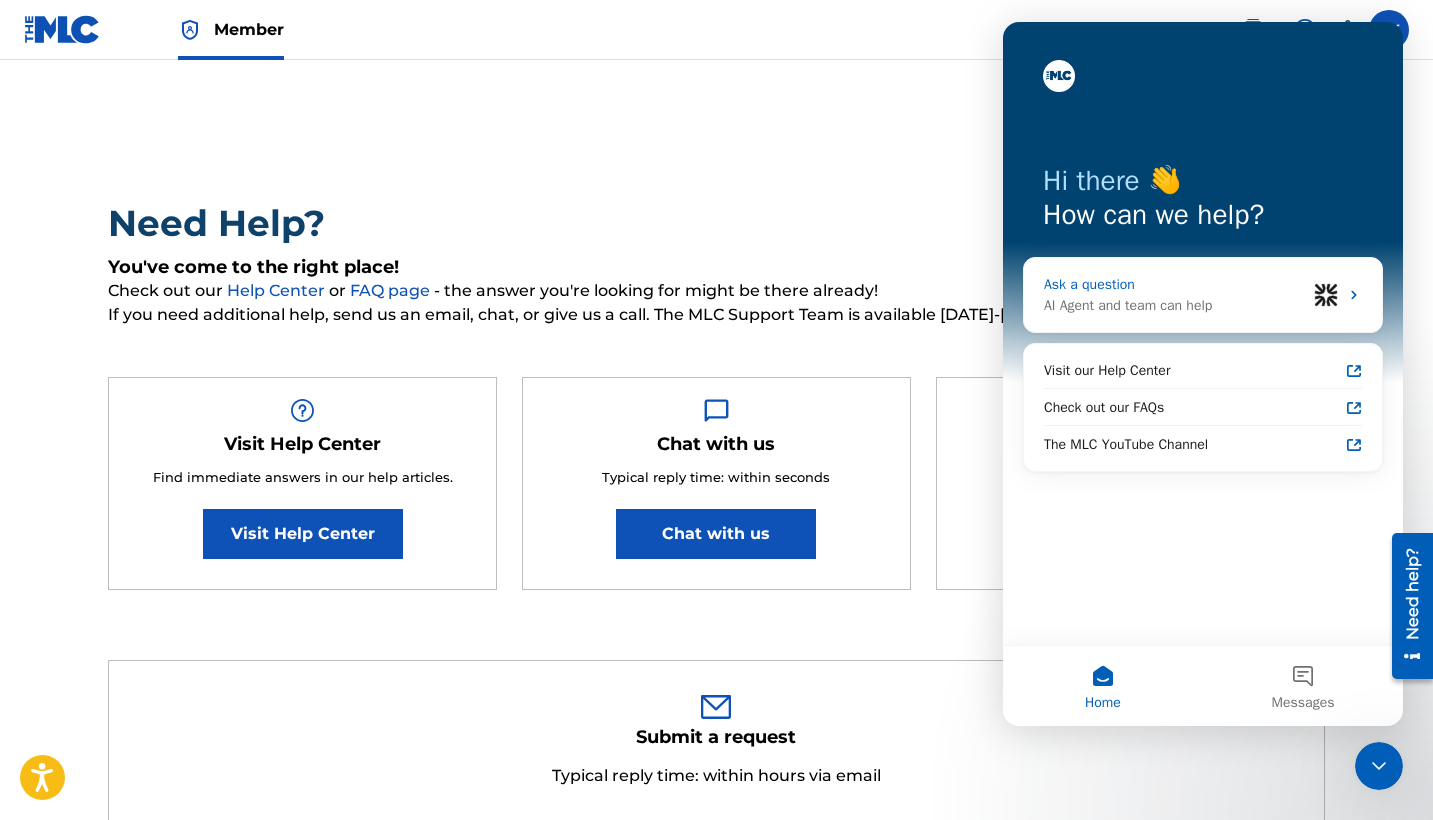 click on "AI Agent and team can help" at bounding box center [1175, 305] 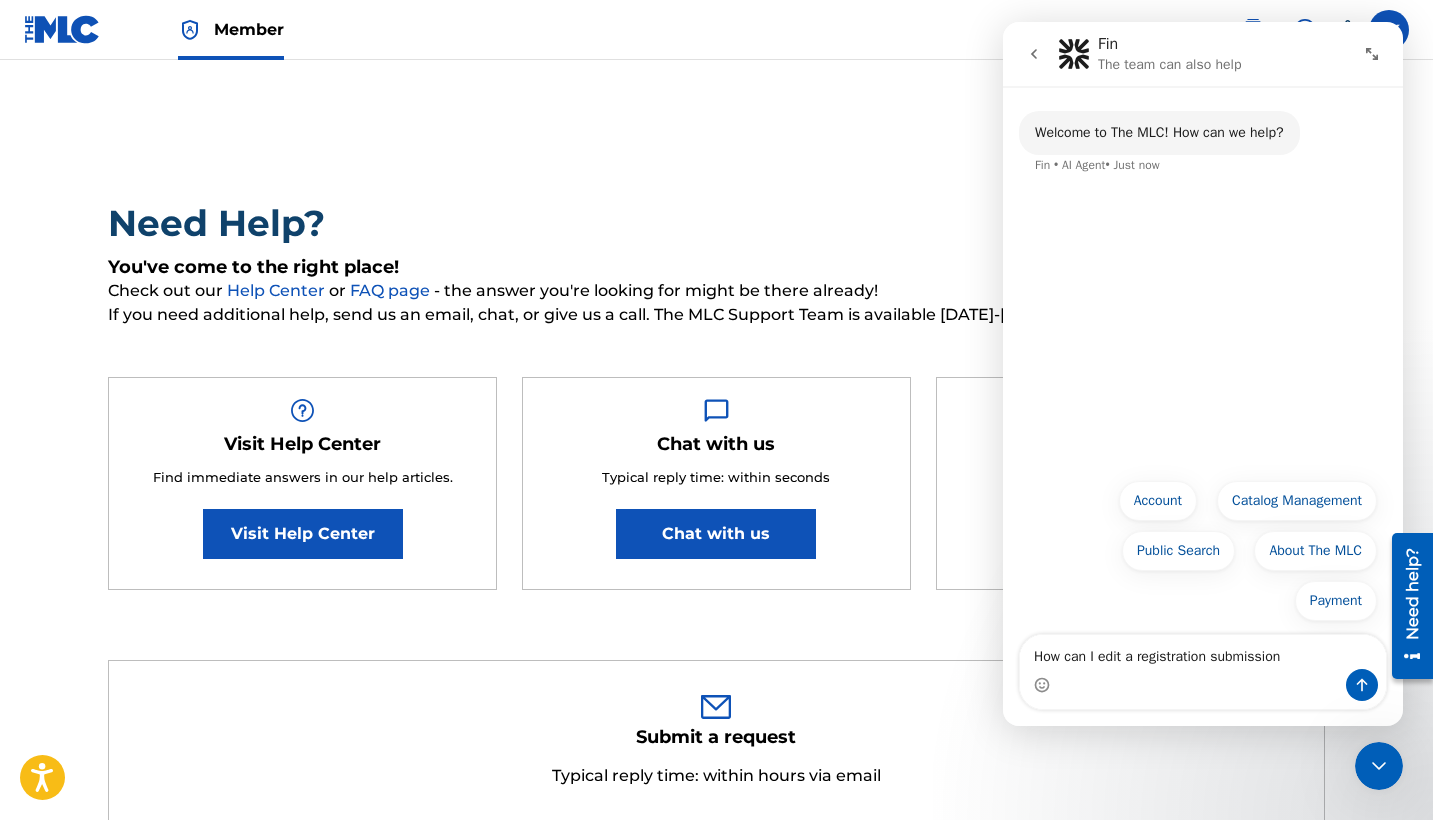 type on "How can I edit a registration submission?" 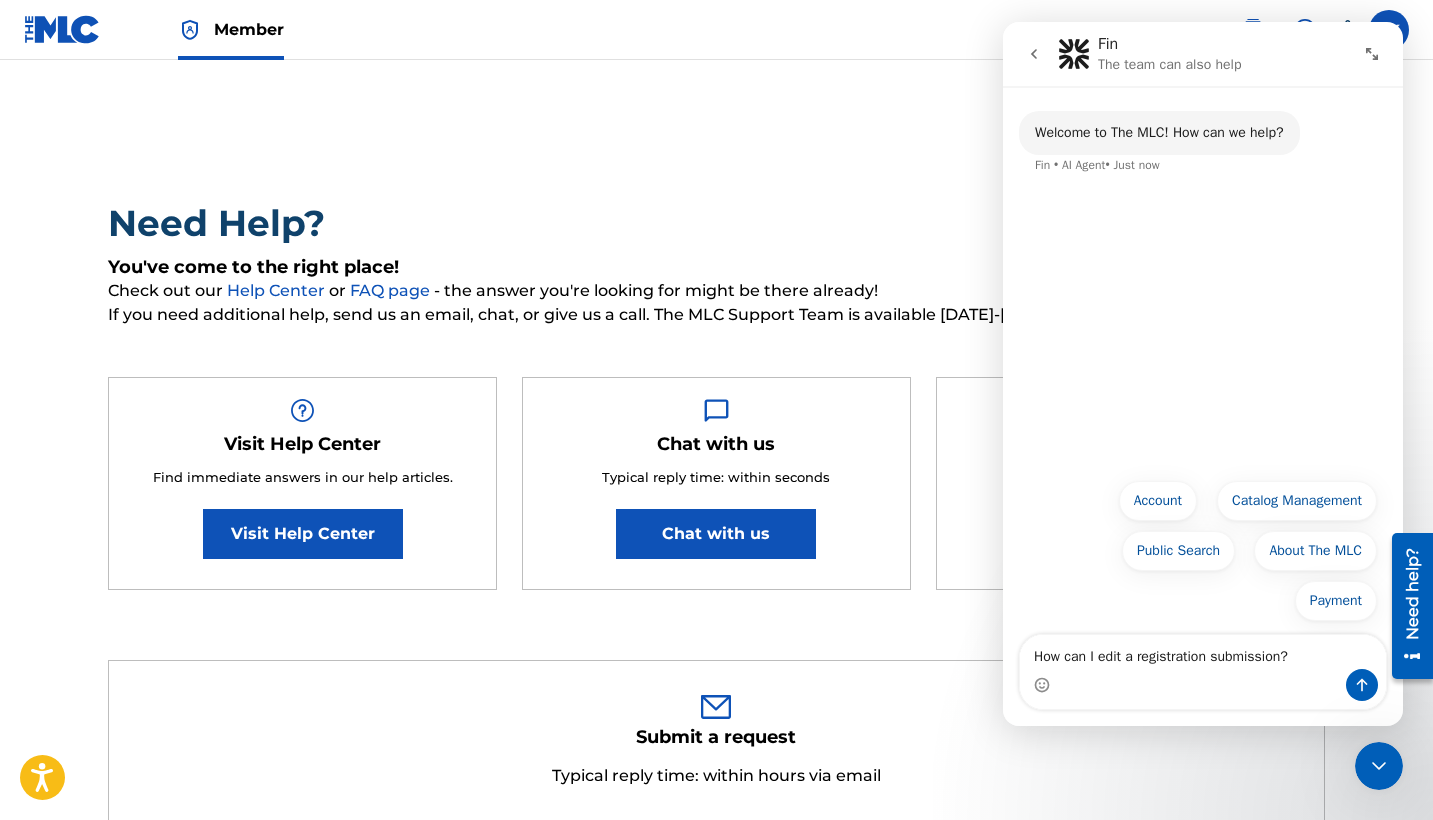 type 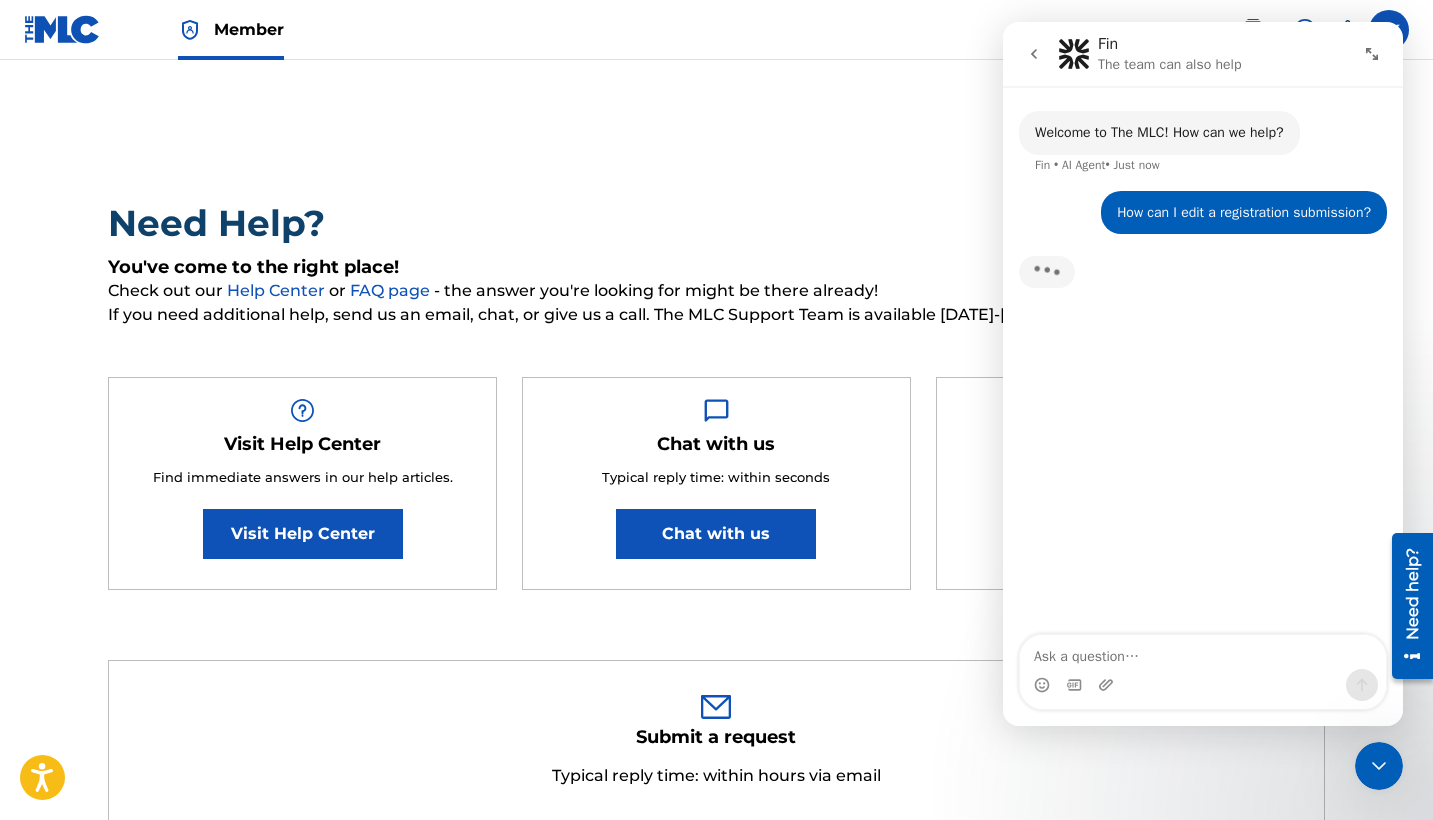 scroll, scrollTop: 0, scrollLeft: 0, axis: both 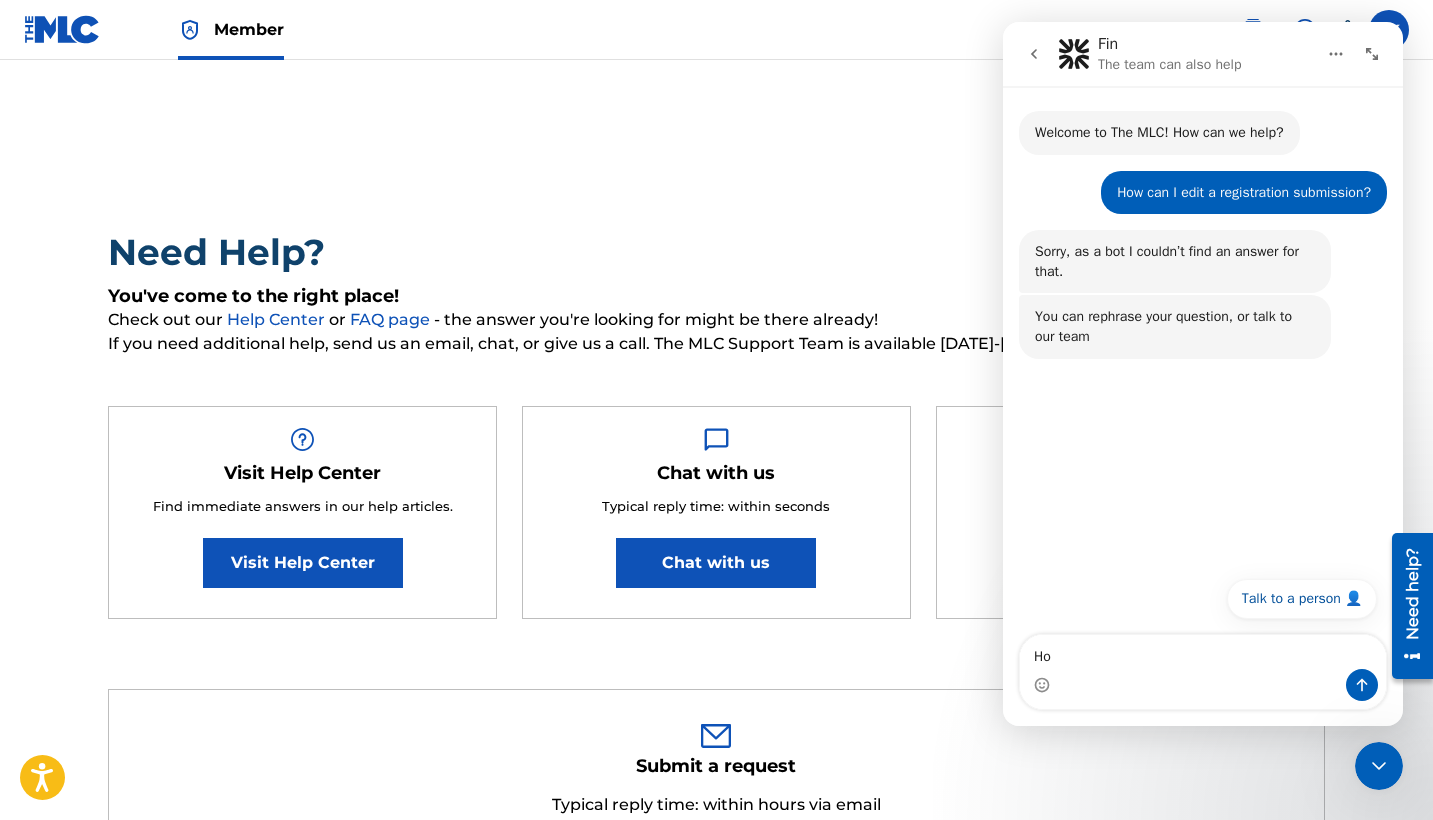 type on "H" 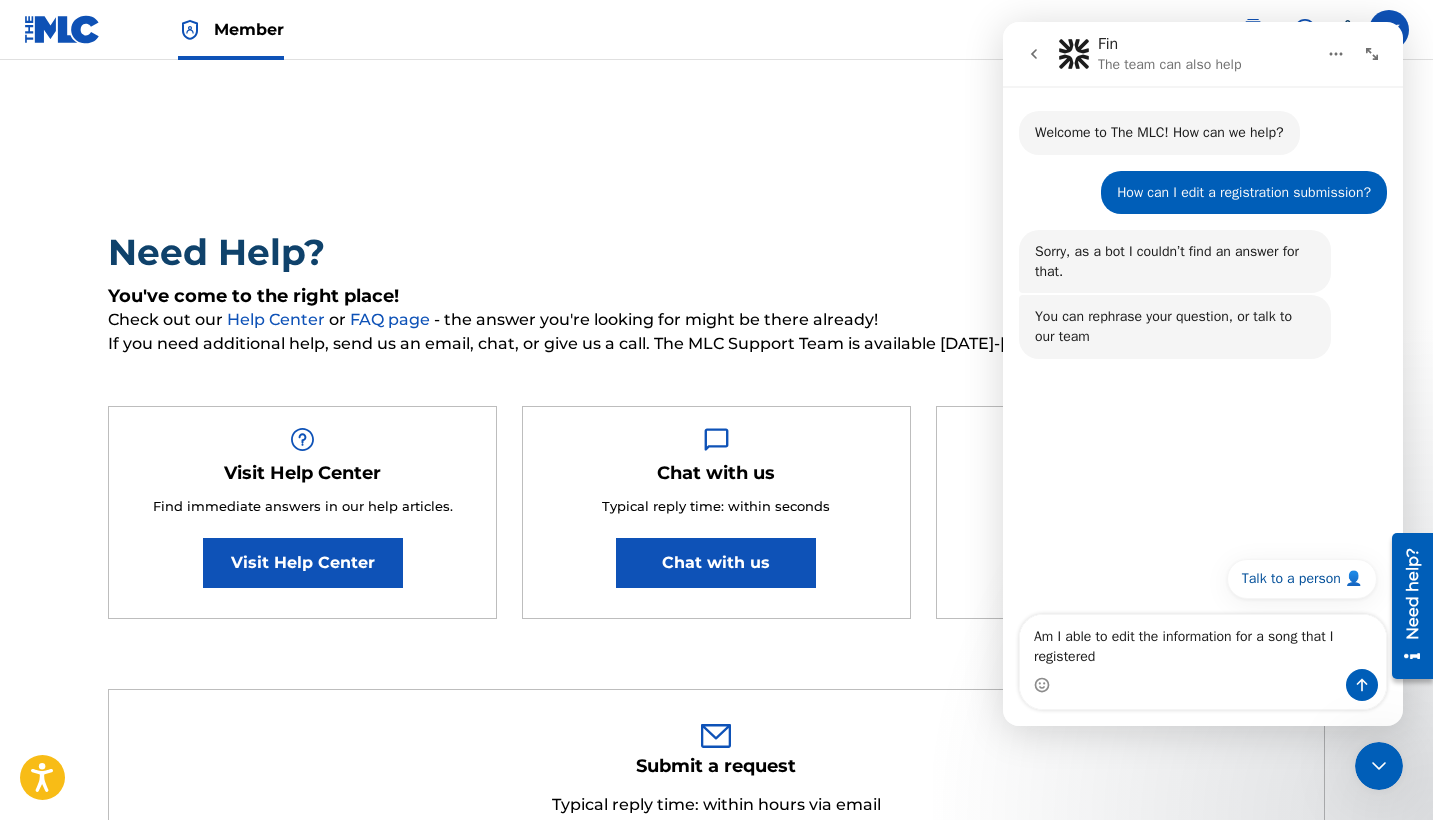 type on "Am I able to edit the information for a song that I registered?" 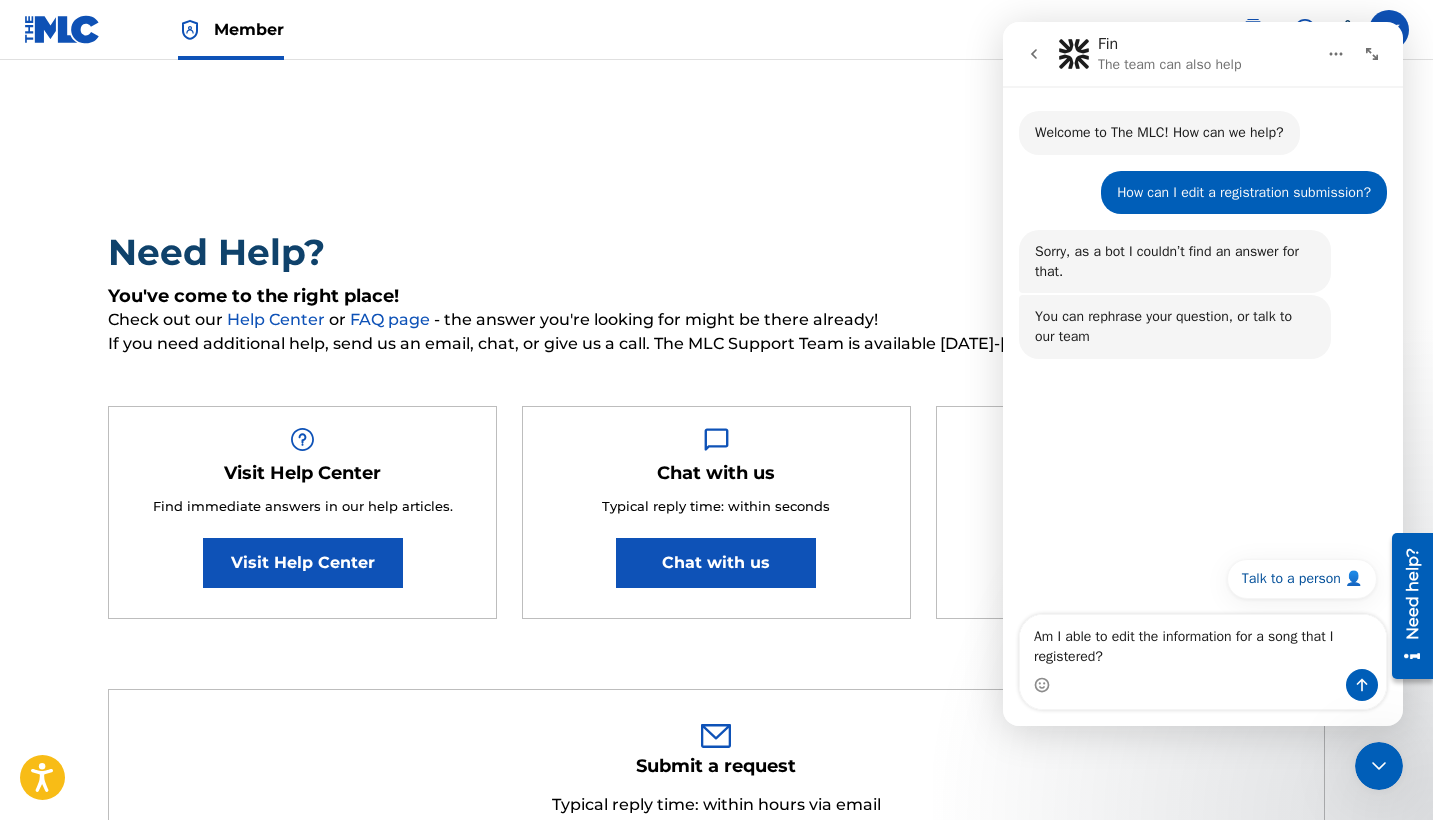 type 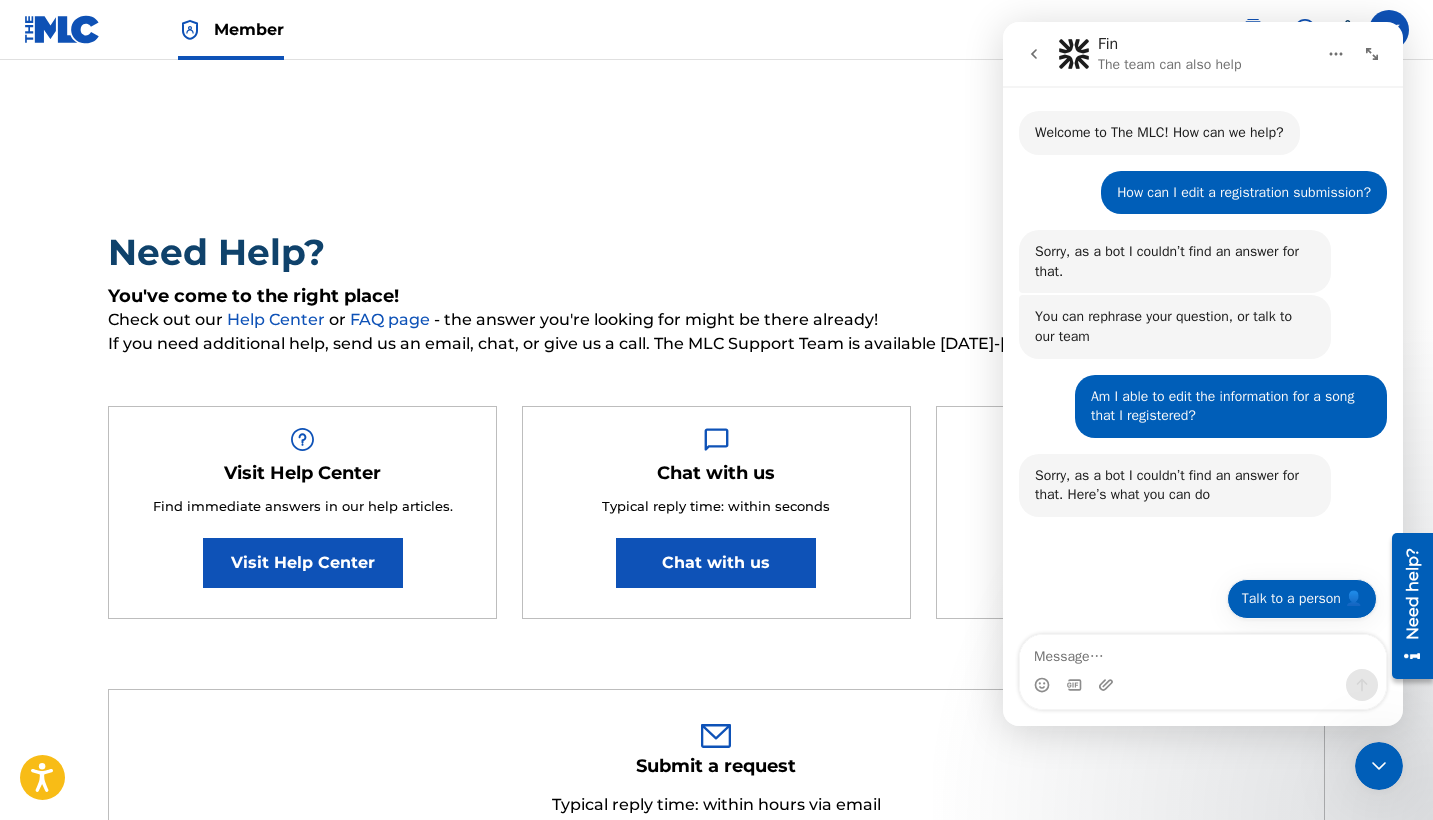 scroll, scrollTop: 0, scrollLeft: 0, axis: both 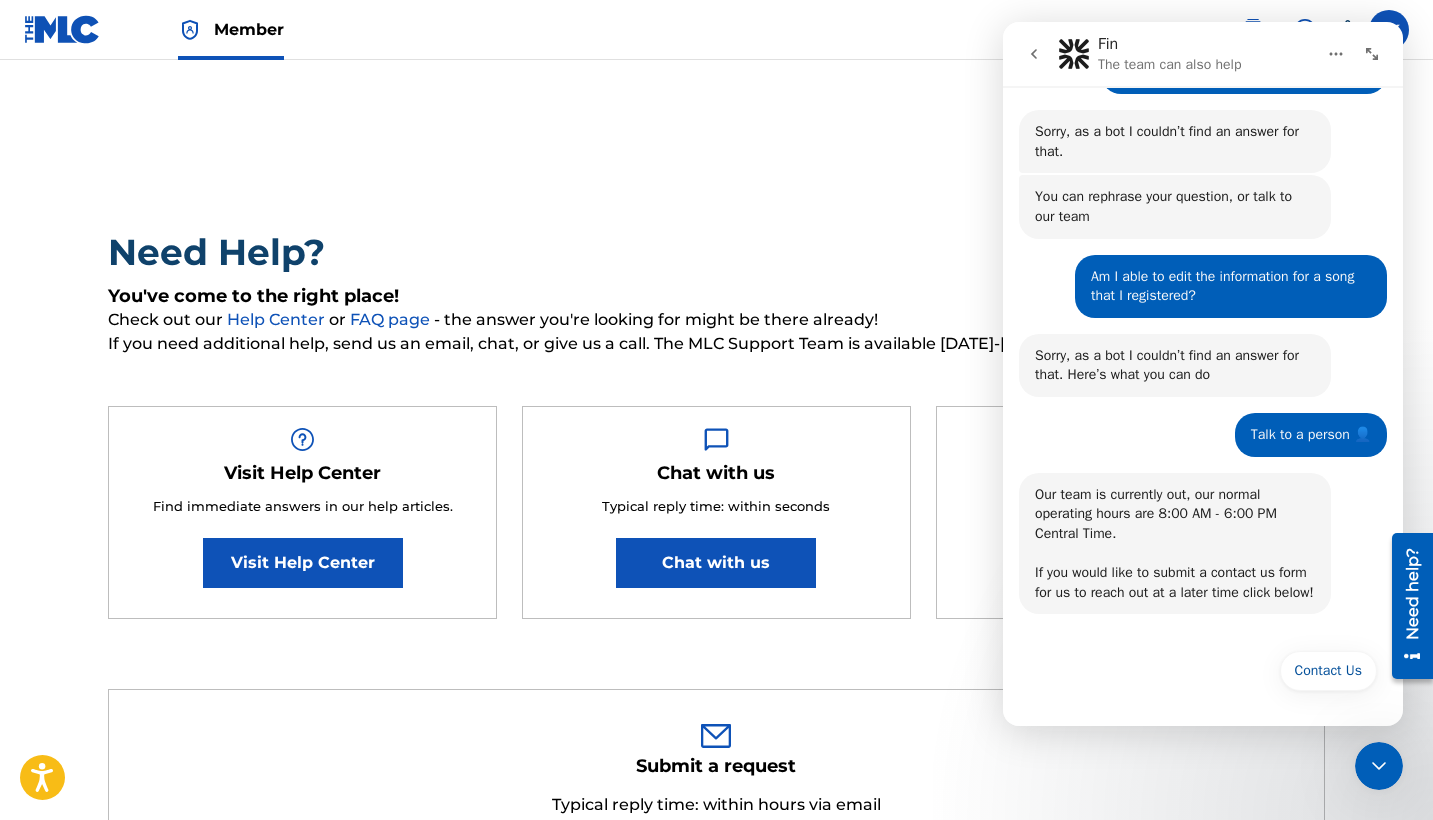 click 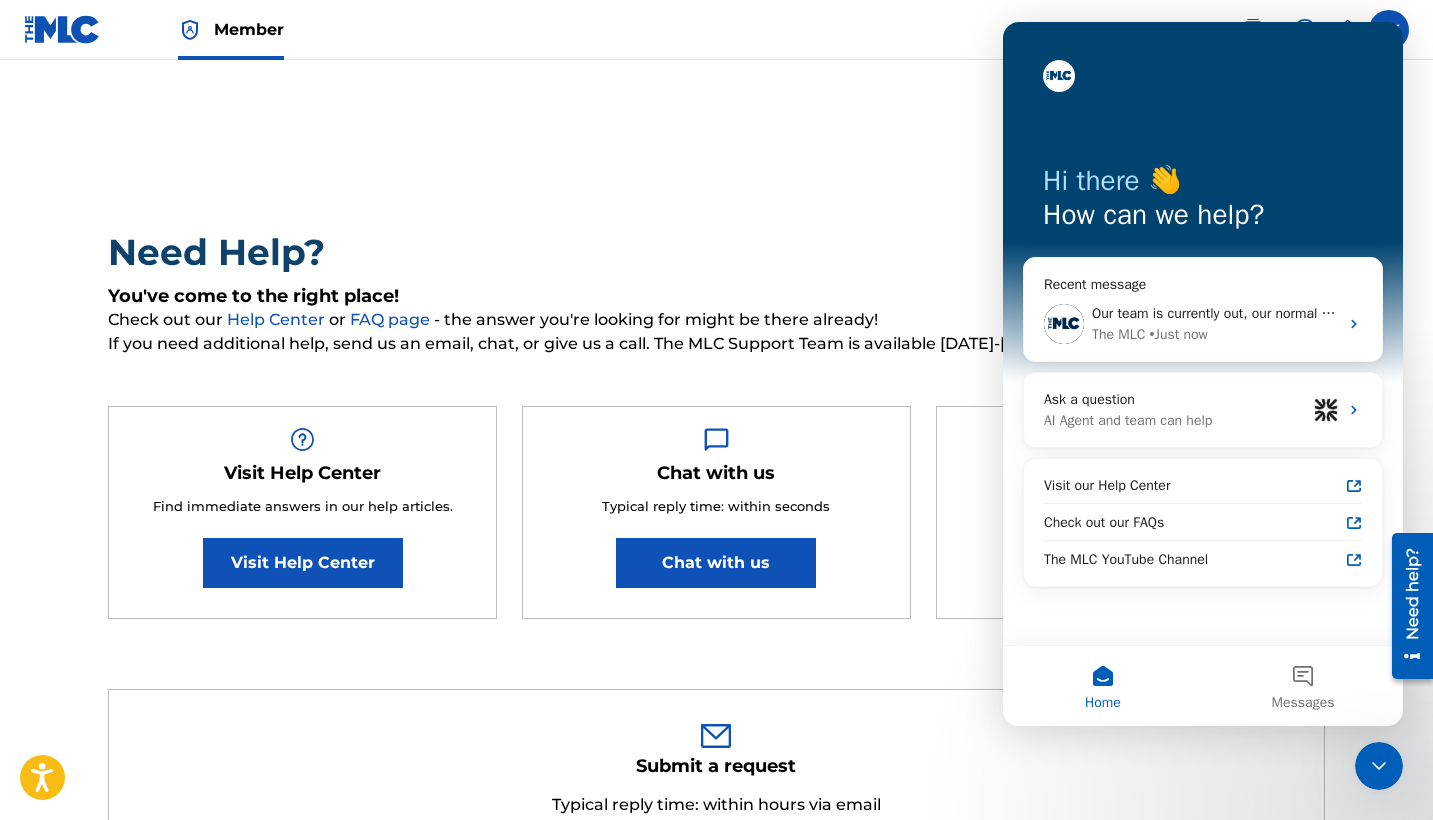 scroll, scrollTop: 0, scrollLeft: 0, axis: both 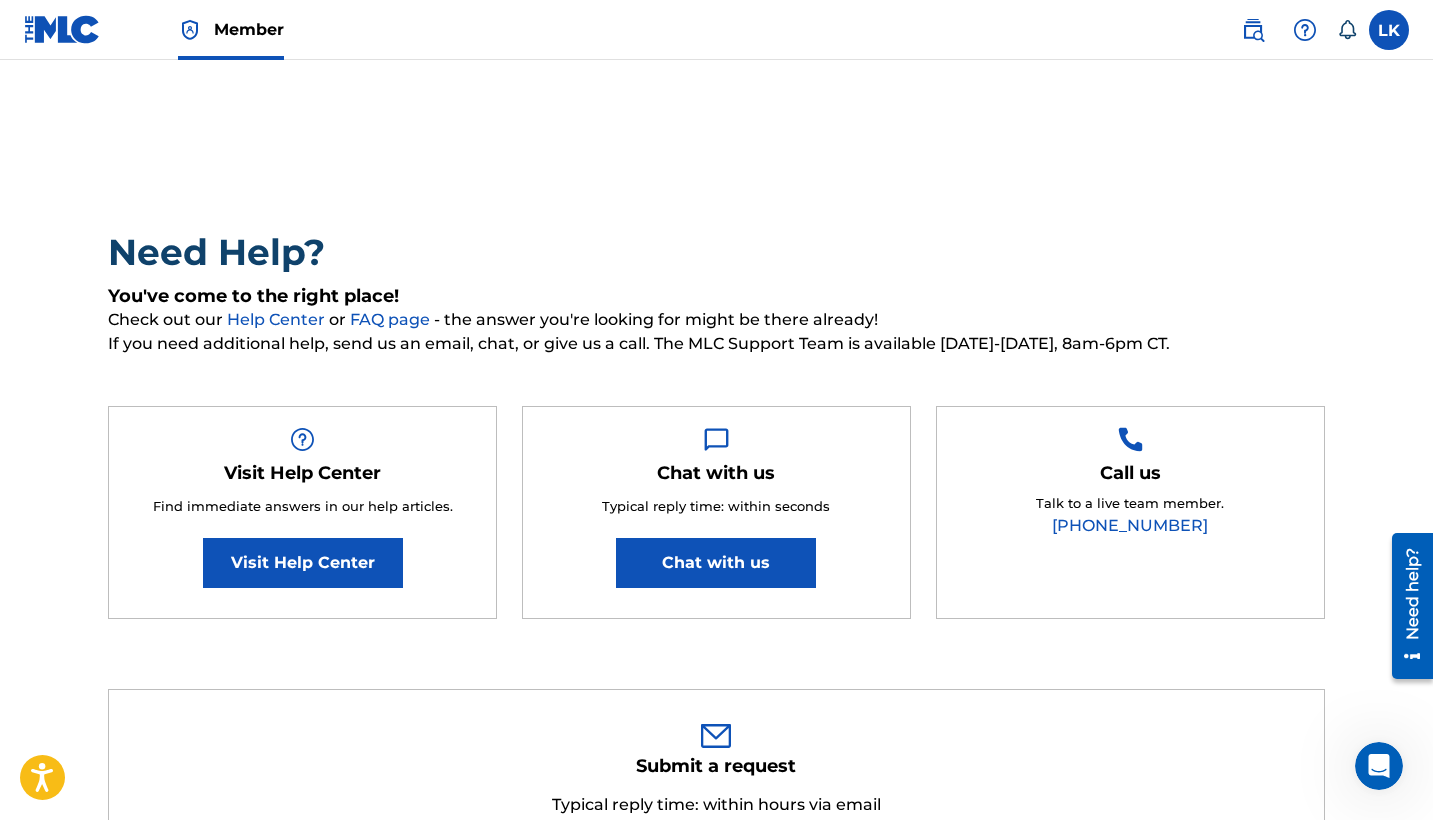 click at bounding box center [1389, 30] 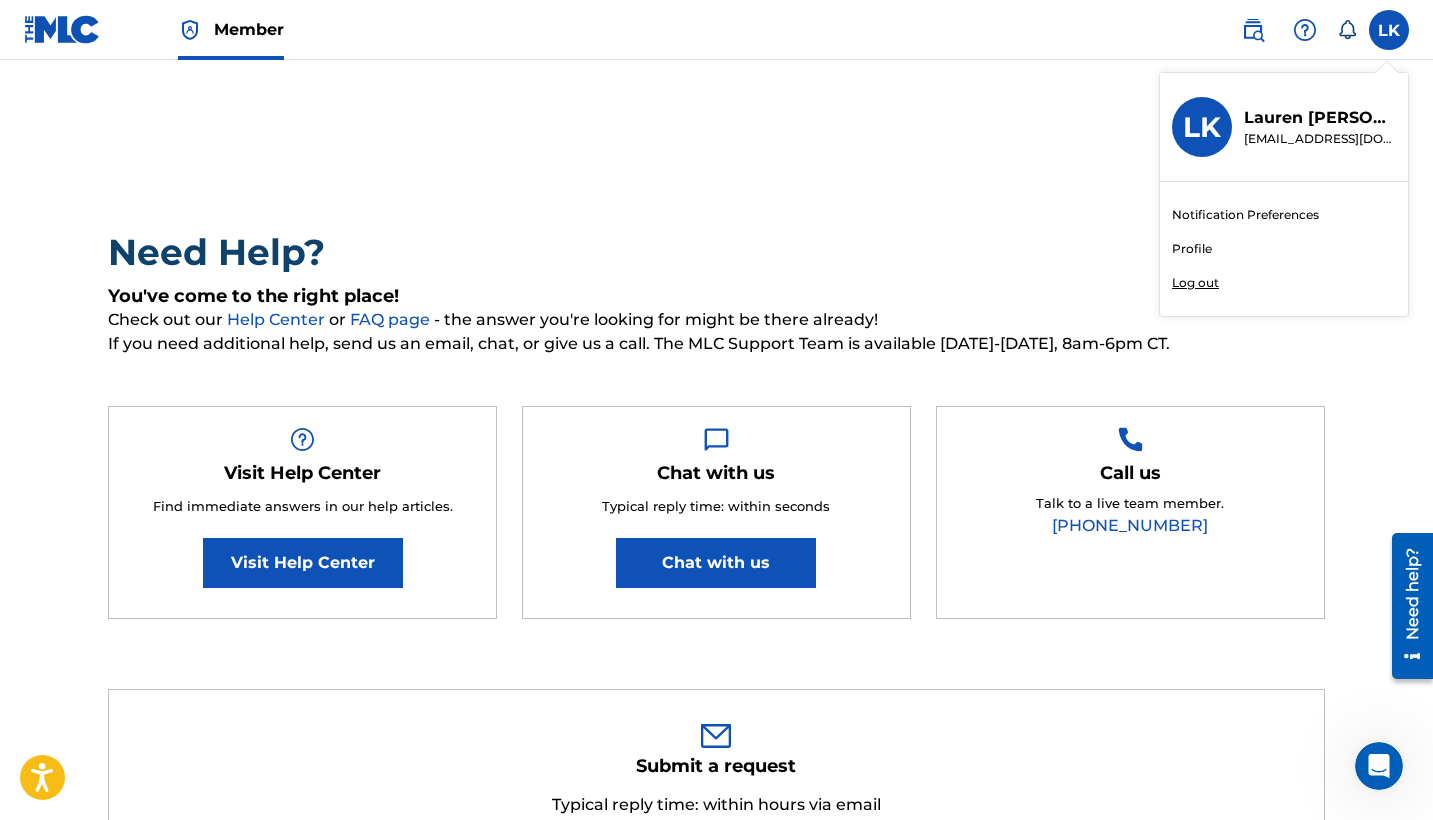 click on "[EMAIL_ADDRESS][DOMAIN_NAME]" at bounding box center [1320, 139] 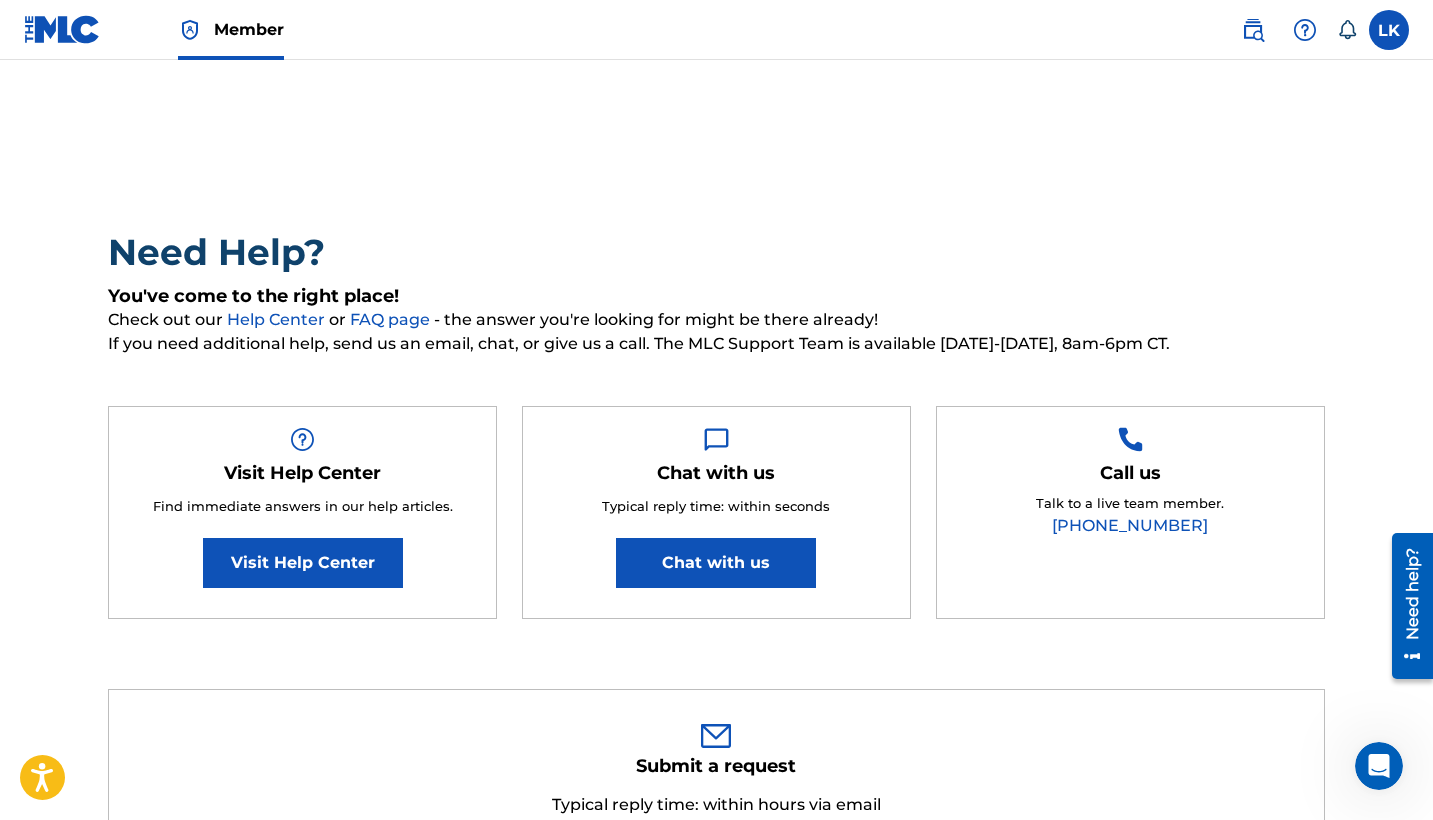 click at bounding box center [1253, 30] 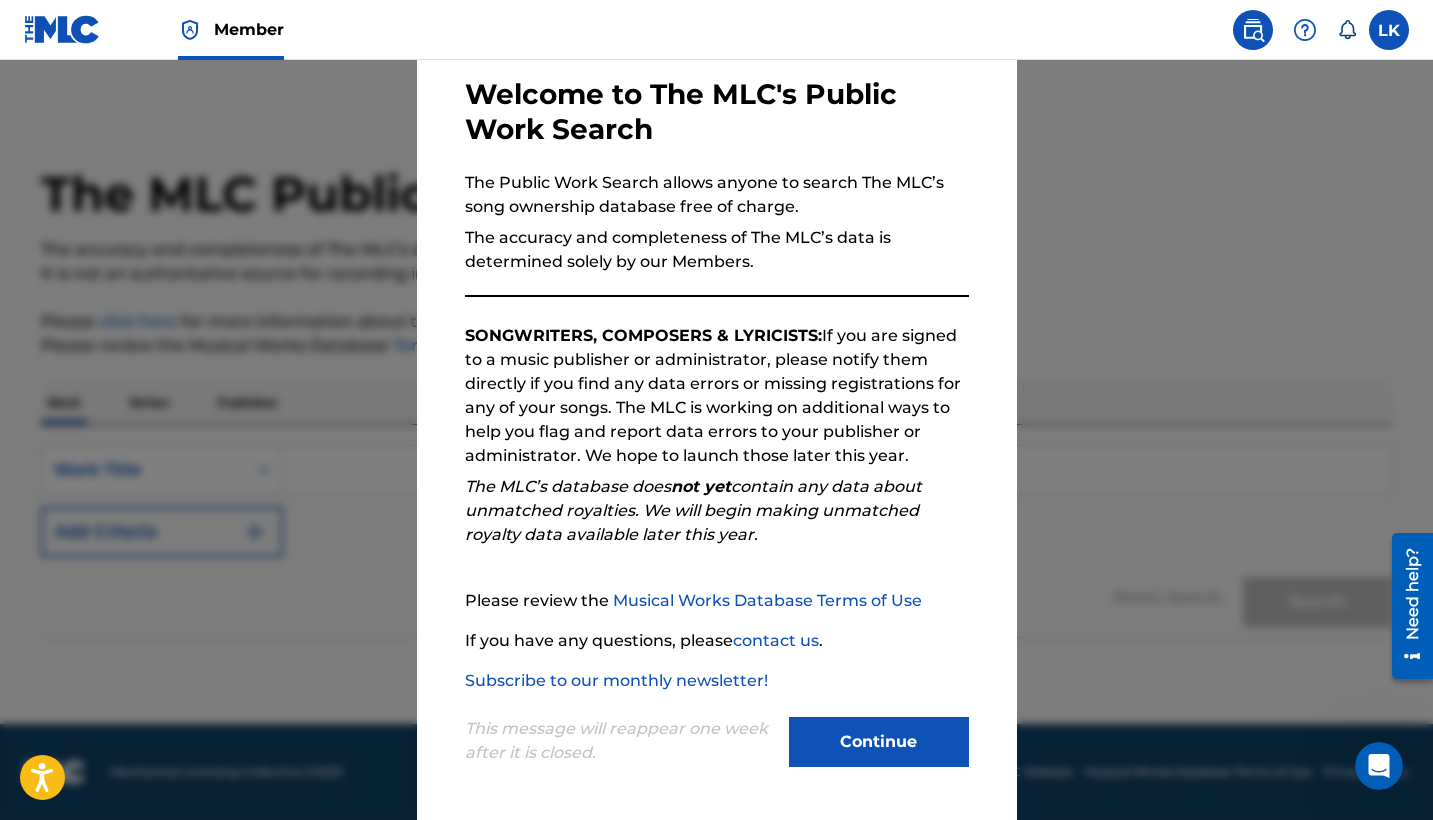 scroll, scrollTop: 95, scrollLeft: 0, axis: vertical 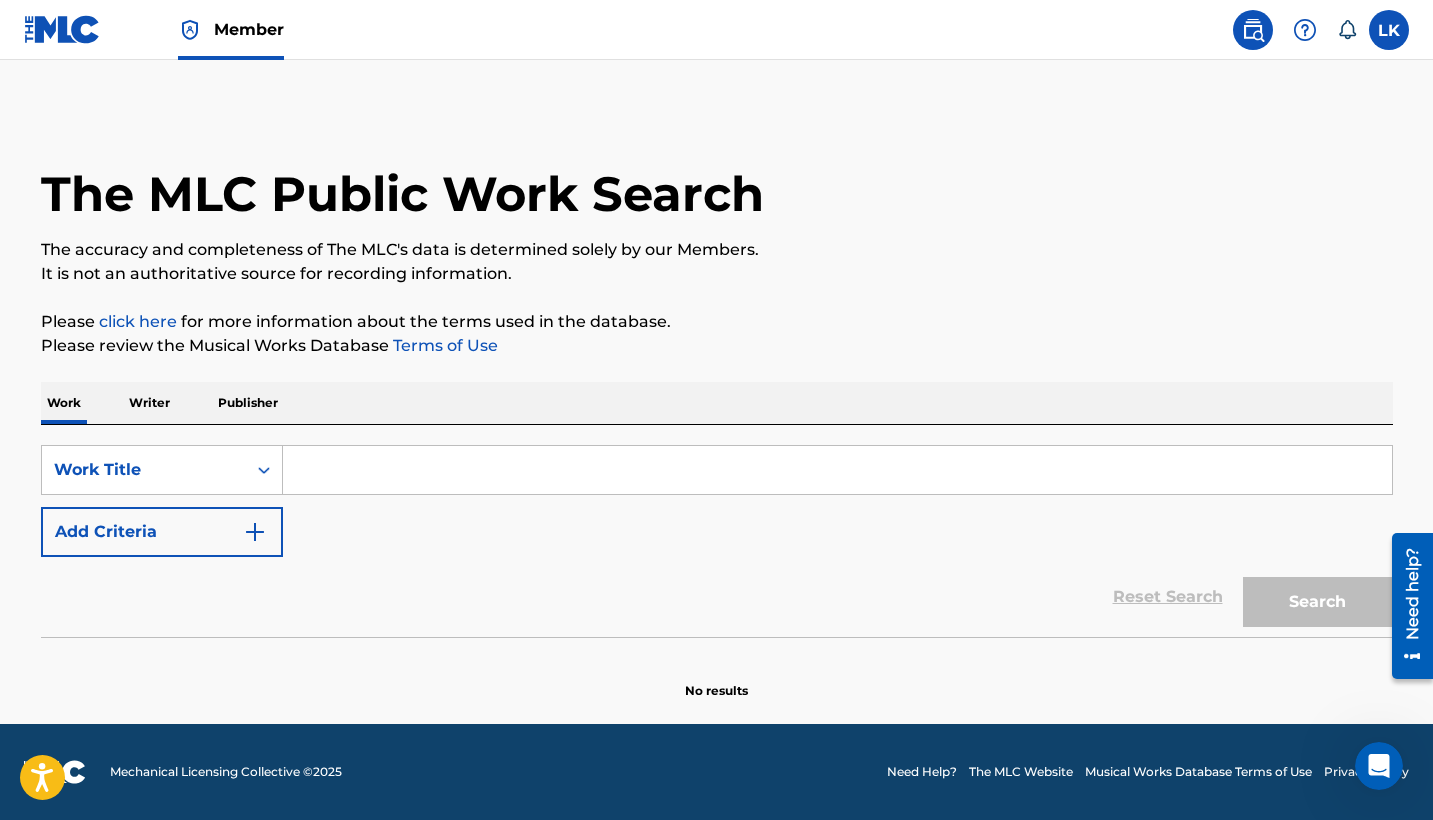 click at bounding box center [837, 470] 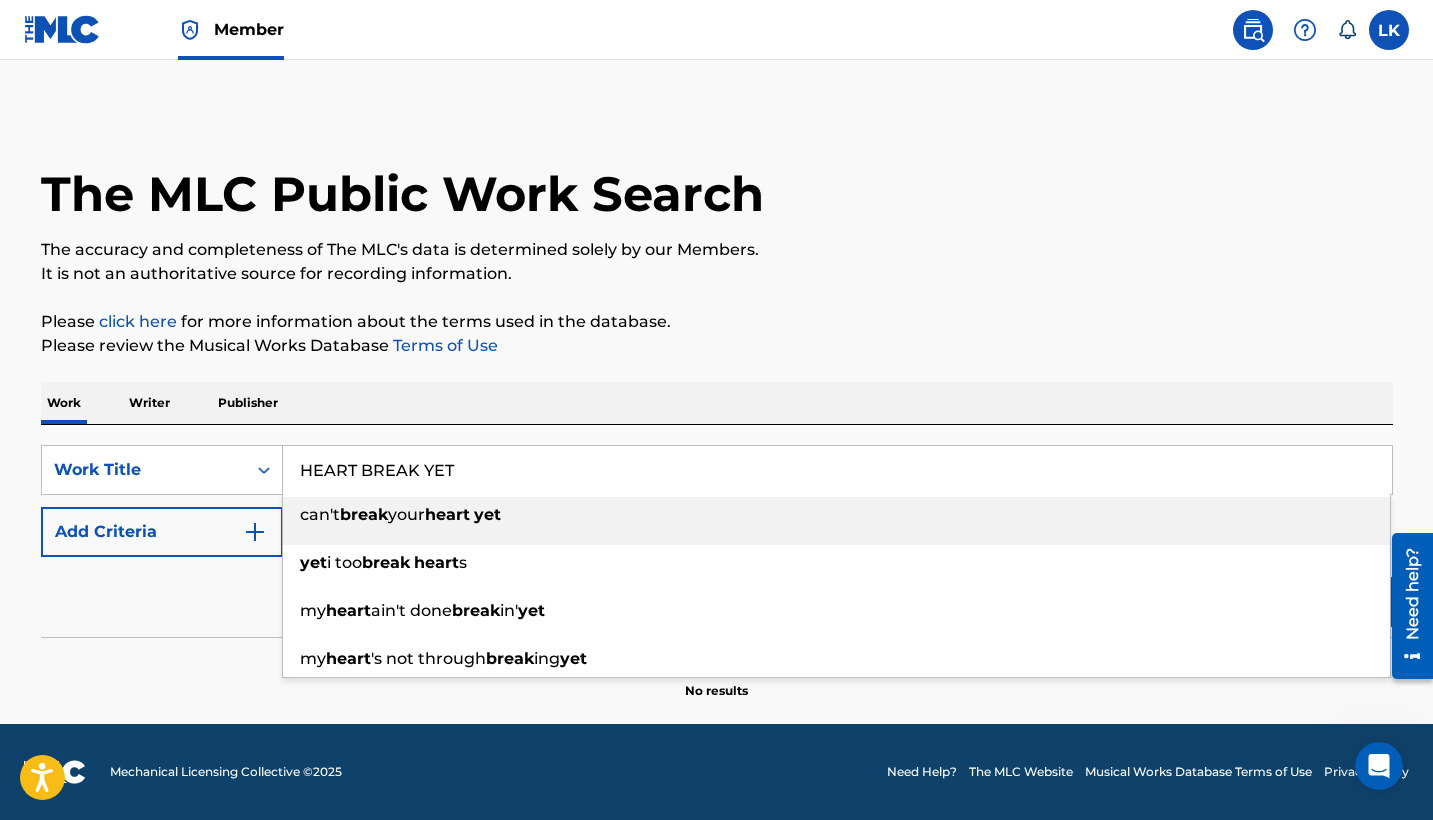 type on "can't break your heart yet" 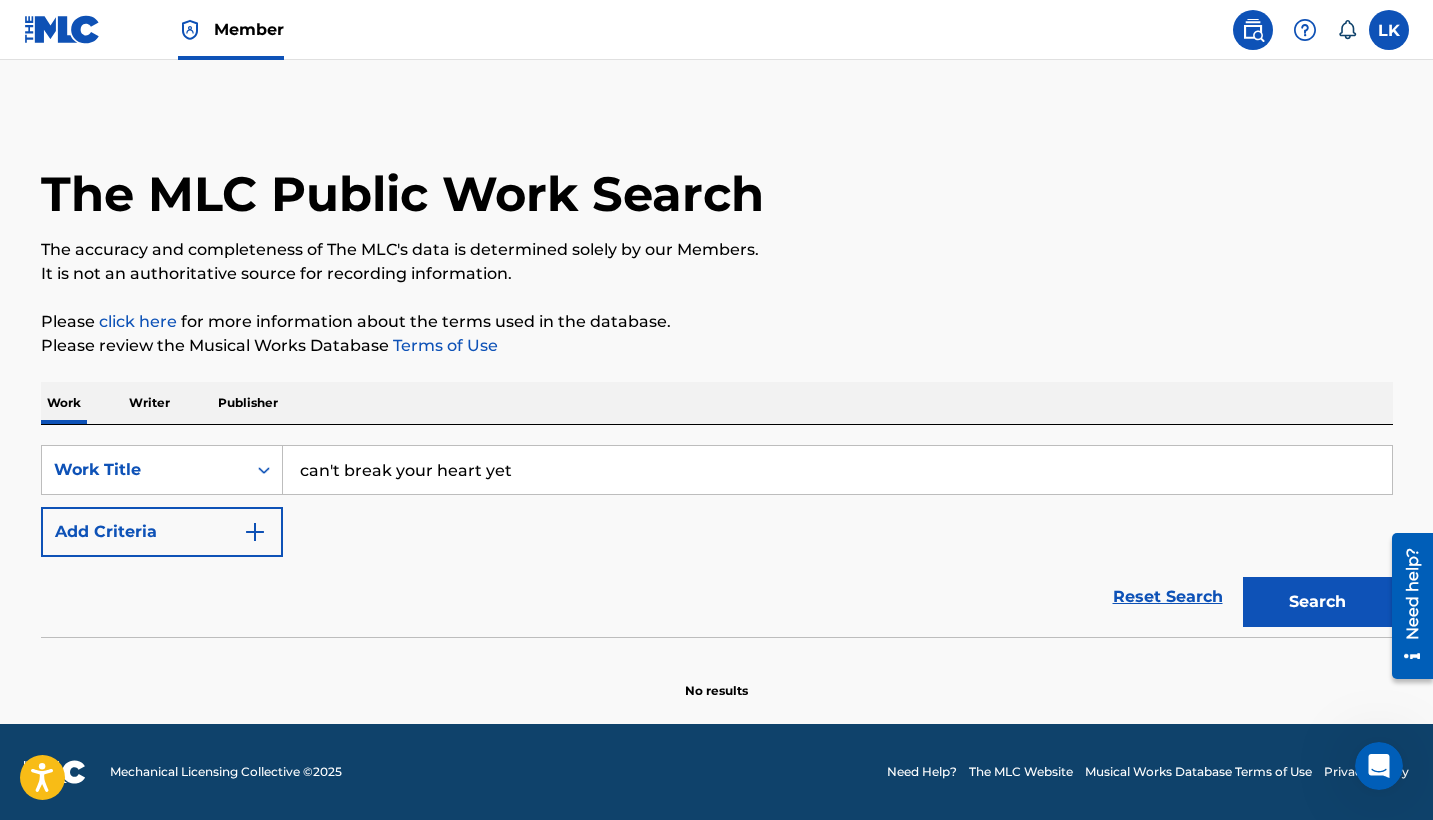 drag, startPoint x: 527, startPoint y: 457, endPoint x: 602, endPoint y: 484, distance: 79.71198 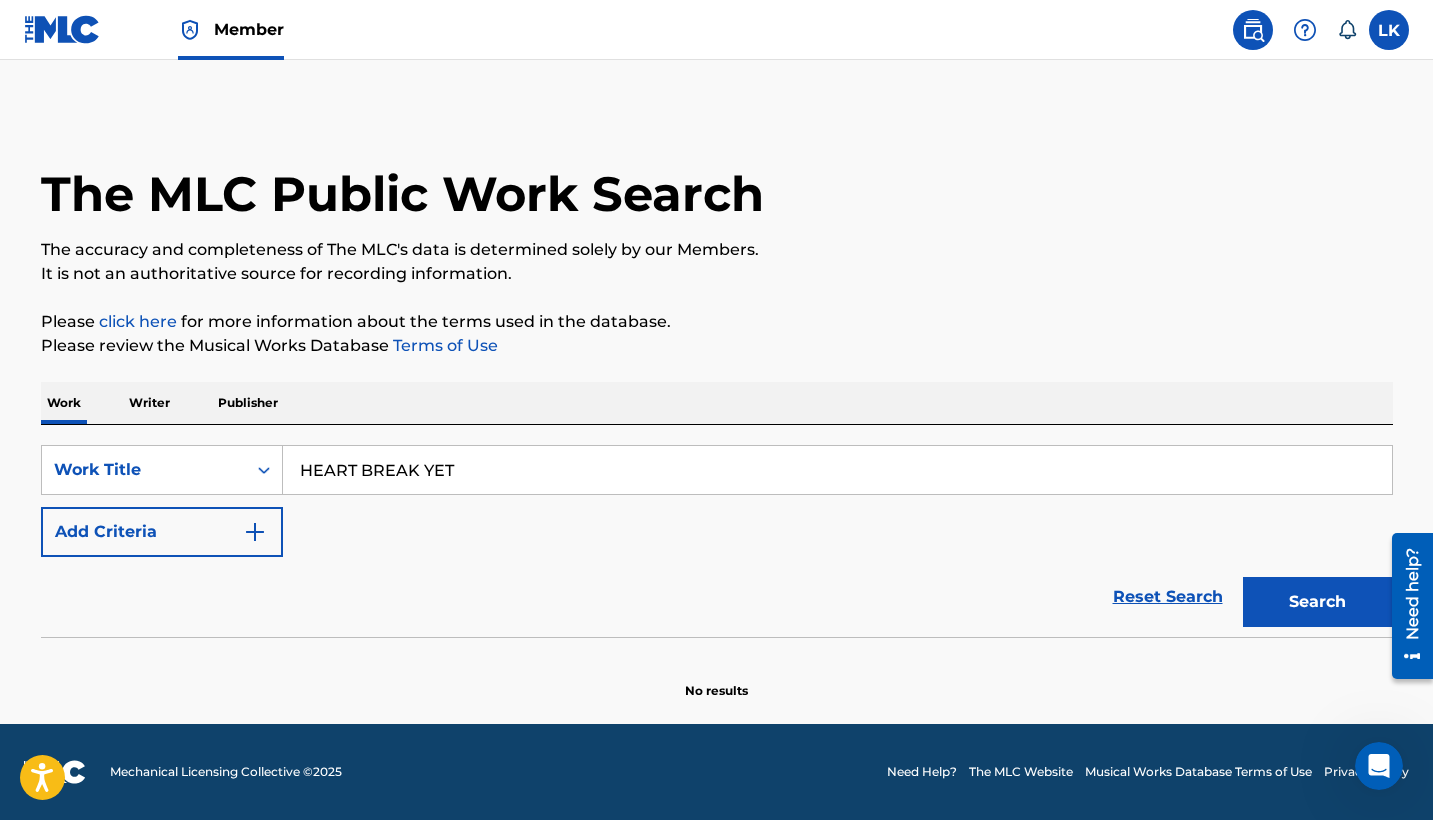 click on "Work Writer Publisher" at bounding box center (717, 403) 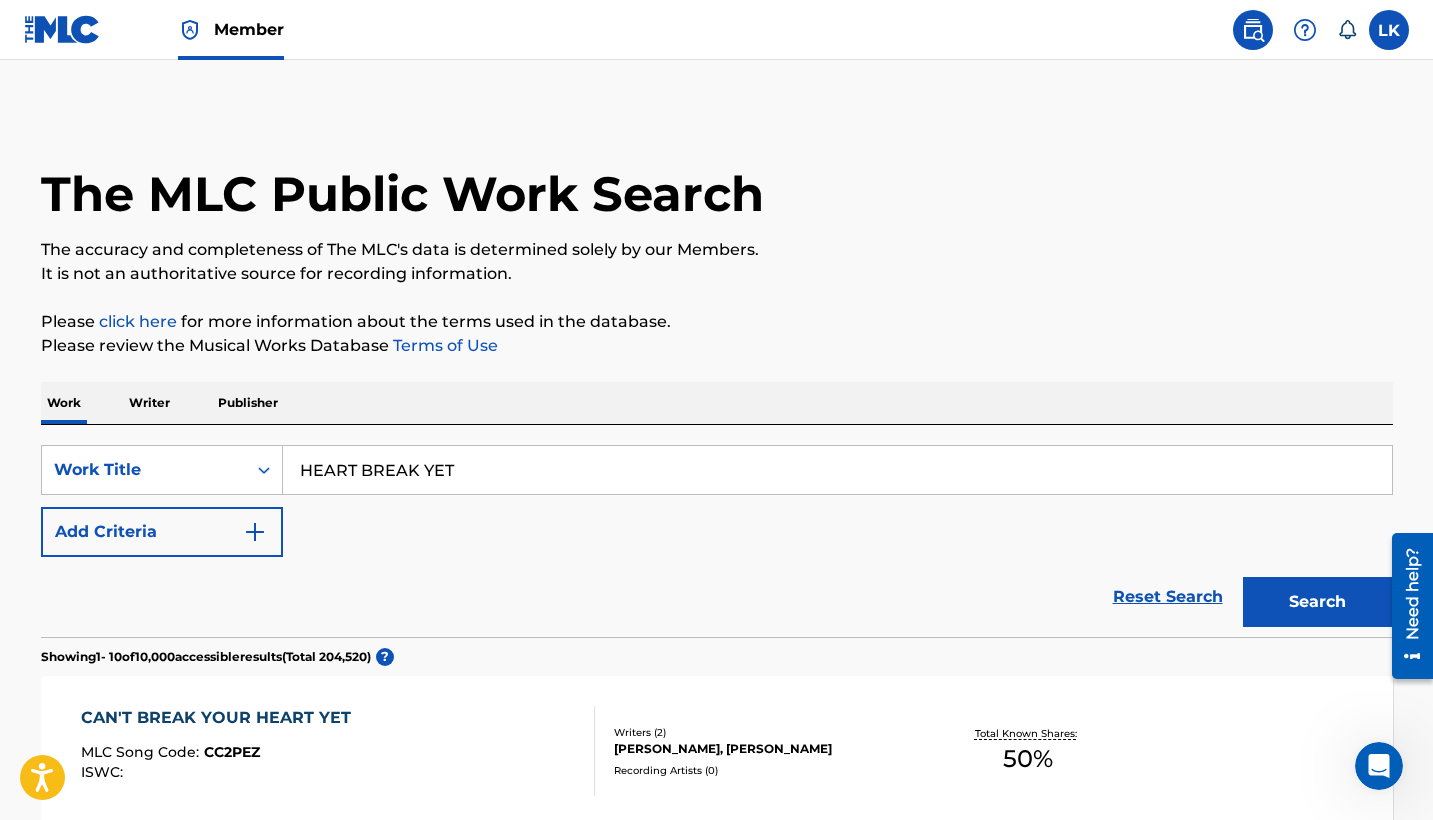 scroll, scrollTop: 0, scrollLeft: 0, axis: both 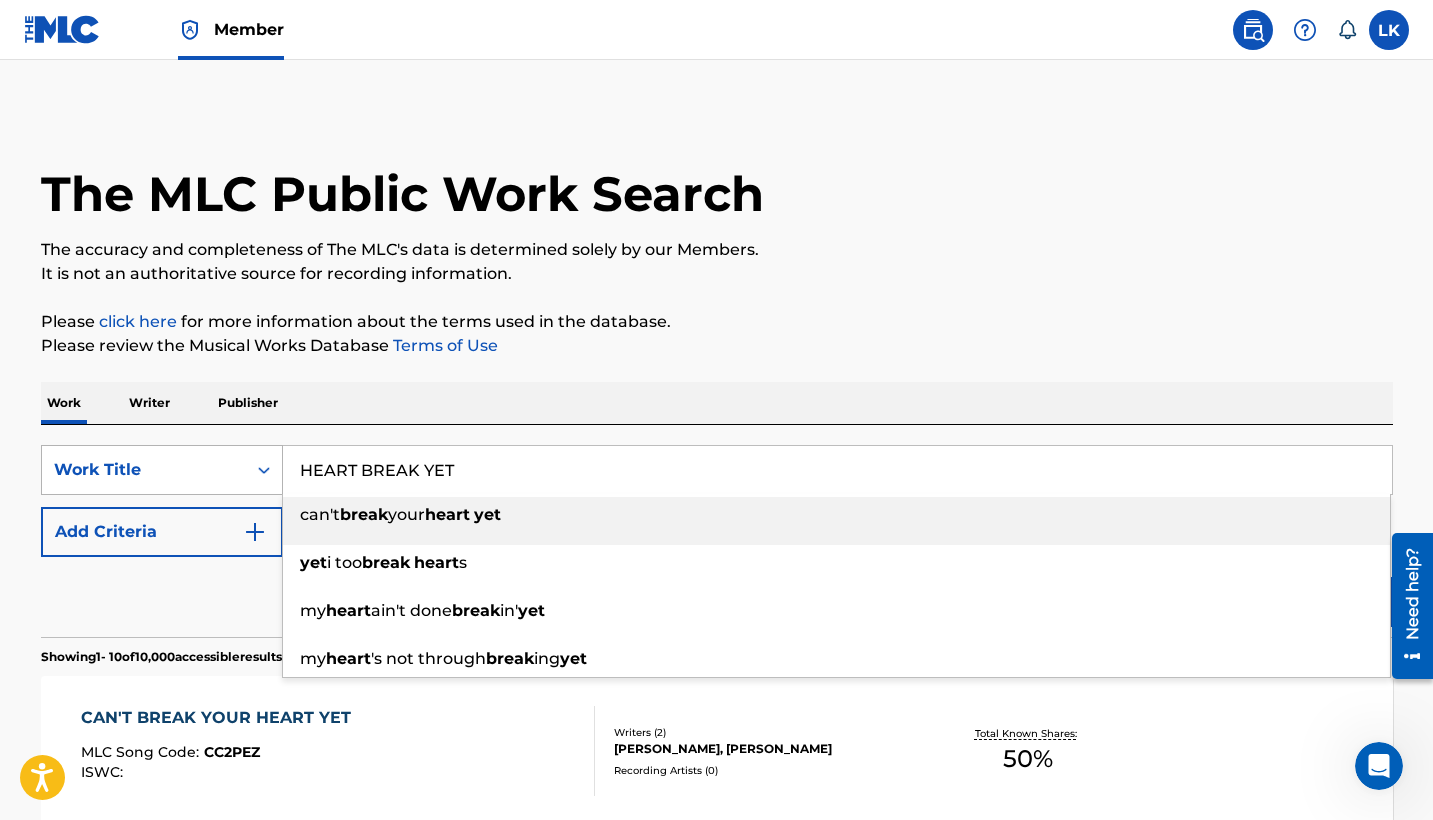 drag, startPoint x: 528, startPoint y: 479, endPoint x: 266, endPoint y: 468, distance: 262.2308 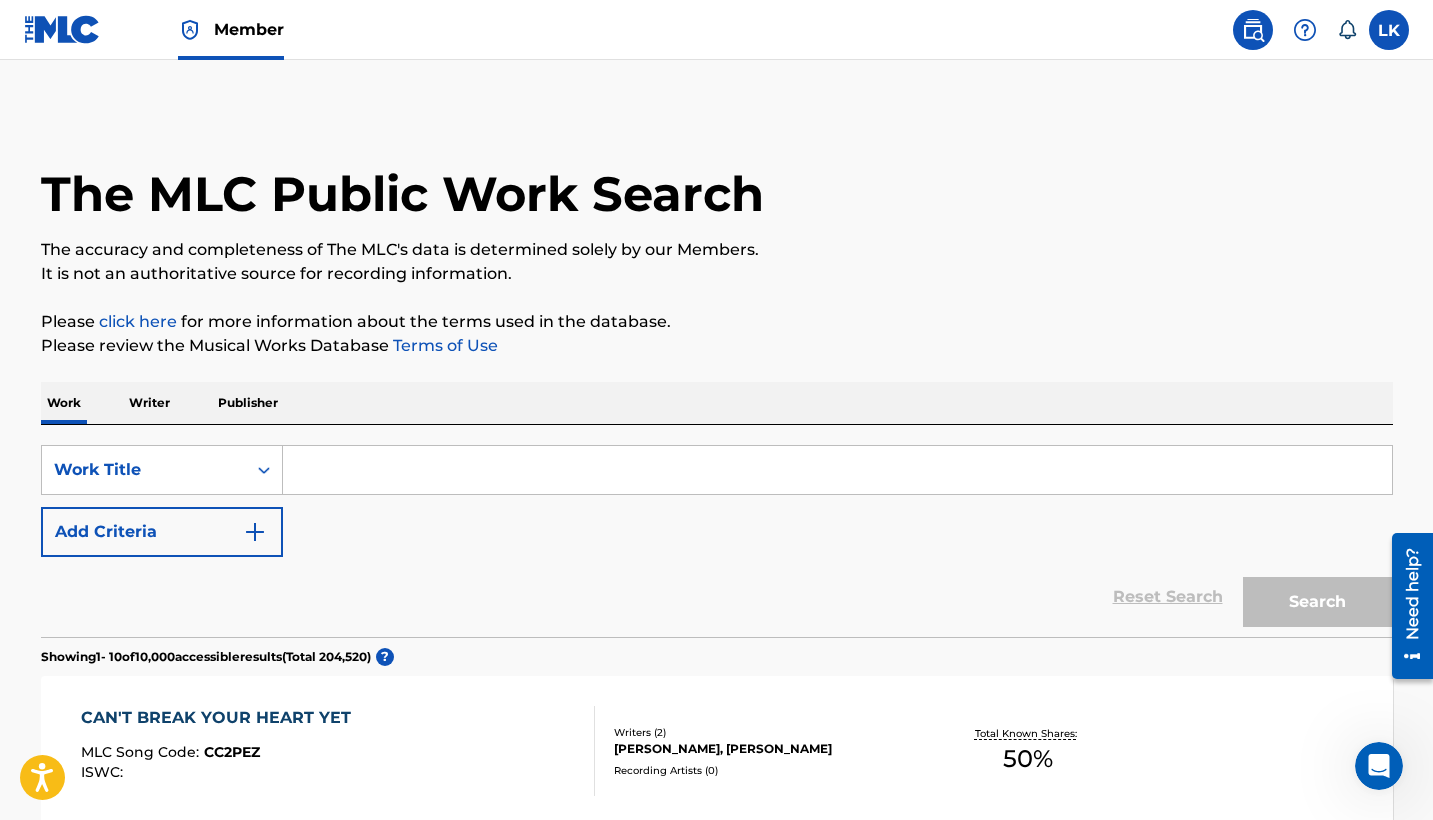 type 